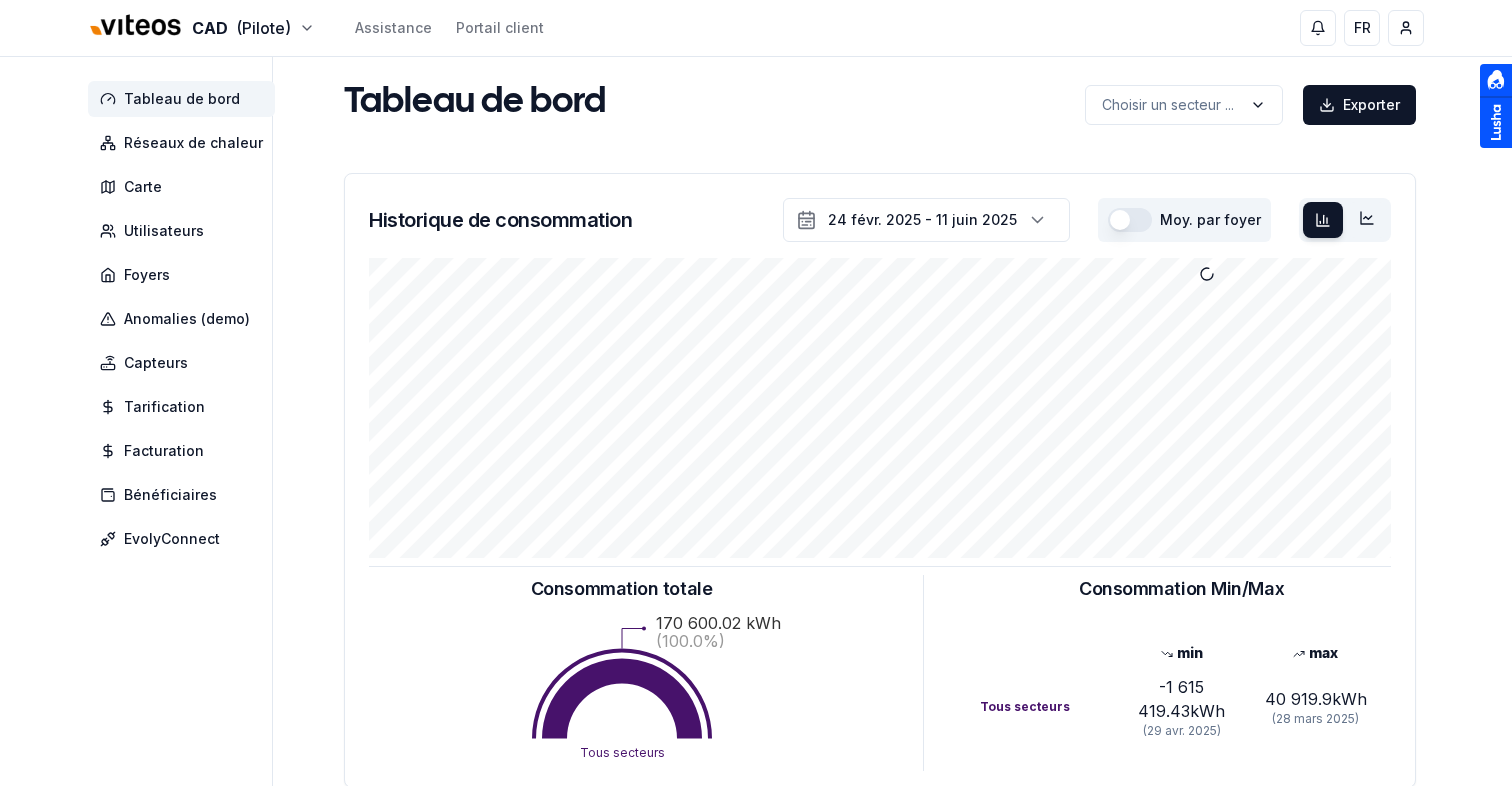 scroll, scrollTop: 0, scrollLeft: 0, axis: both 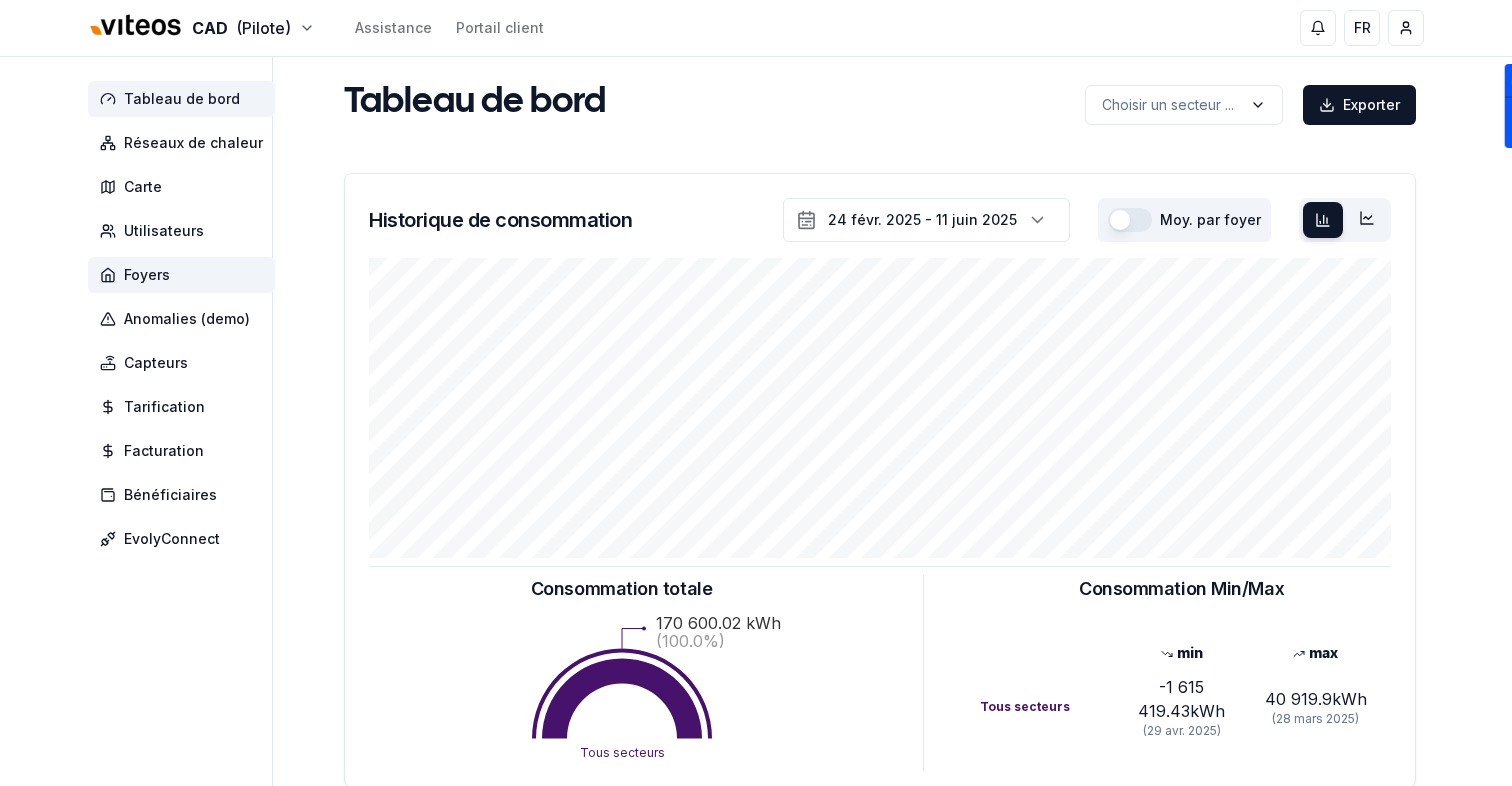 click on "Foyers" at bounding box center (181, 275) 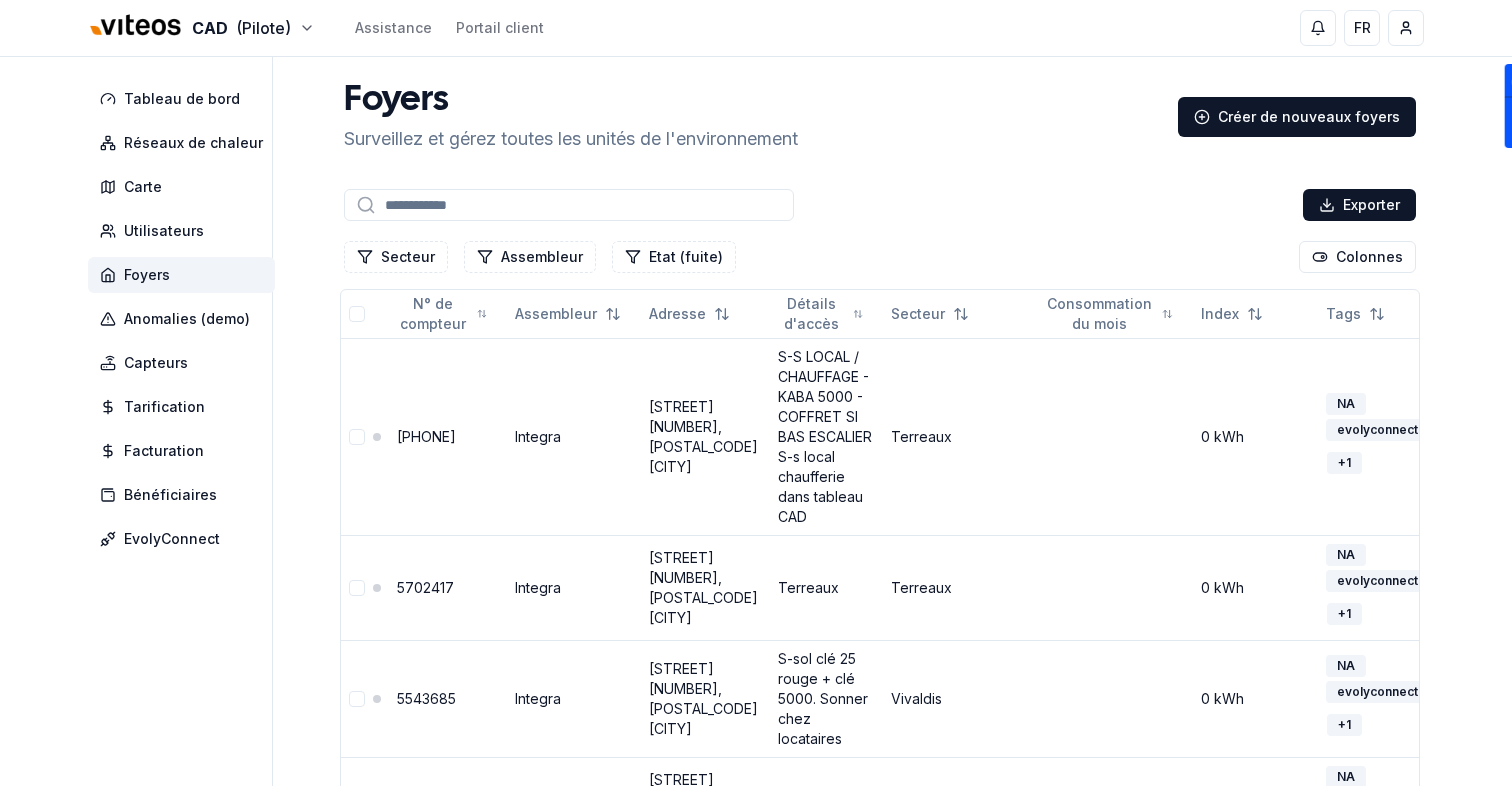 click at bounding box center (569, 205) 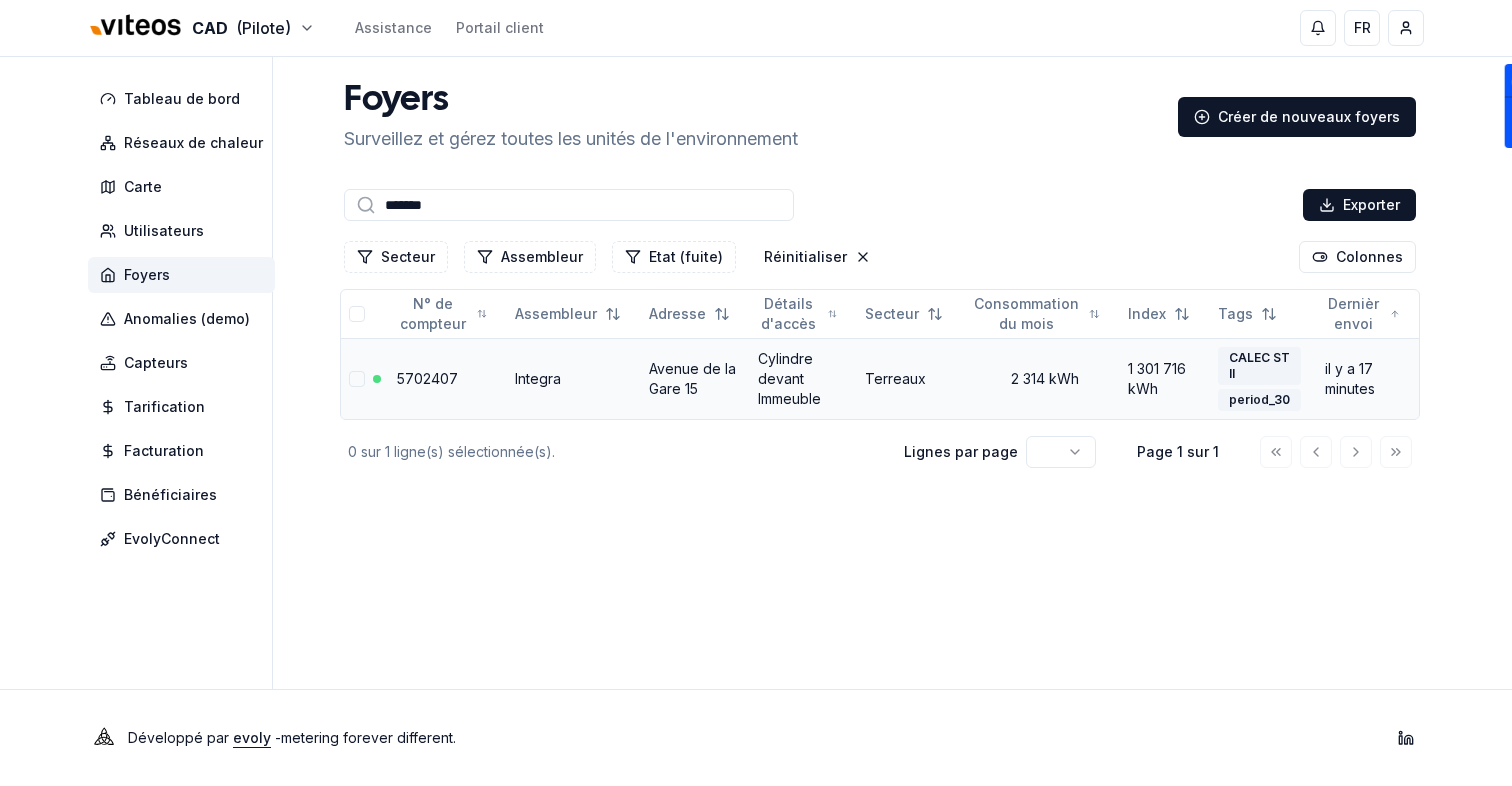 type on "*******" 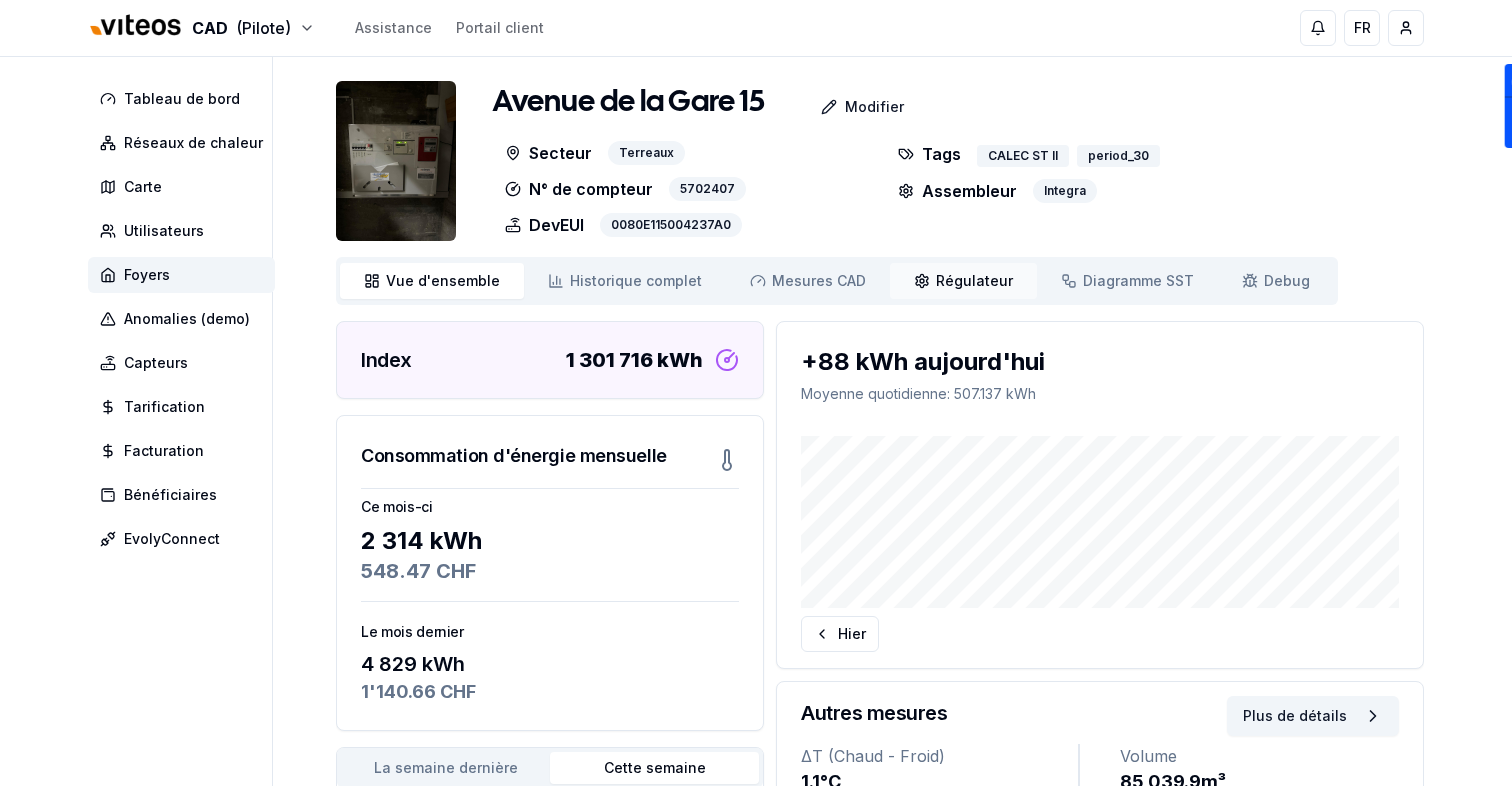 click on "Régulateur" at bounding box center (974, 281) 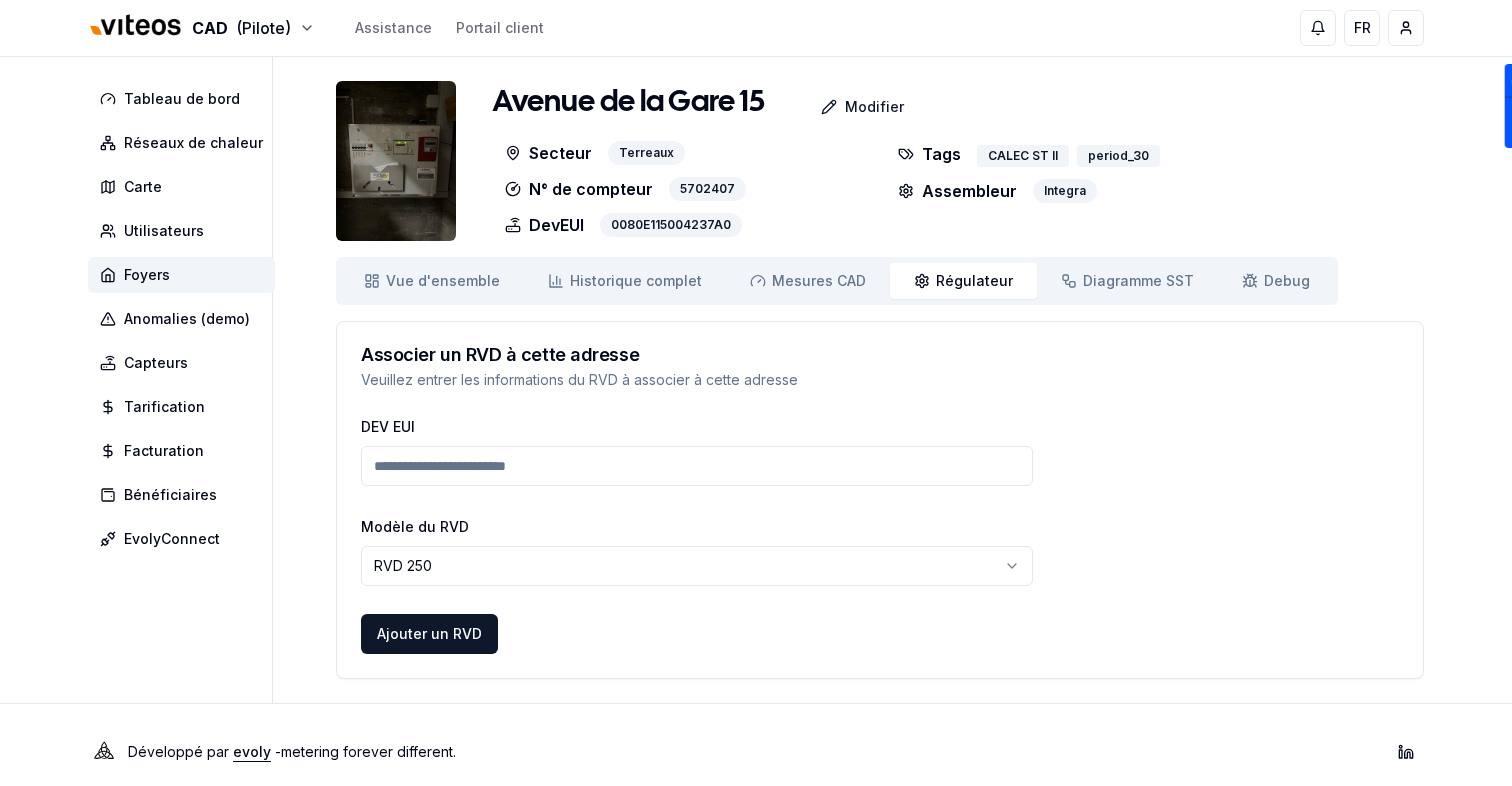 click on "DEV EUI" at bounding box center [697, 466] 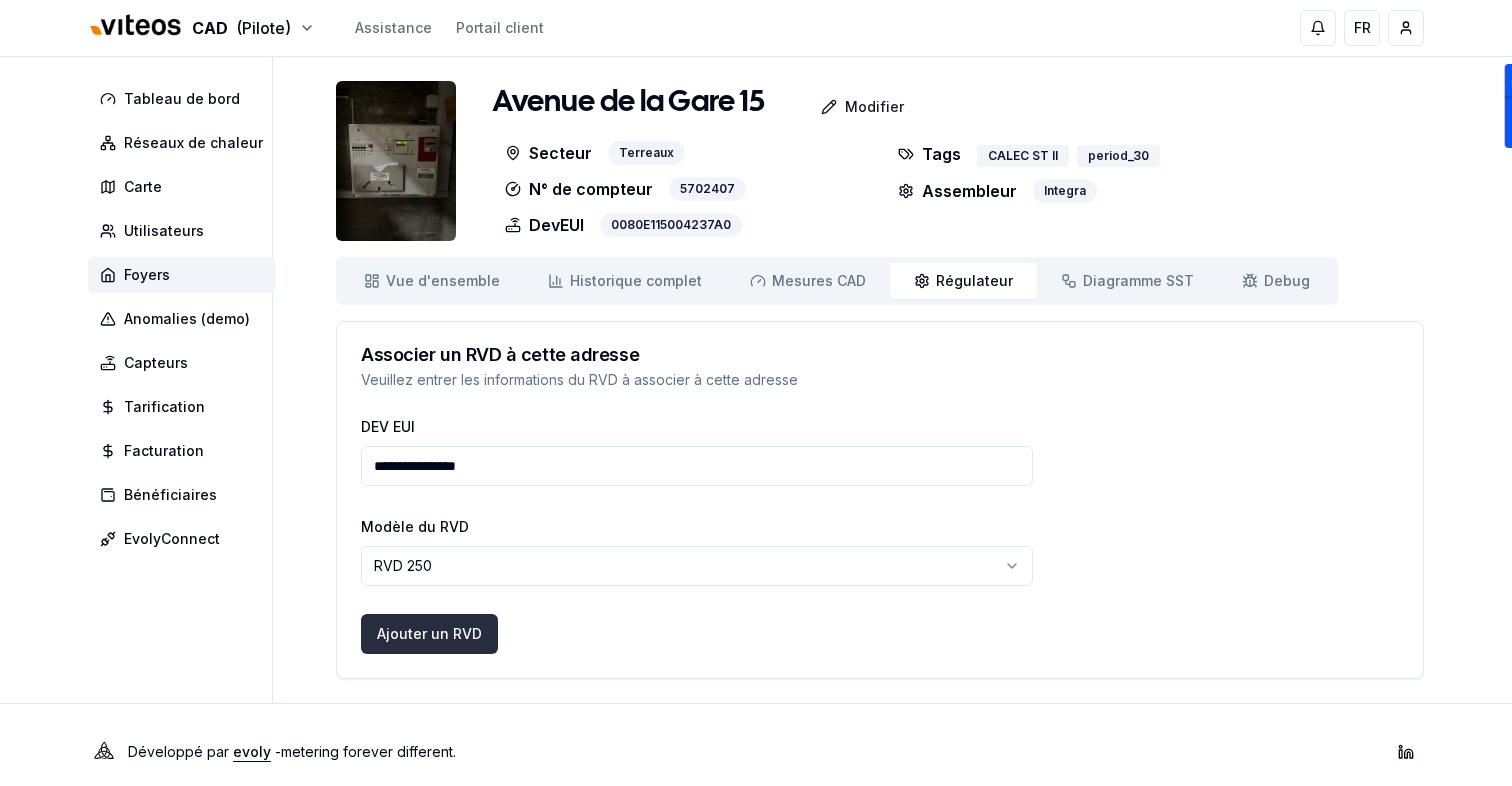 type on "**********" 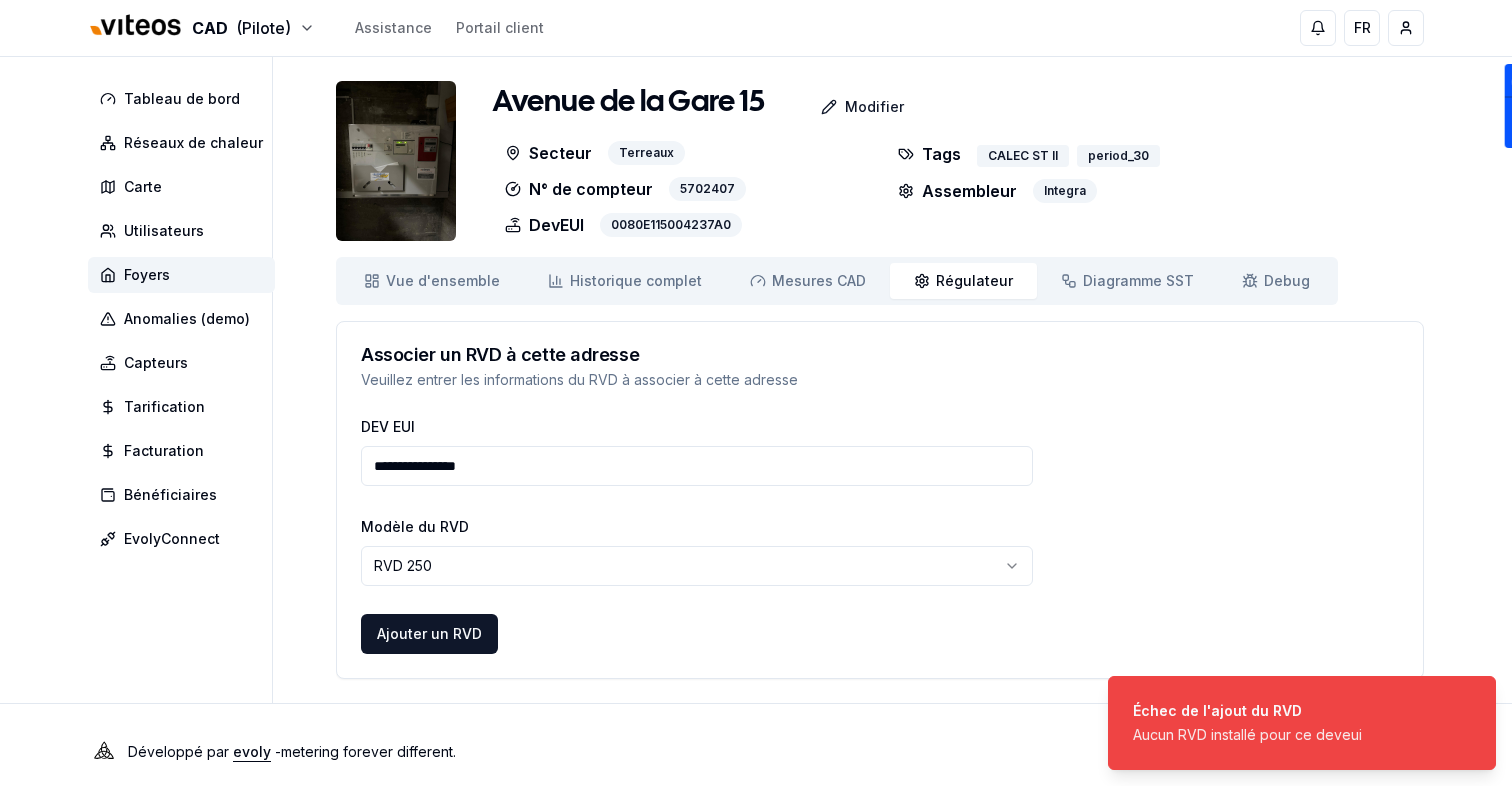 click on "**********" at bounding box center [697, 466] 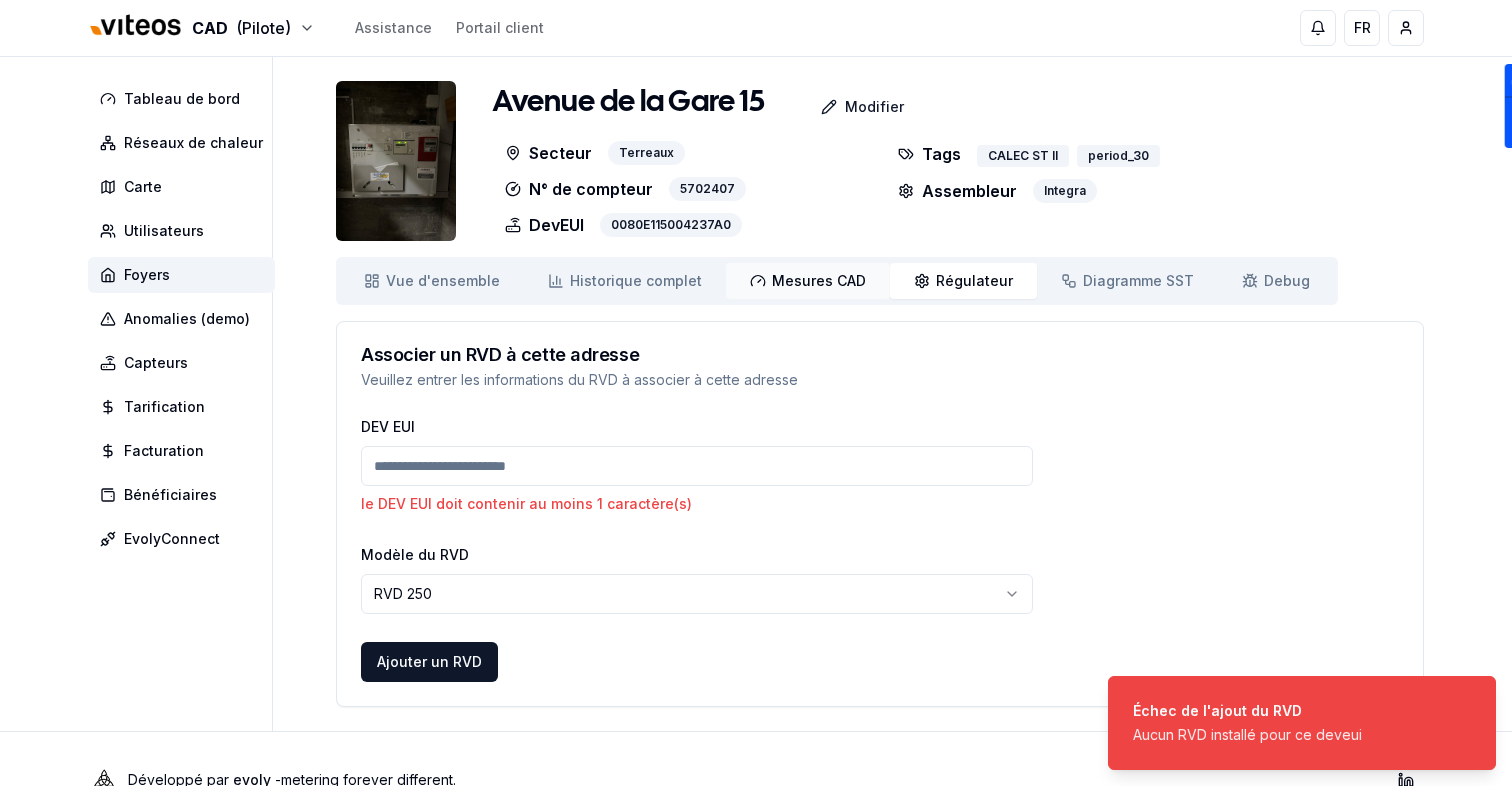 type 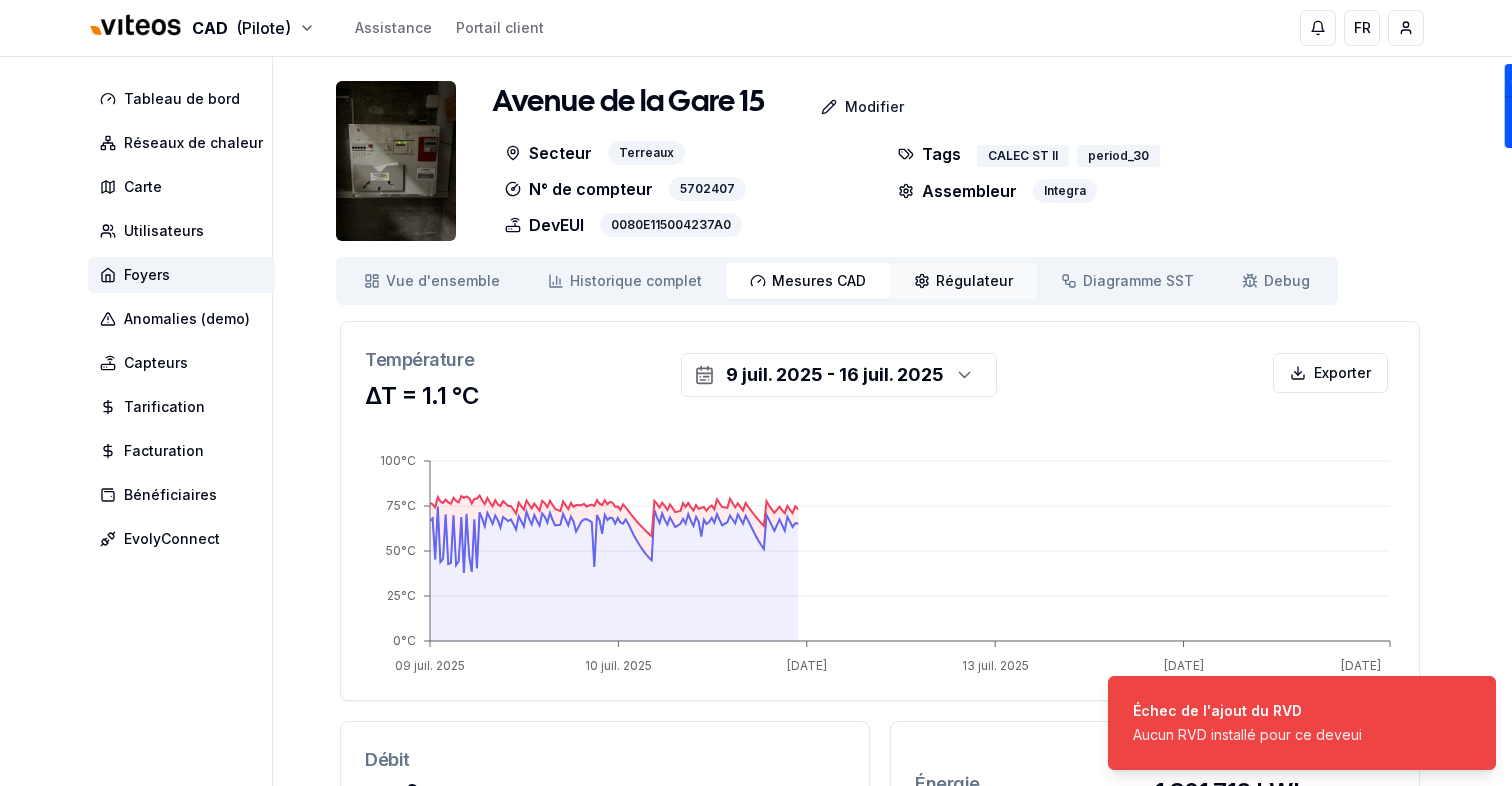 click on "Régulateur Régulateur" at bounding box center (963, 281) 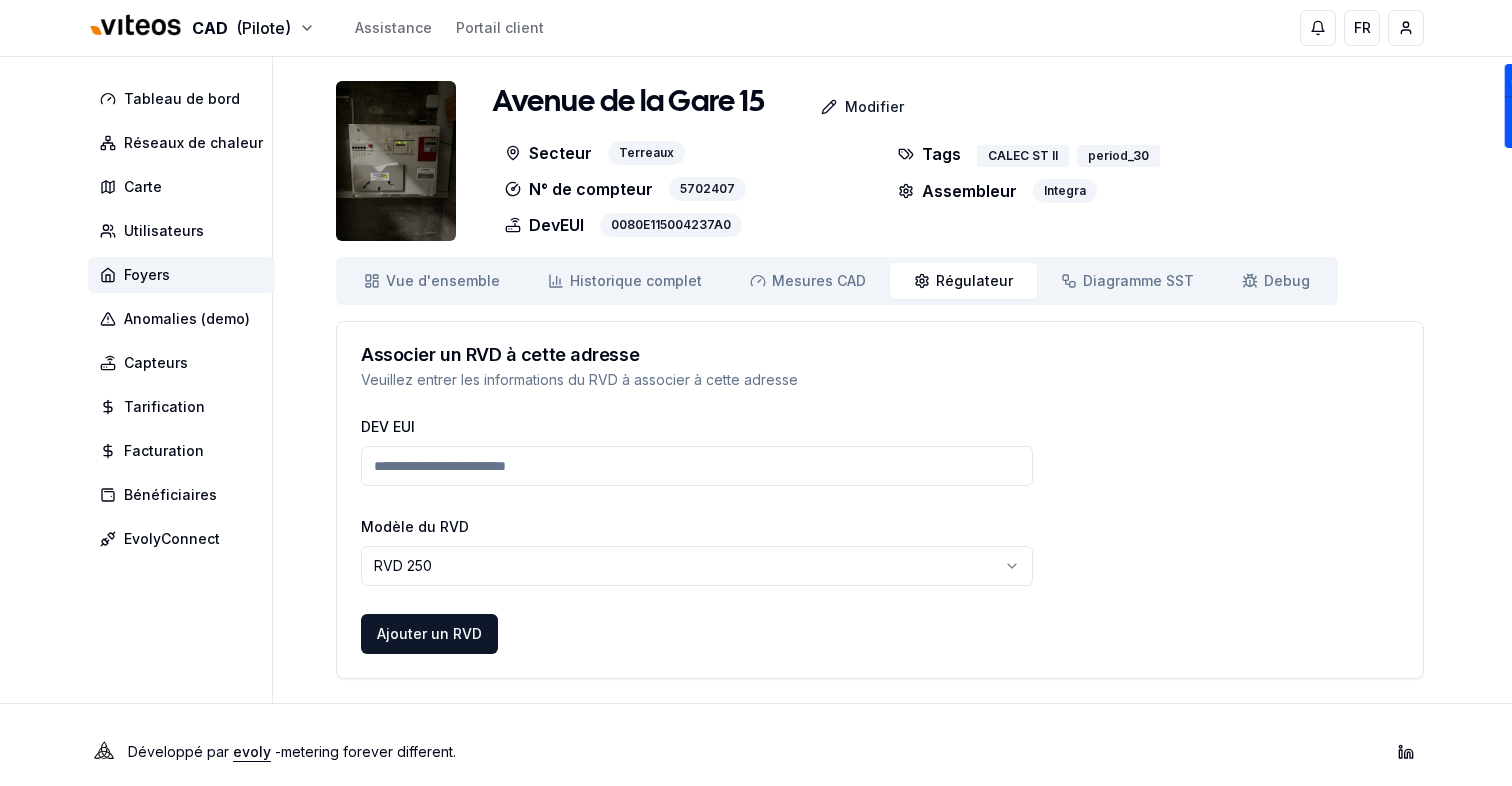 click on "DEV EUI" at bounding box center [697, 466] 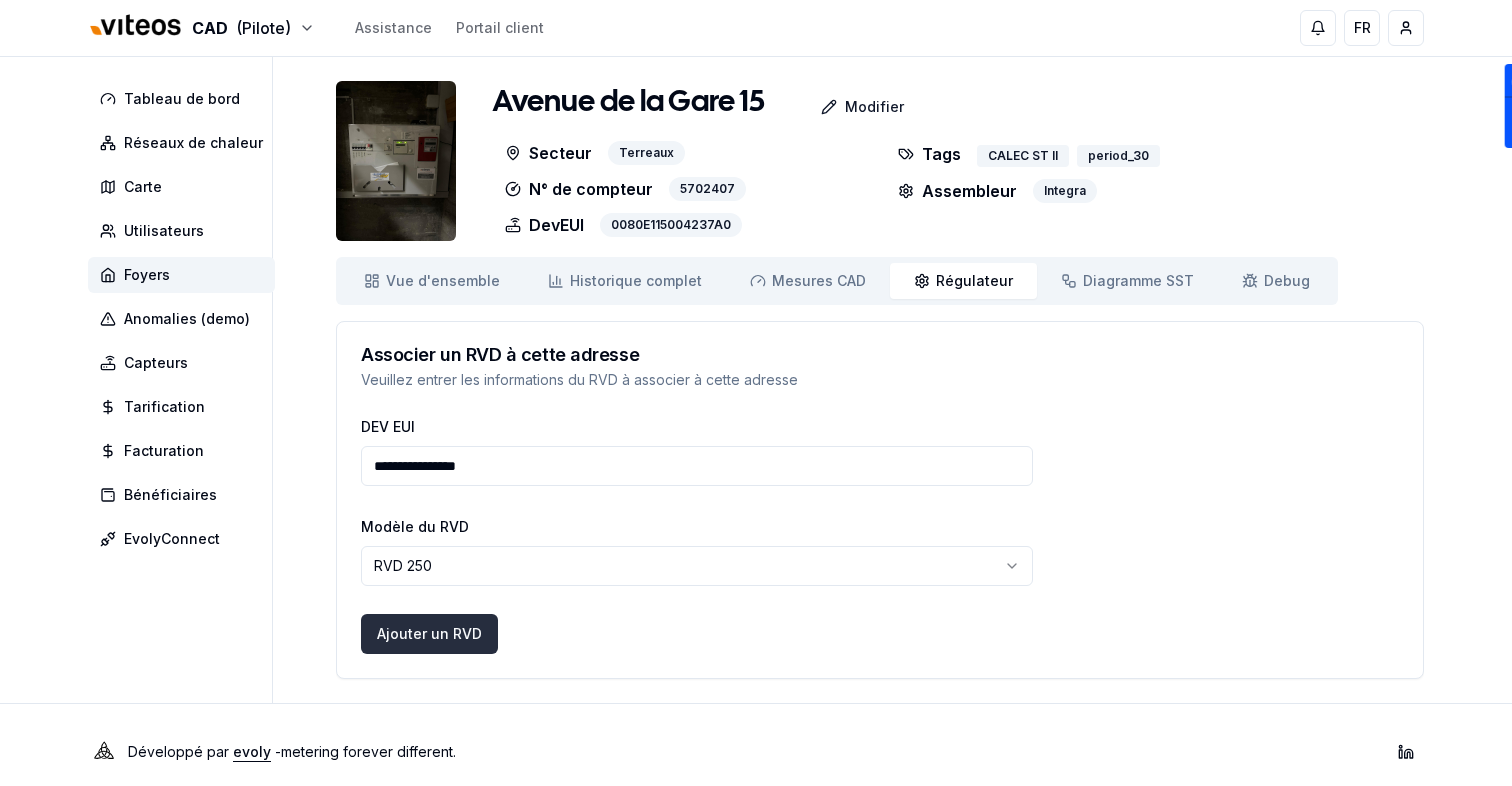 type on "**********" 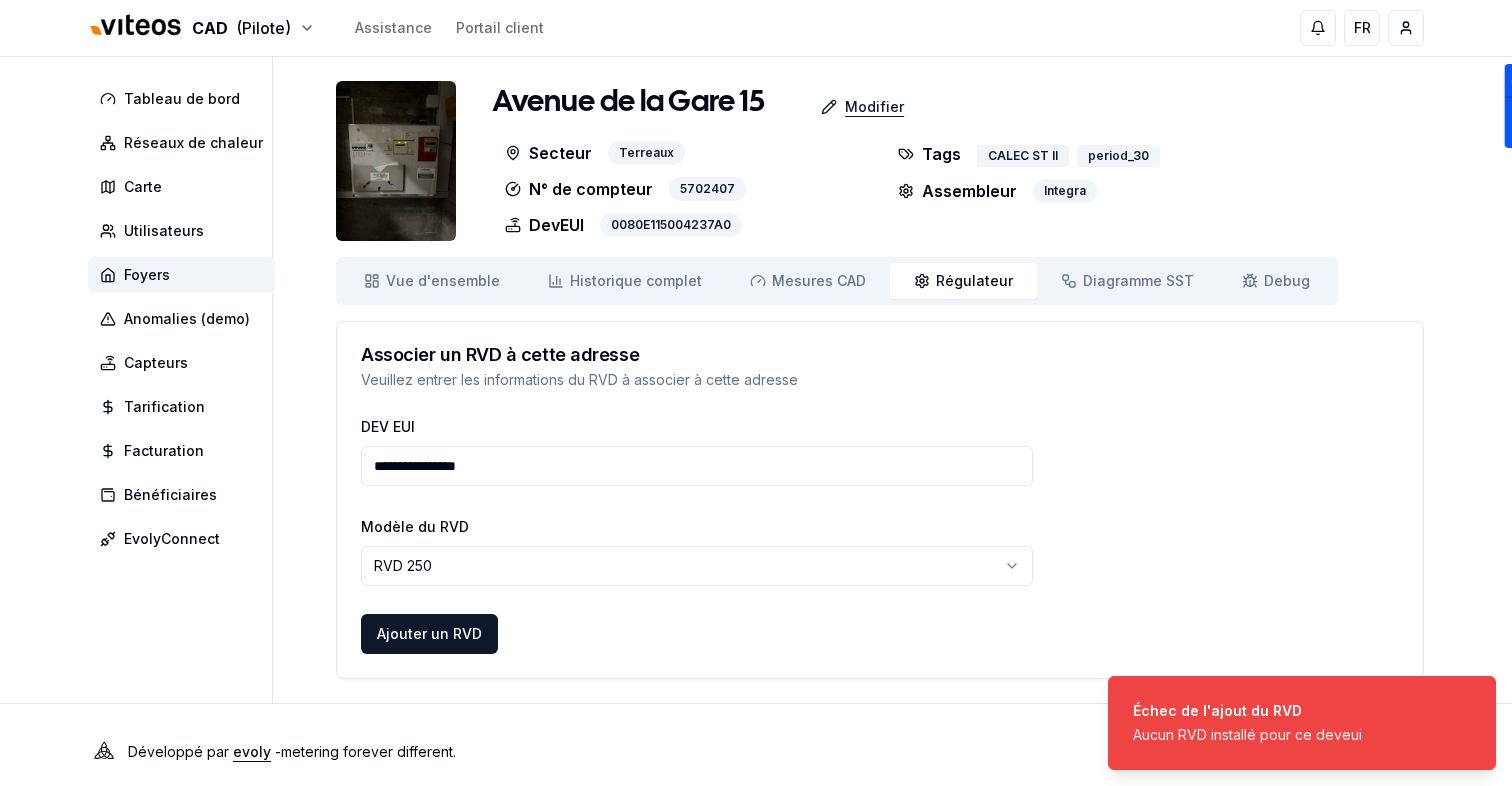 click on "Modifier" at bounding box center (874, 107) 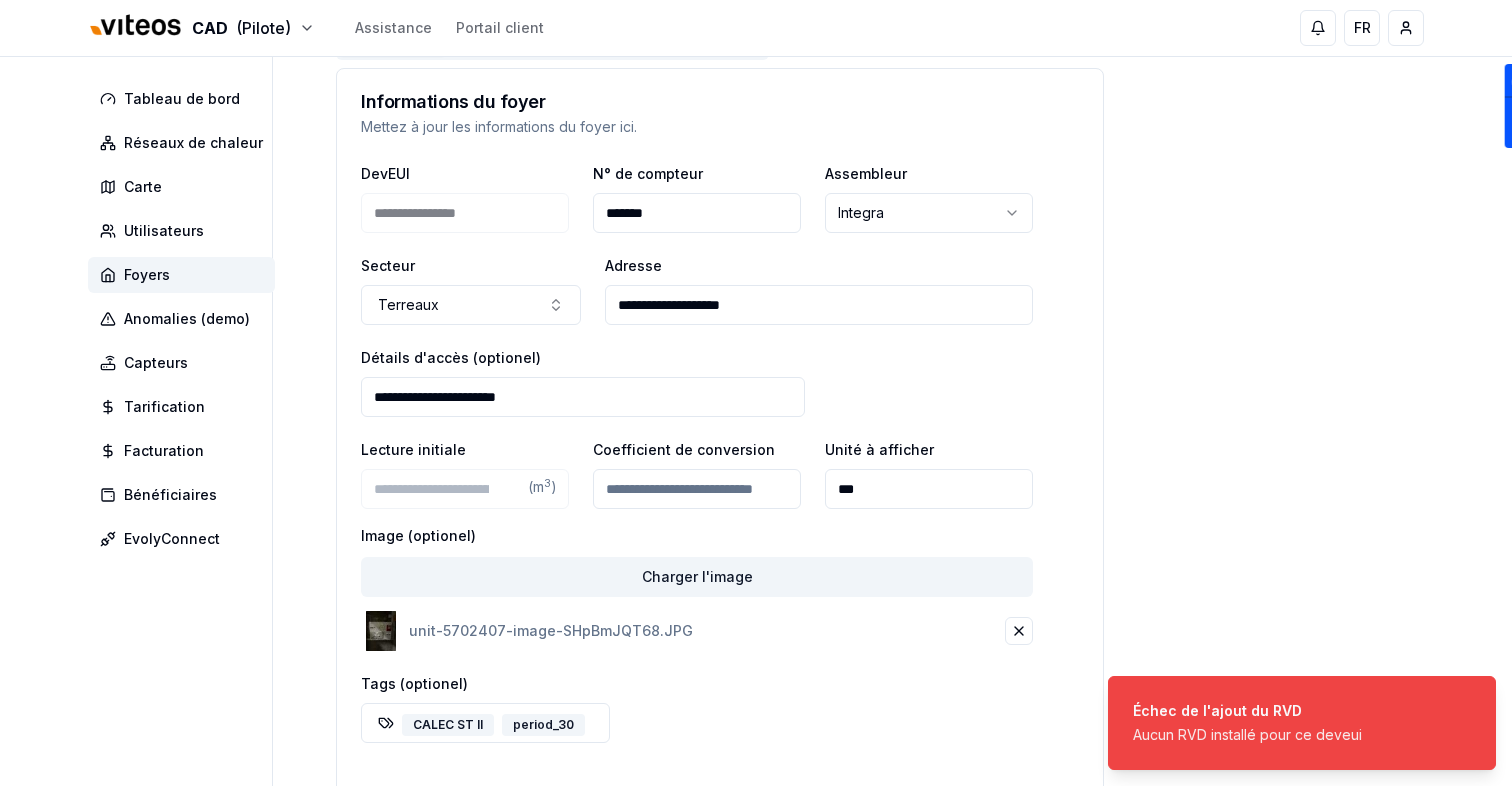 scroll, scrollTop: 326, scrollLeft: 0, axis: vertical 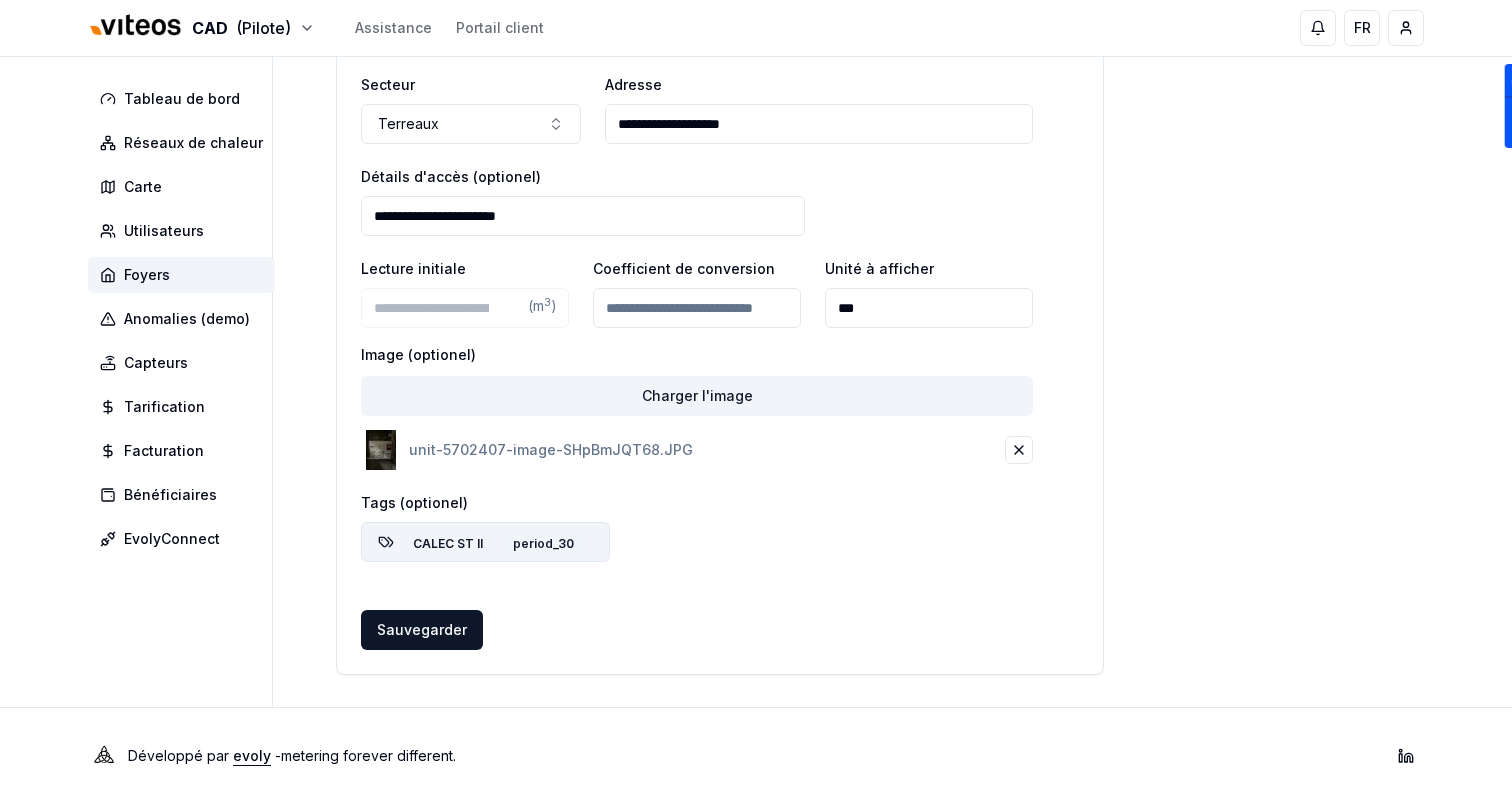 click on "period_30" at bounding box center [543, 544] 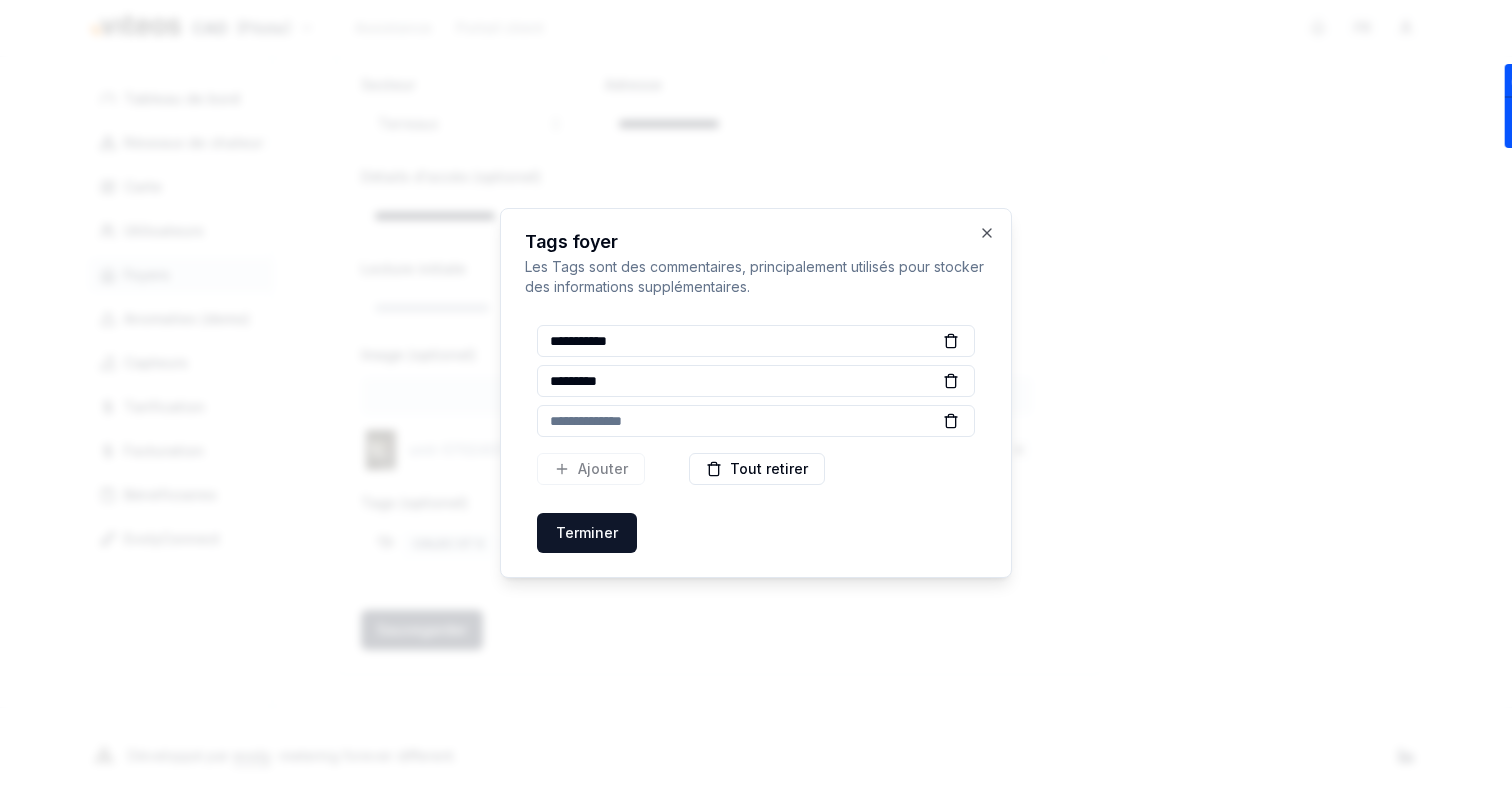 click at bounding box center [756, 421] 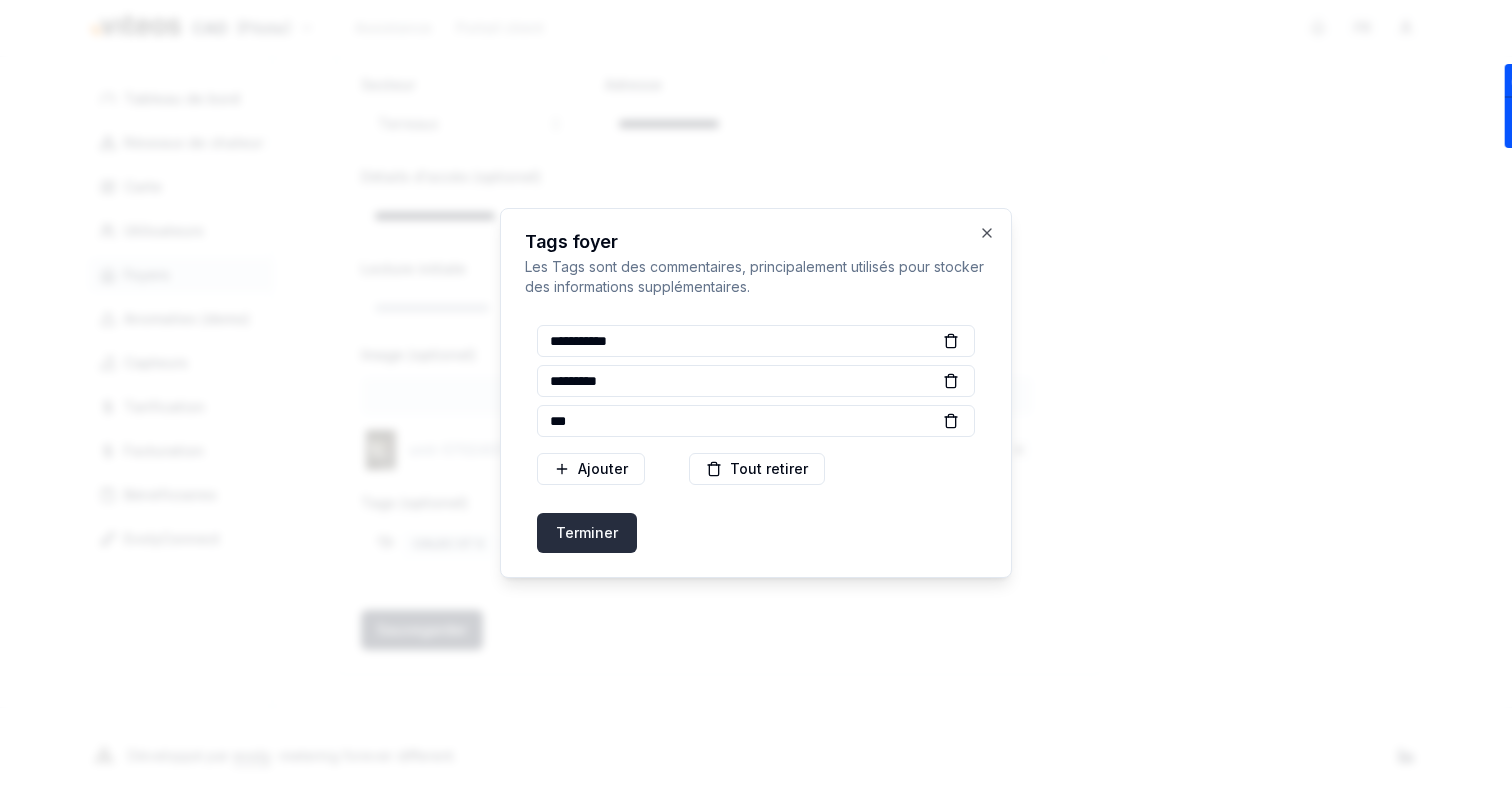 type on "***" 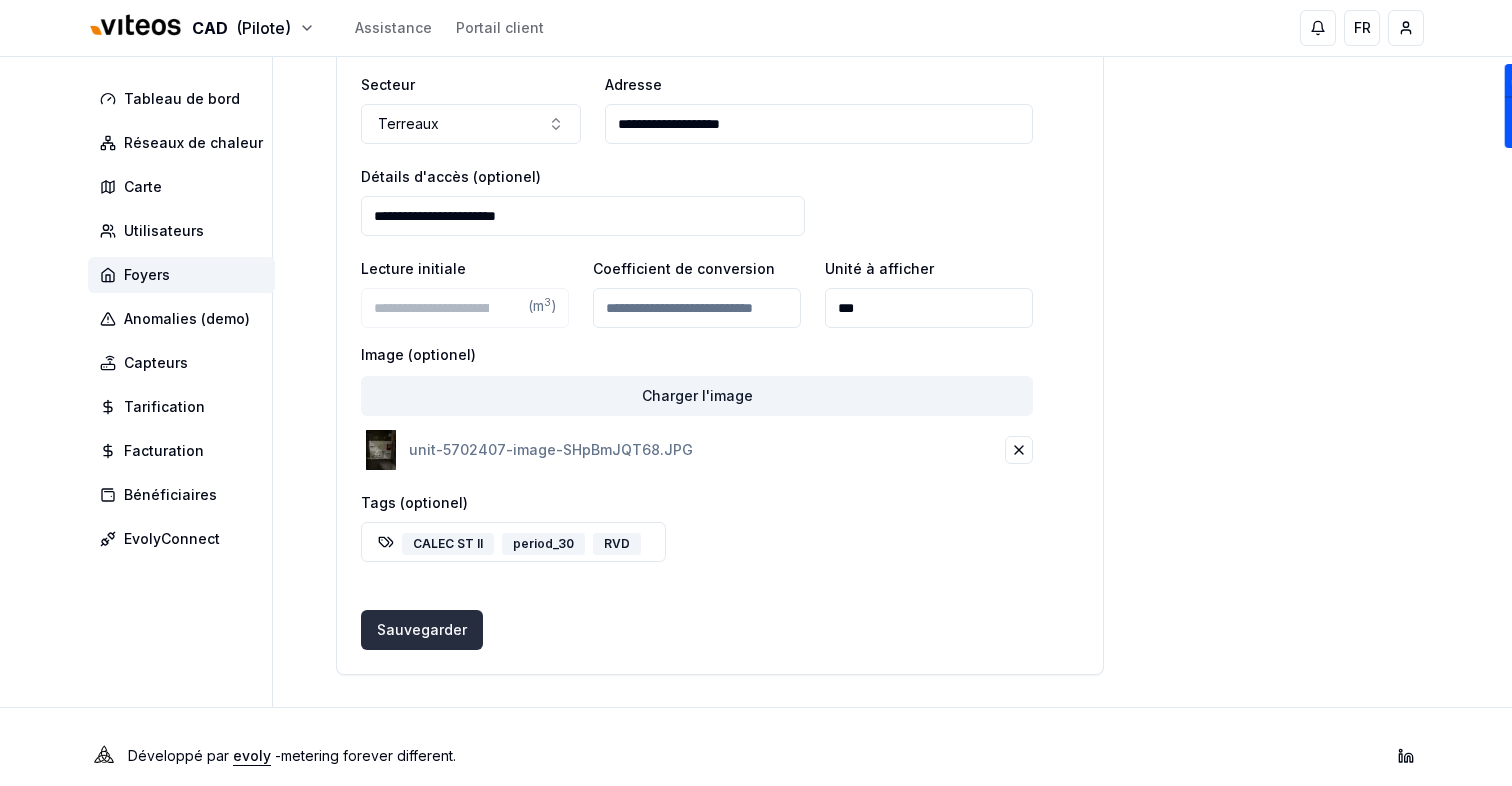 click on "Sauvegarder Sauvegarder" at bounding box center [422, 630] 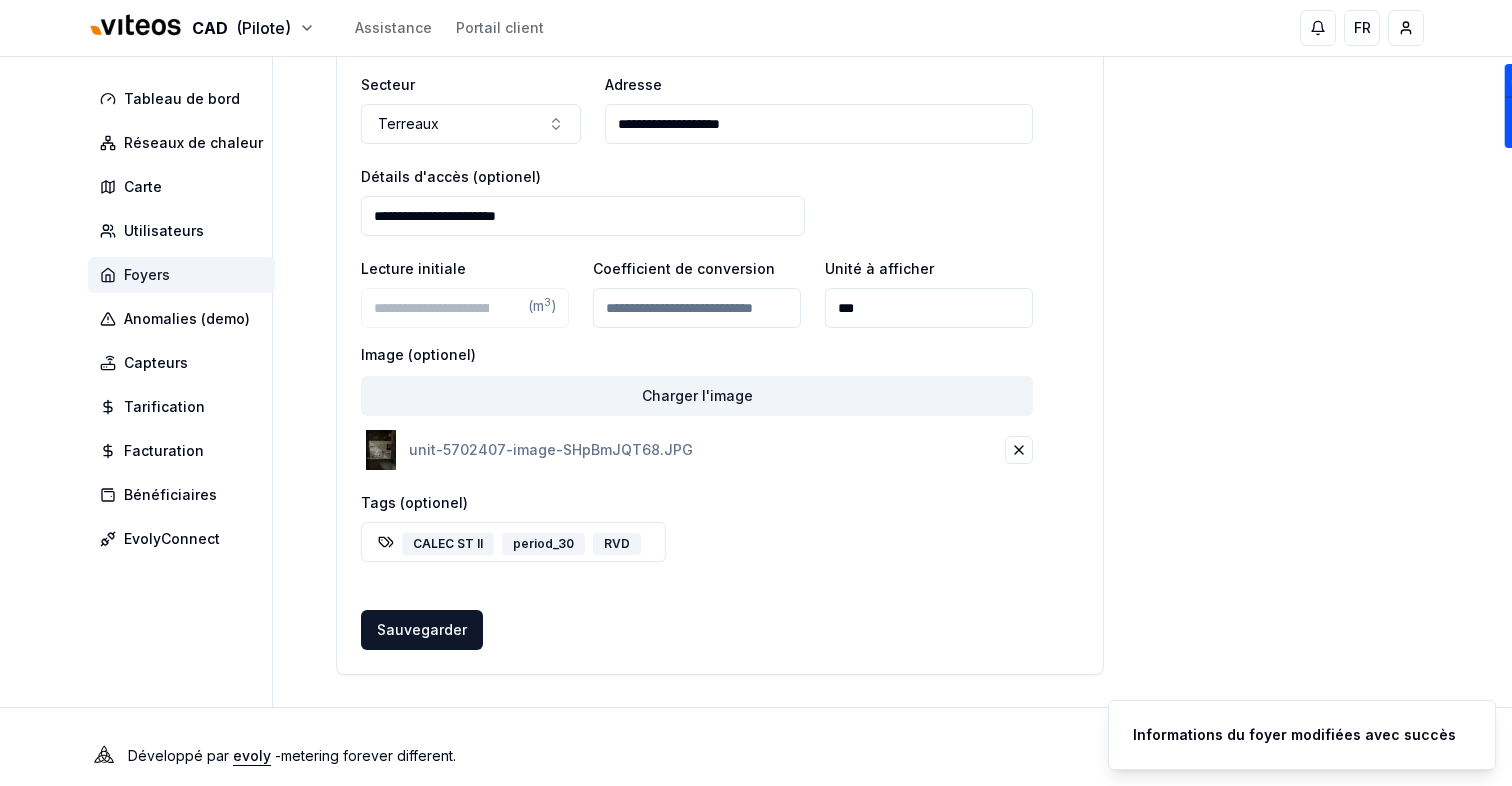 click on "Foyers" at bounding box center (181, 275) 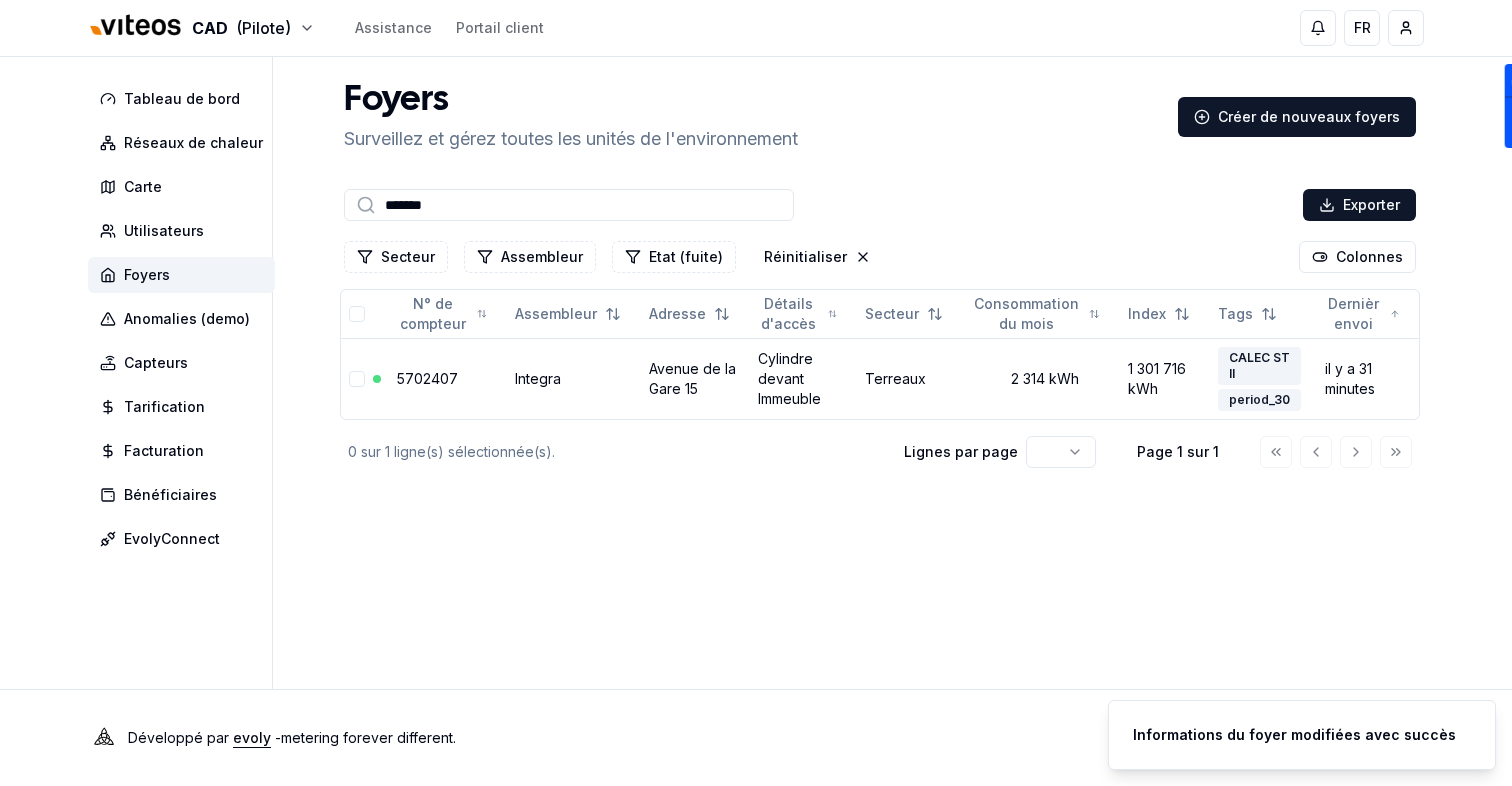 scroll, scrollTop: 0, scrollLeft: 0, axis: both 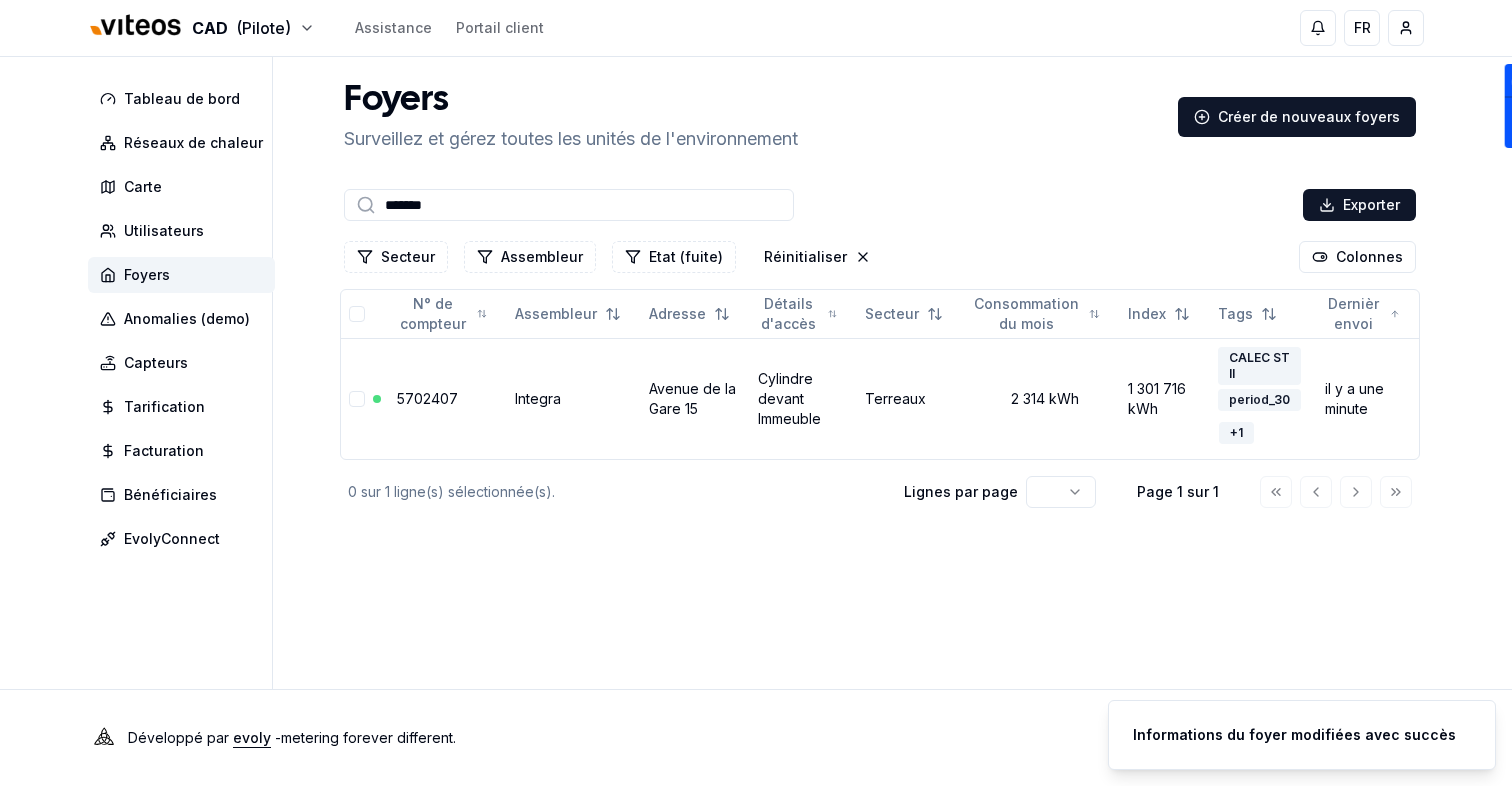 click on "*******" at bounding box center [569, 205] 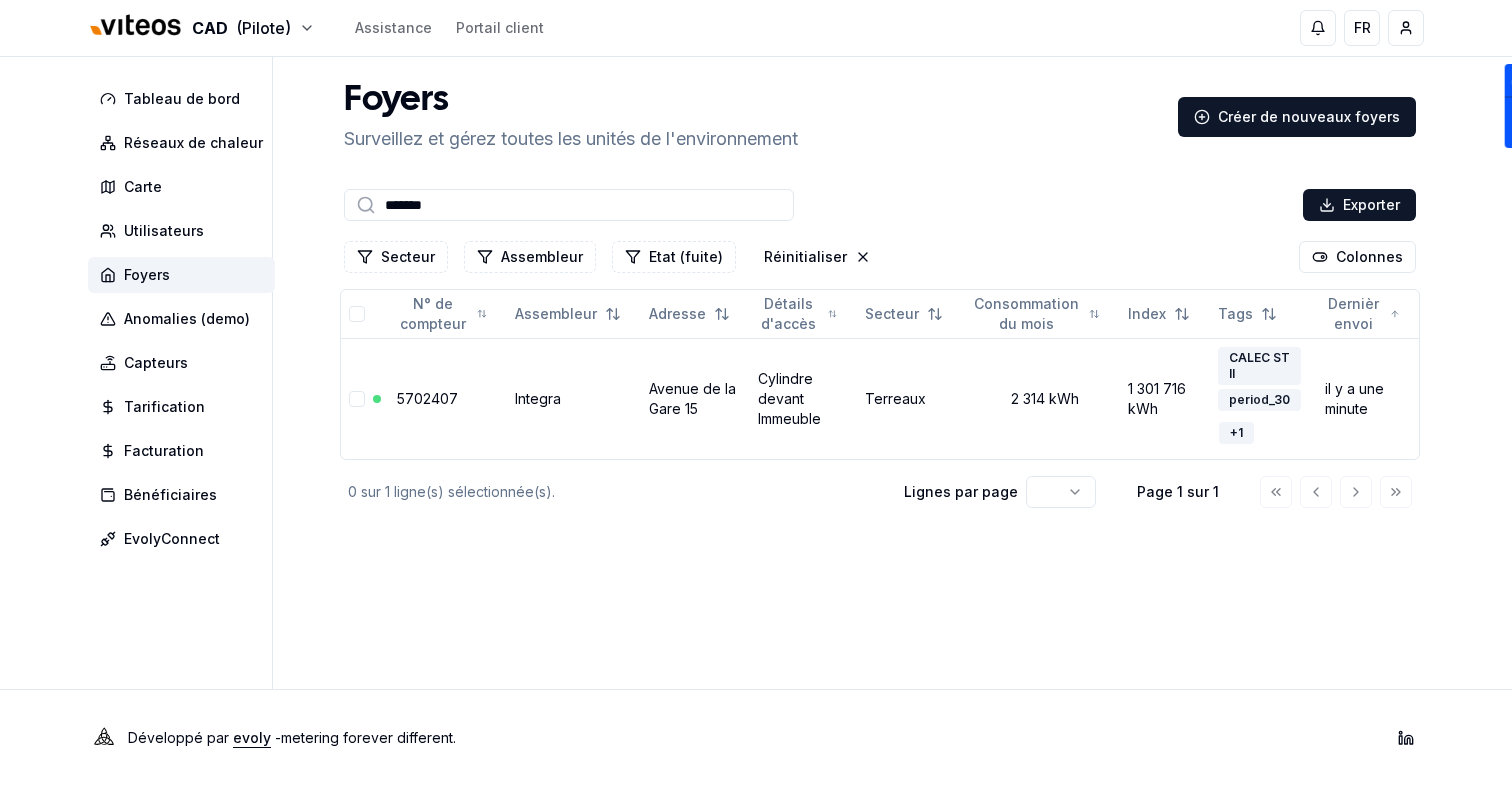 click on "*******" at bounding box center [569, 205] 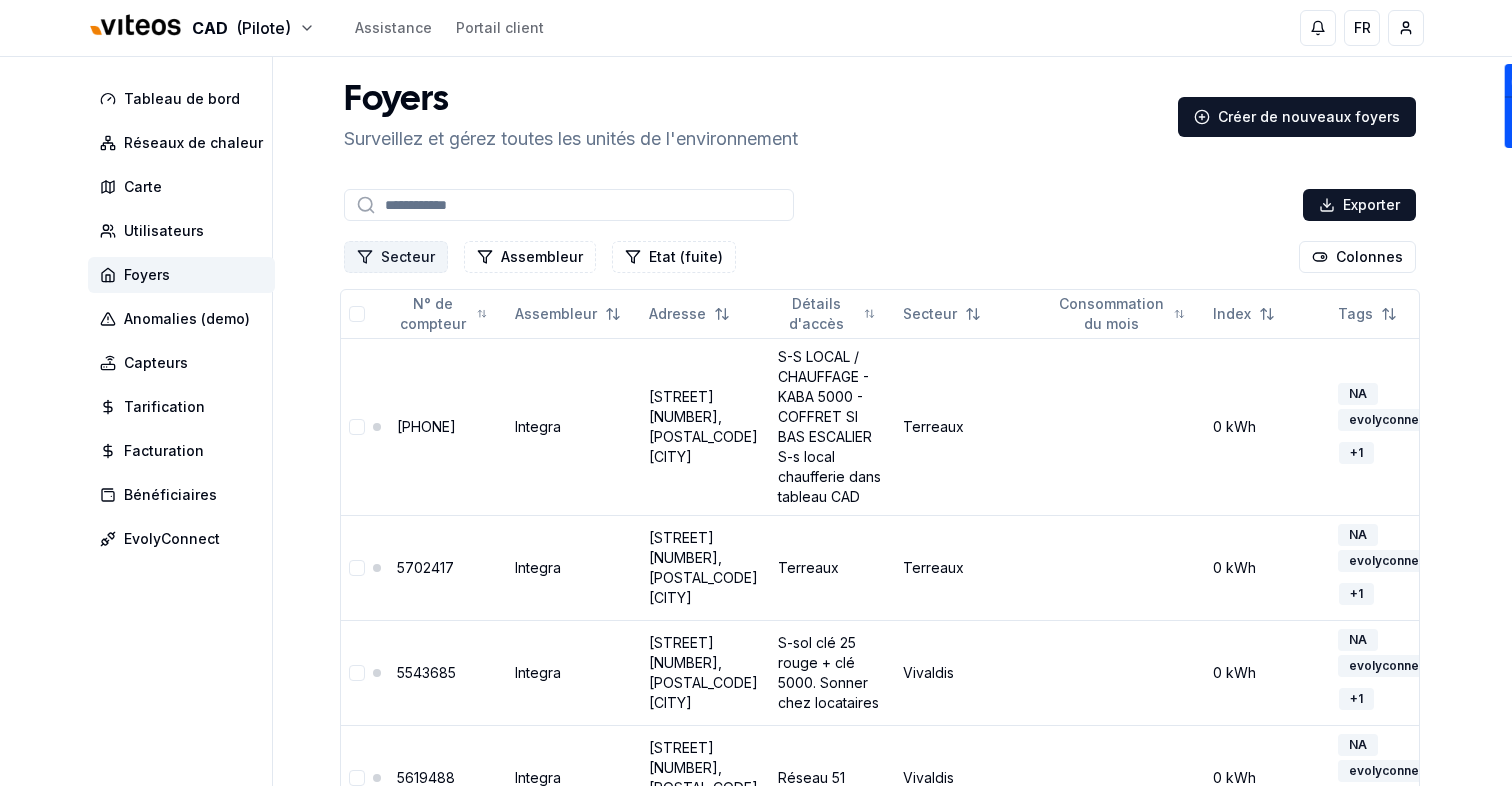 click on "Secteur" at bounding box center (396, 257) 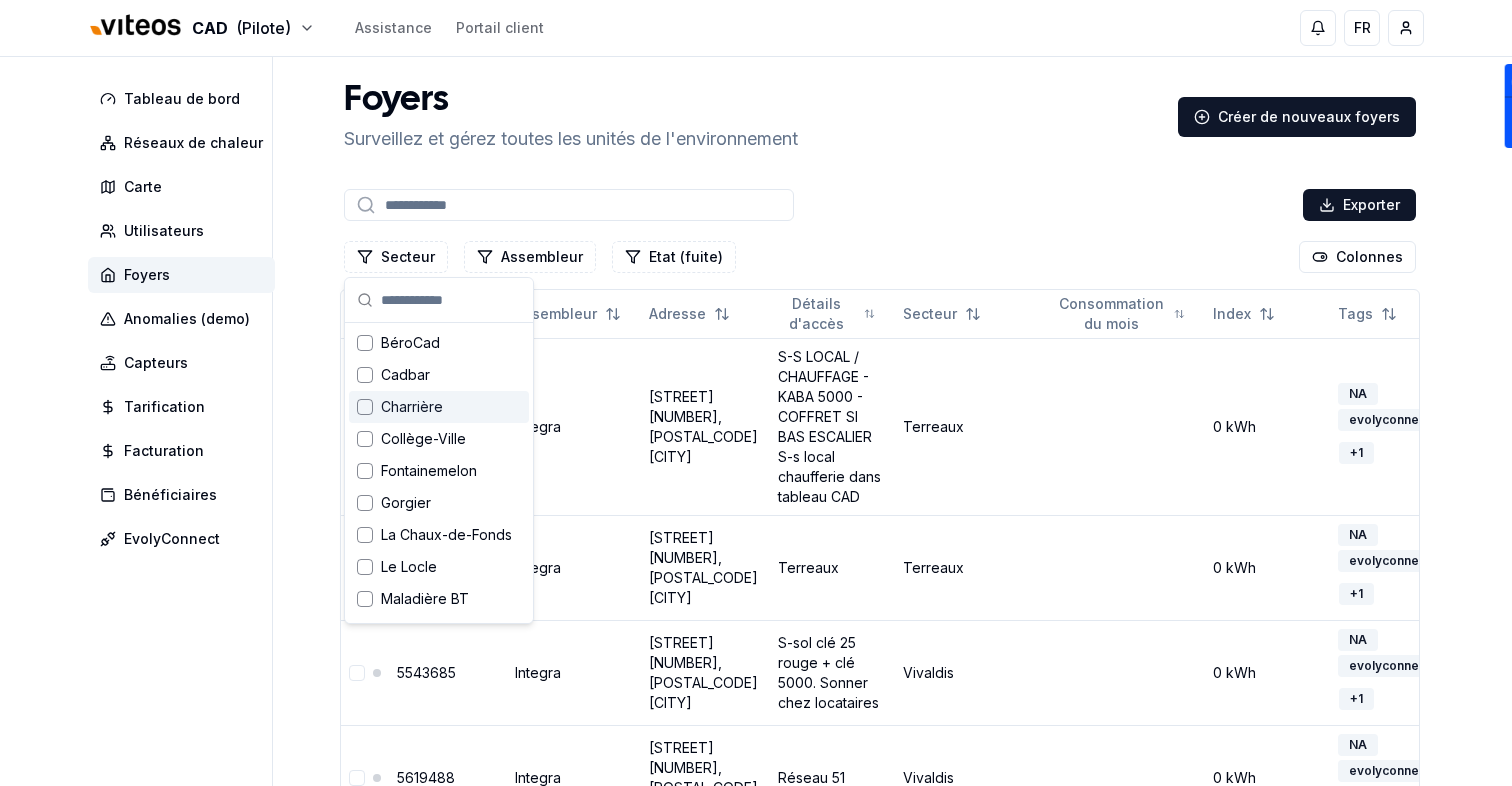 scroll, scrollTop: 316, scrollLeft: 0, axis: vertical 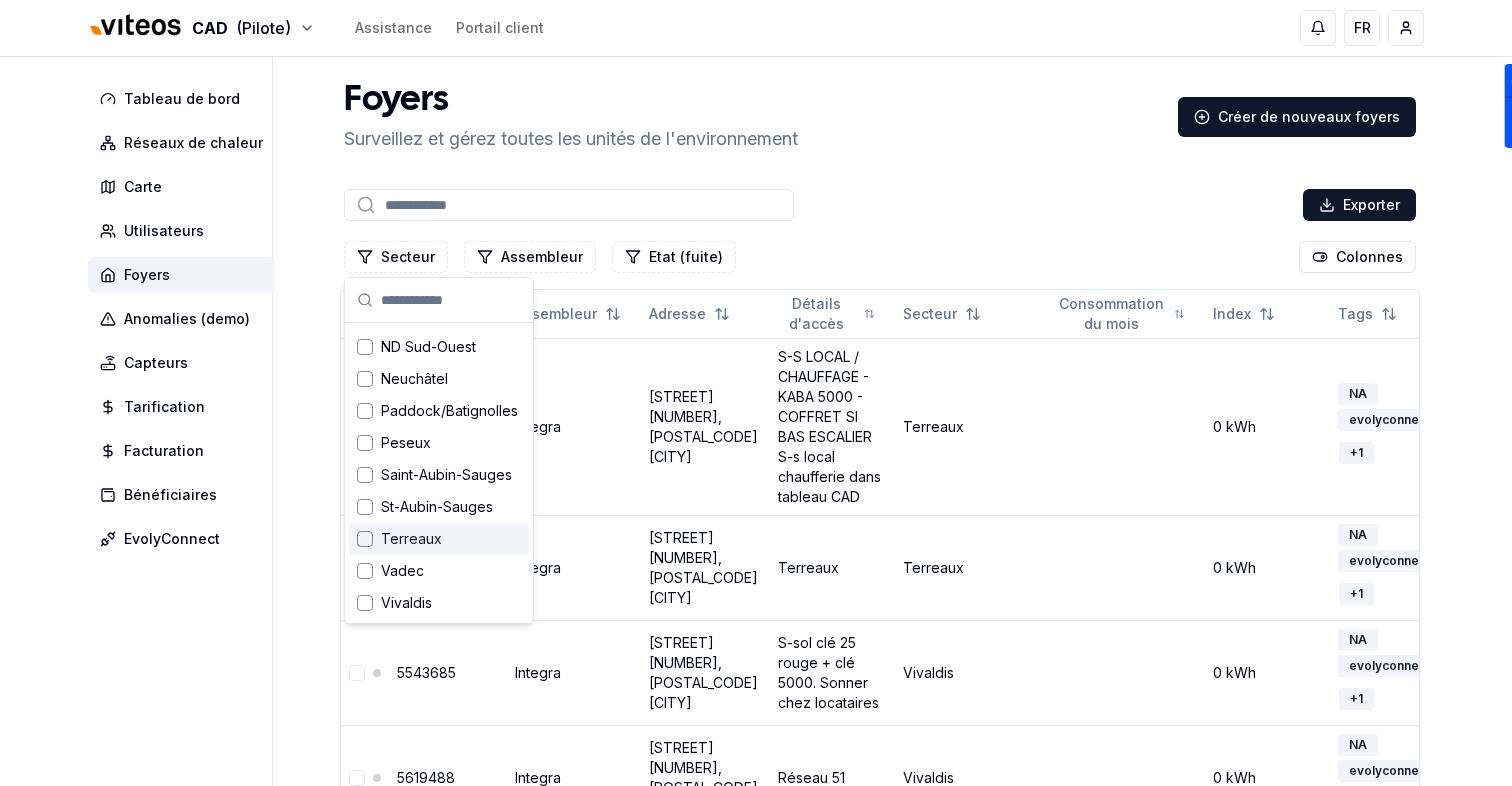 click on "Terreaux" at bounding box center (439, 539) 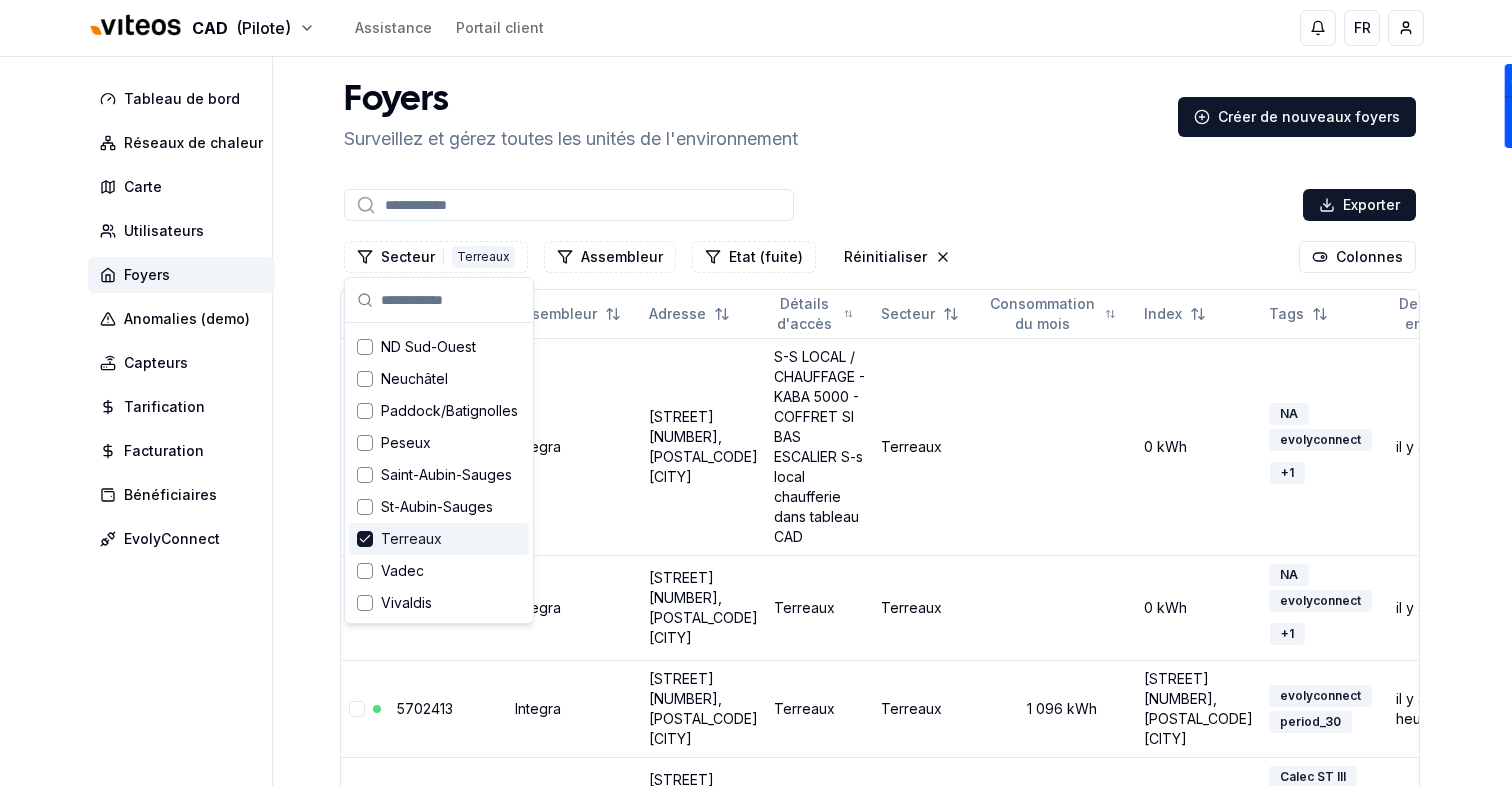 click on "Exporter" at bounding box center [880, 205] 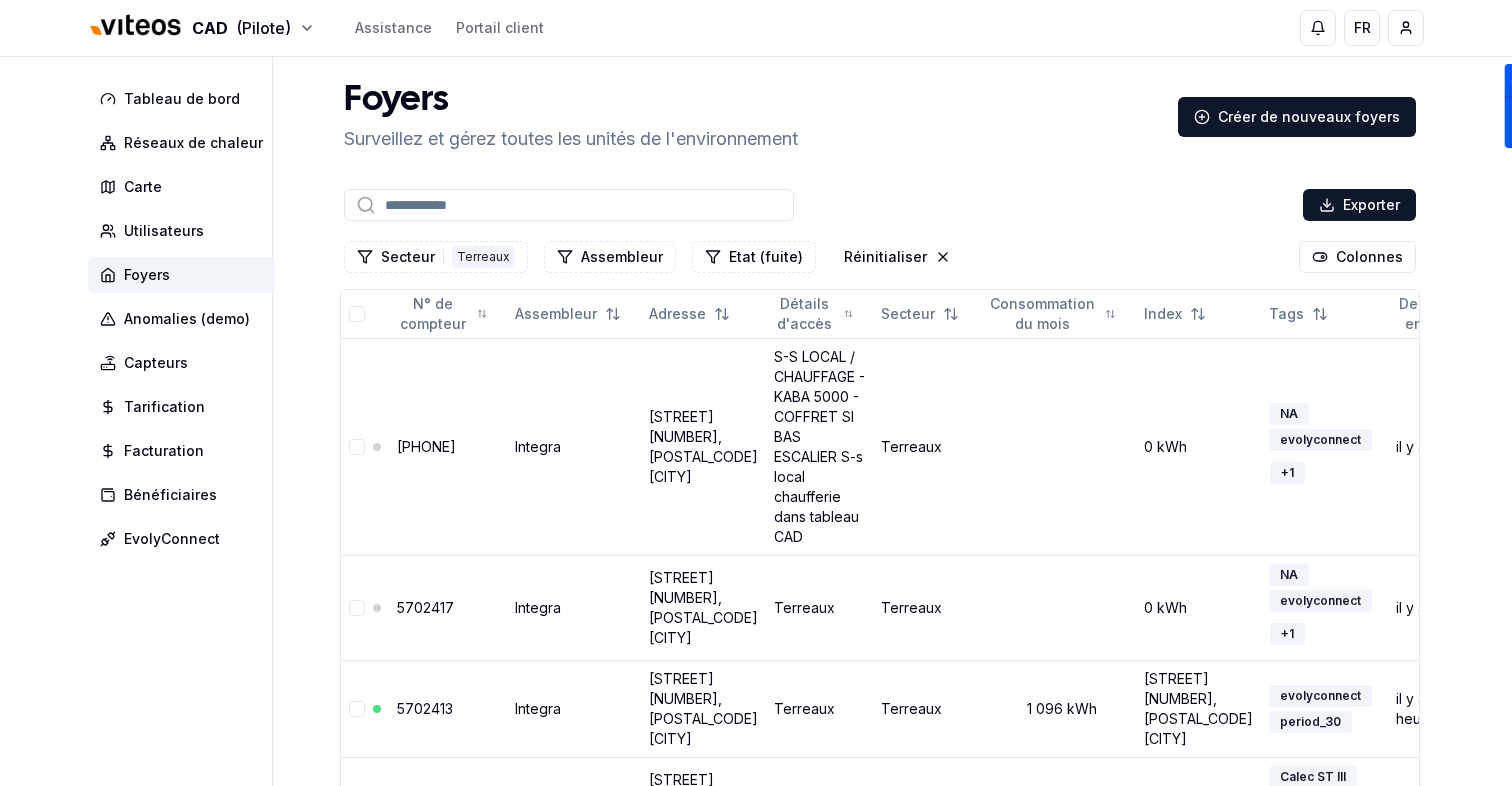 click at bounding box center [569, 205] 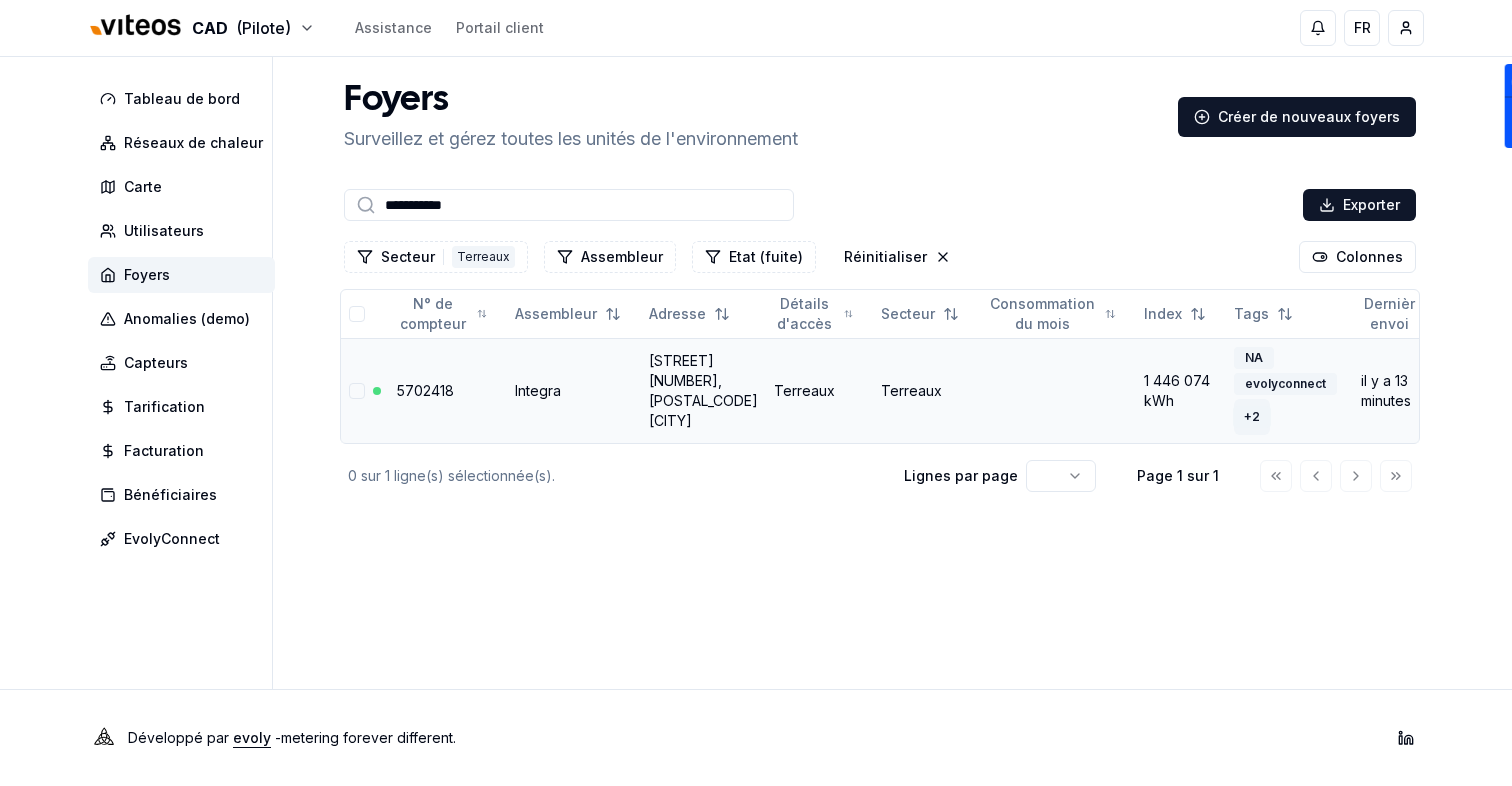 type on "**********" 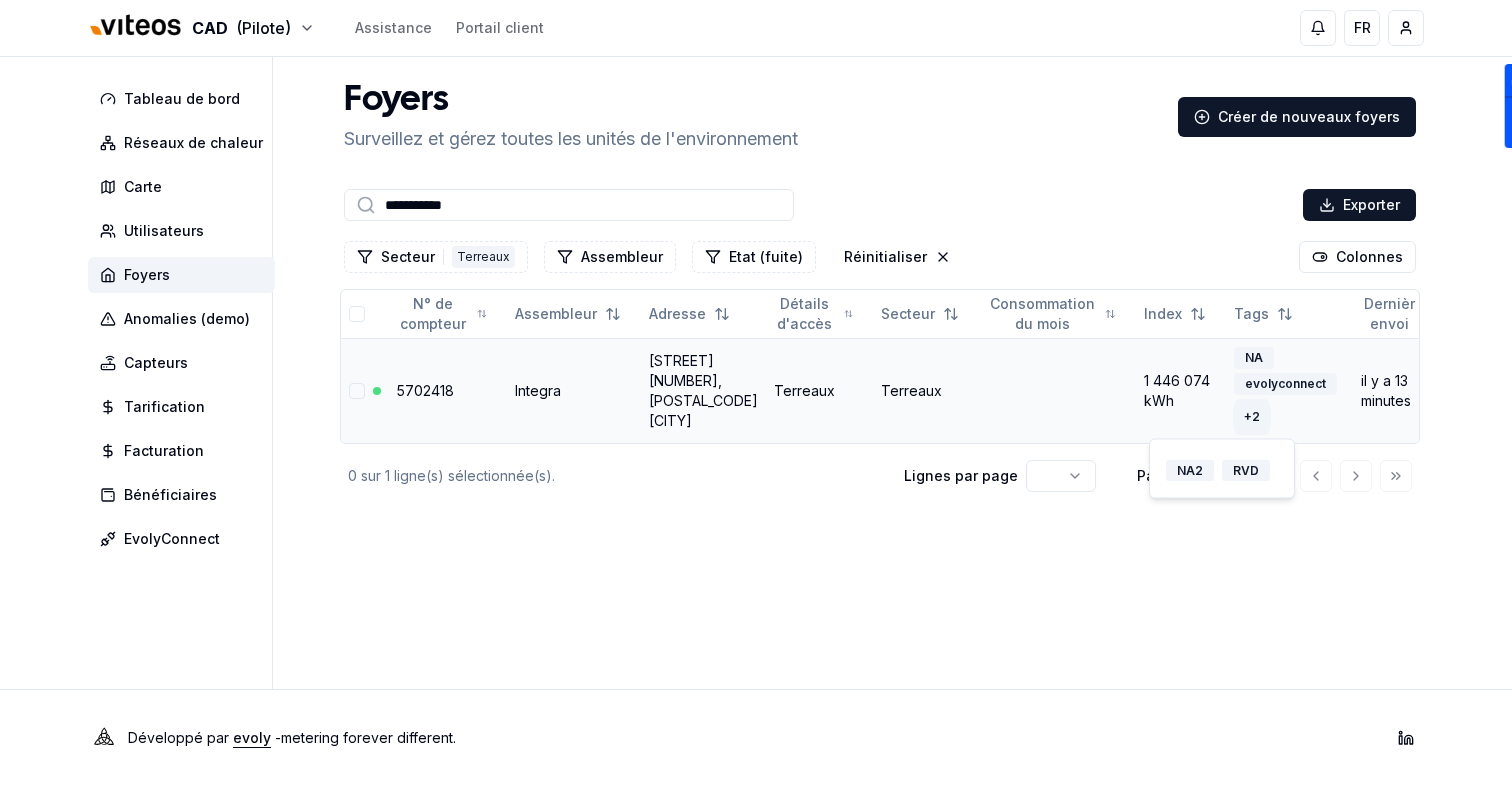 click on "+ 2" at bounding box center [1252, 417] 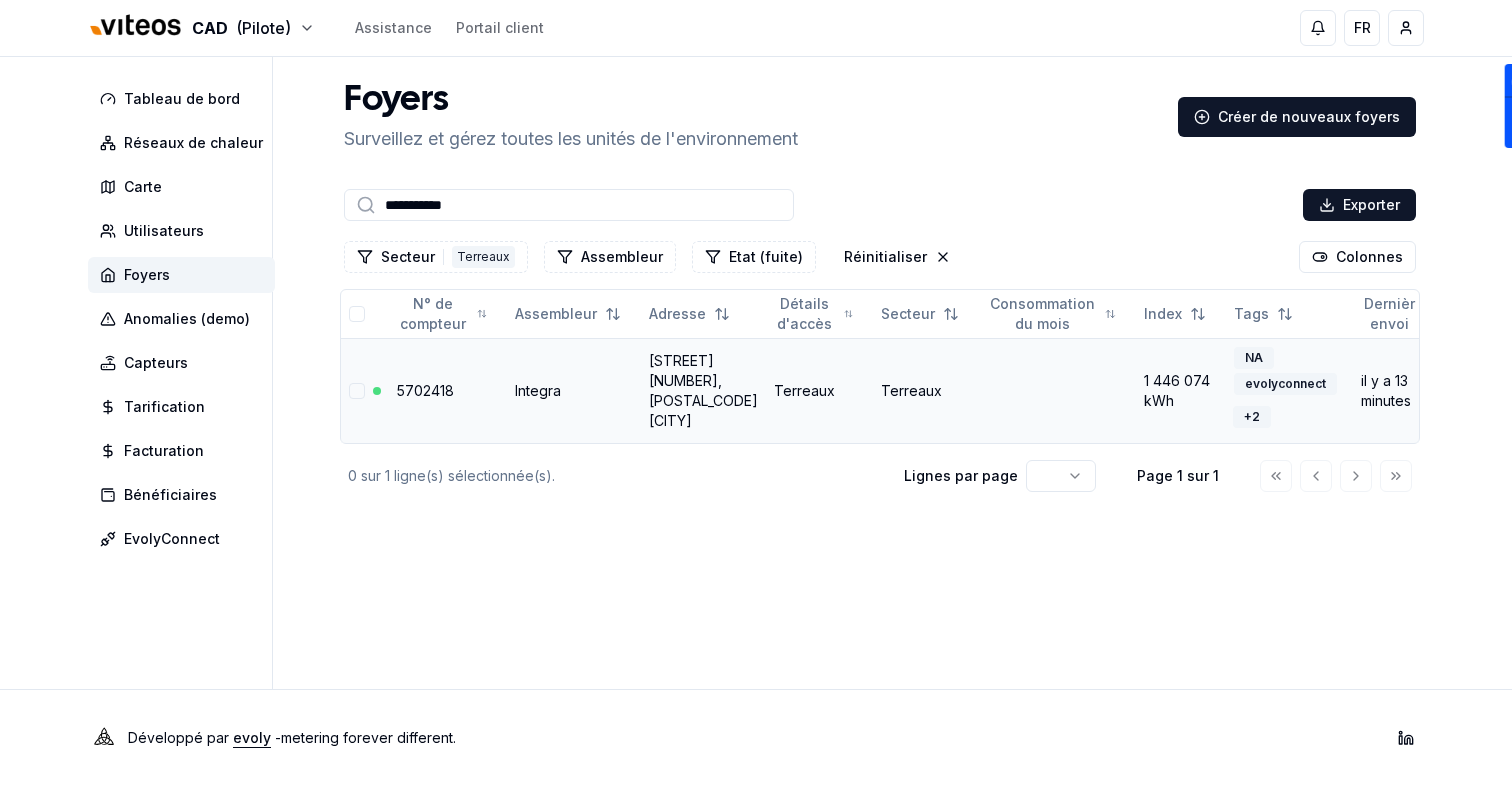 click on "[STREET] [NUMBER], [POSTAL_CODE] [CITY]" at bounding box center [703, 390] 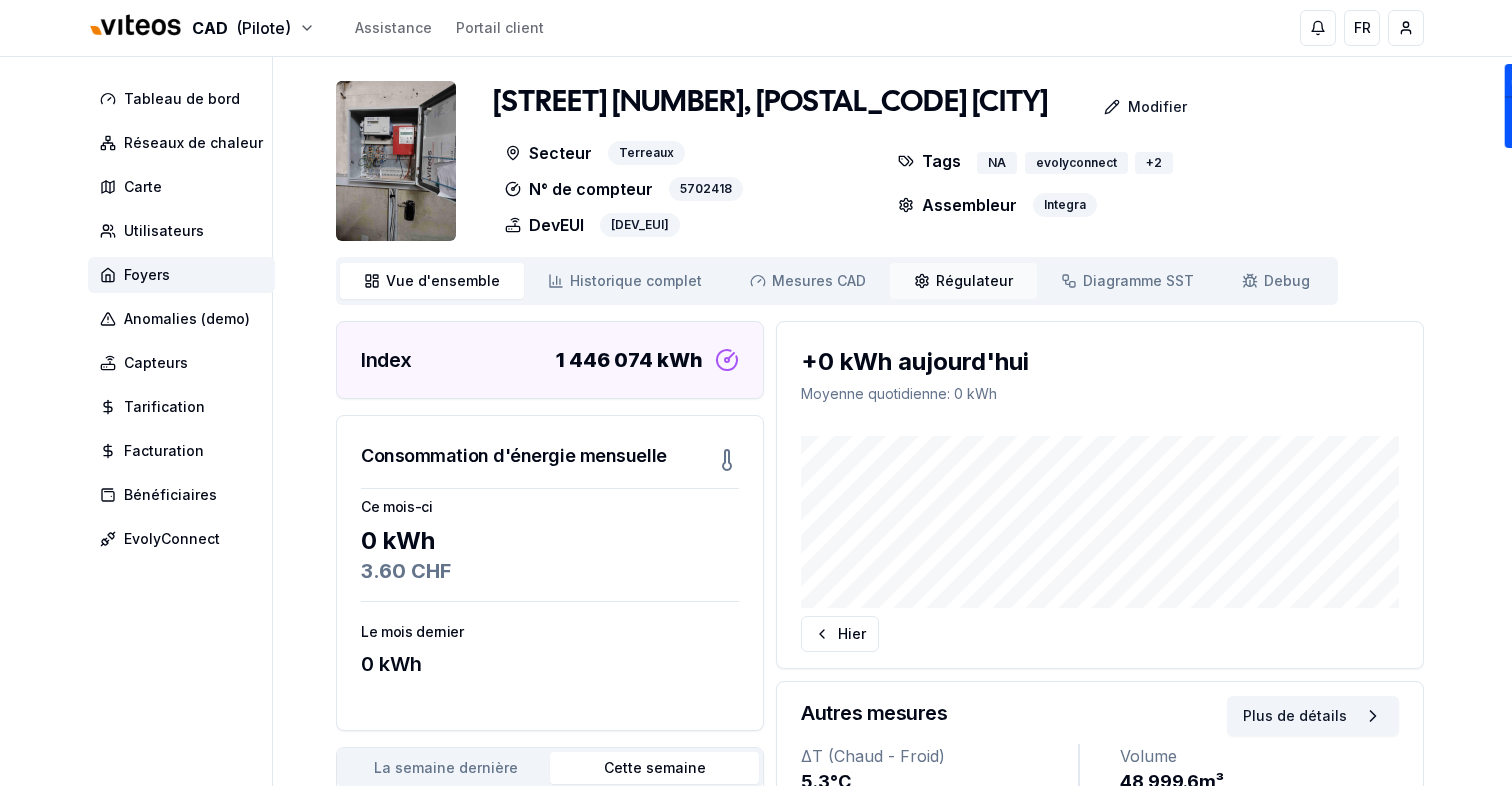 click on "Régulateur" at bounding box center (974, 281) 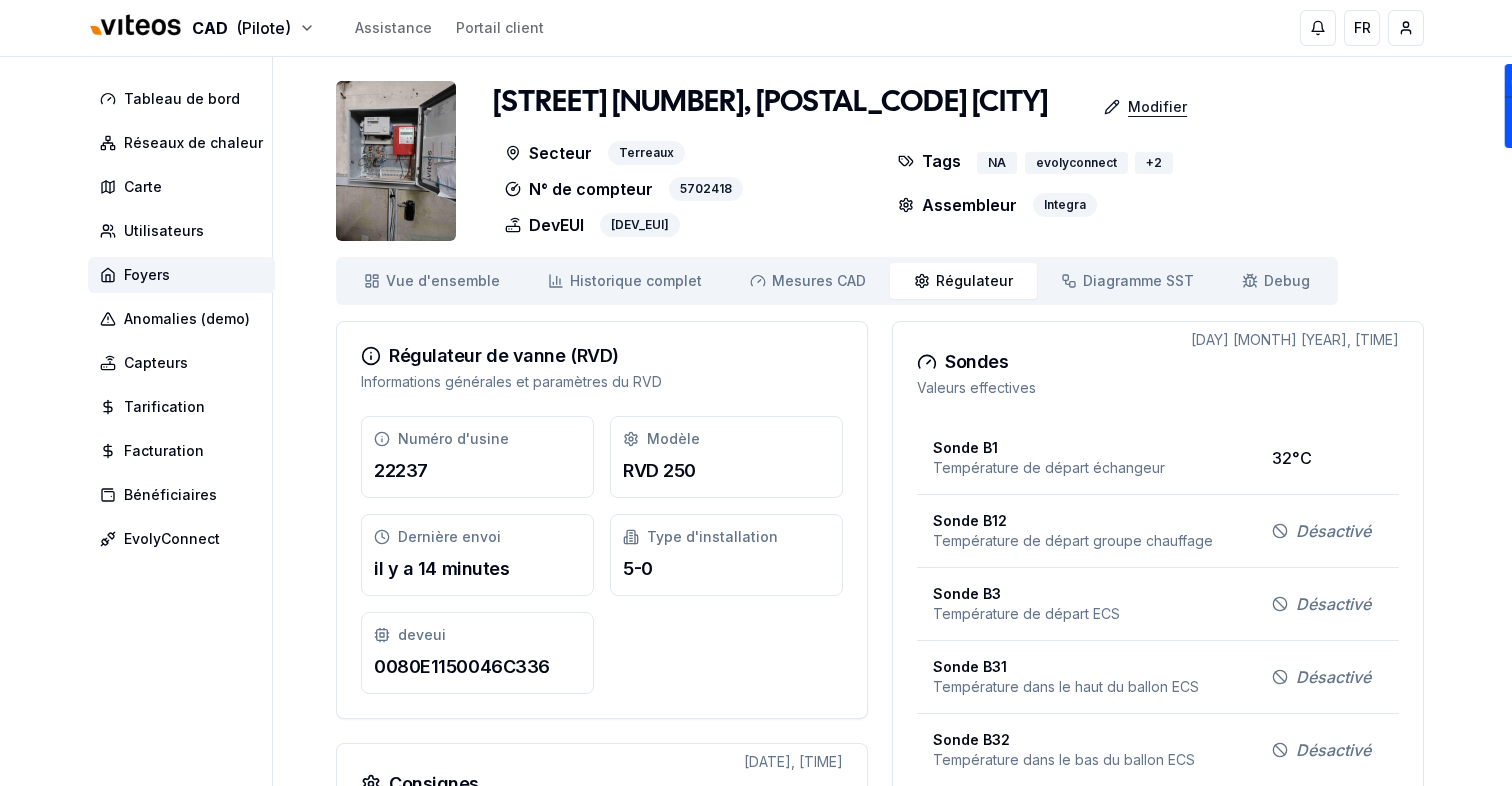 click on "Modifier" at bounding box center [1157, 107] 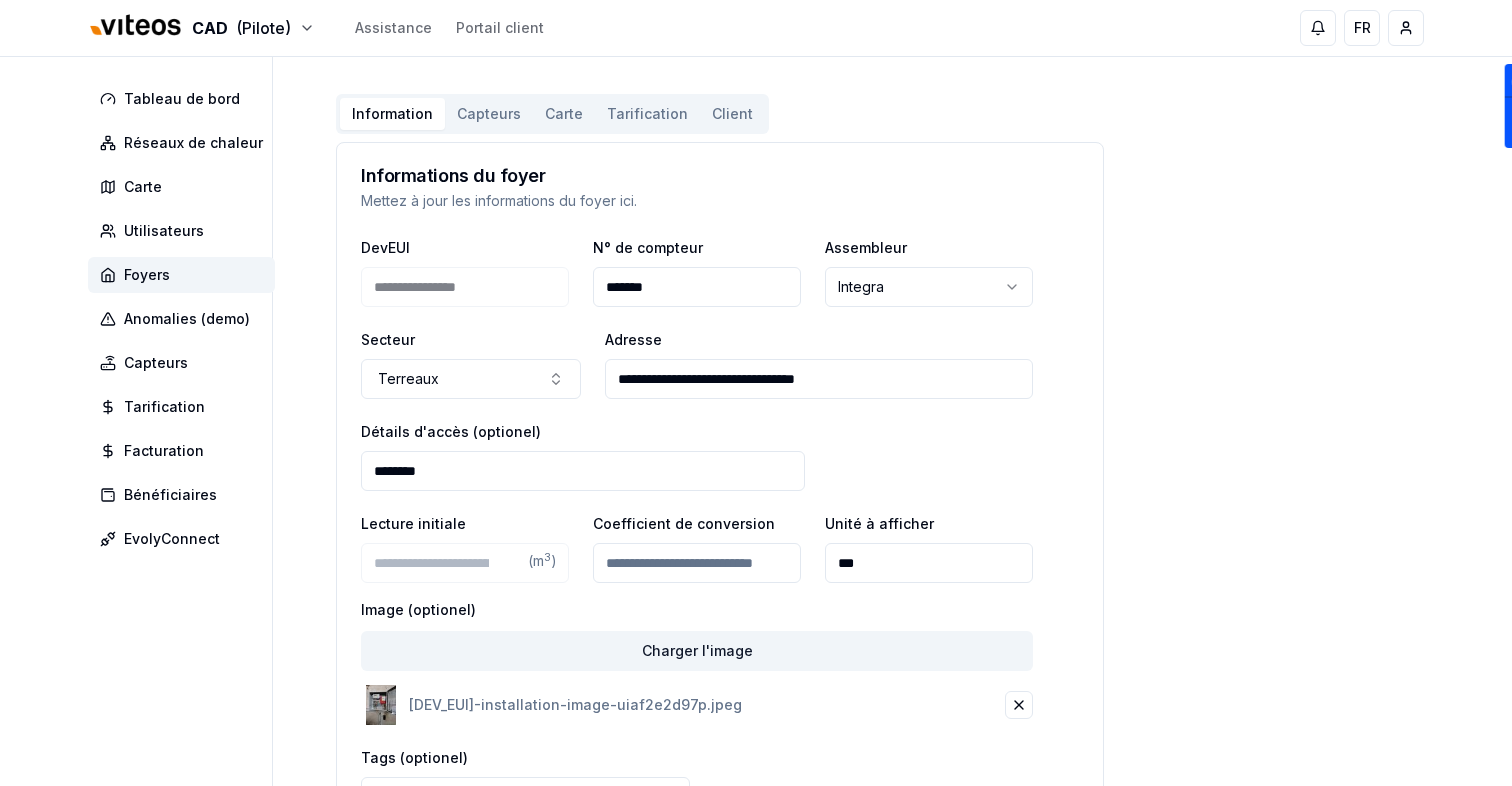 scroll, scrollTop: 173, scrollLeft: 0, axis: vertical 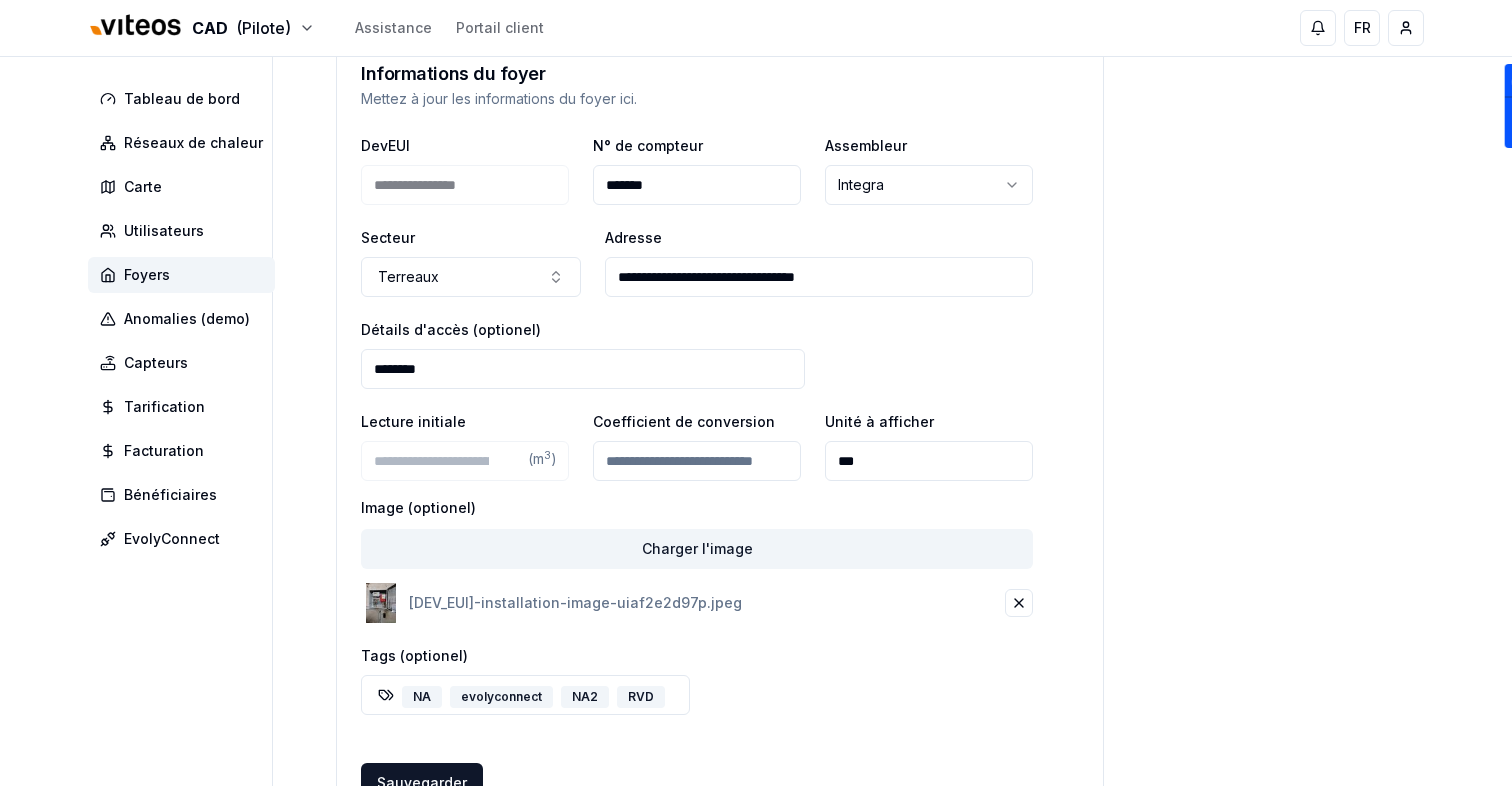 click on "Tags   (optionel) Tags NA evolyconnect NA2 RVD" at bounding box center [697, 679] 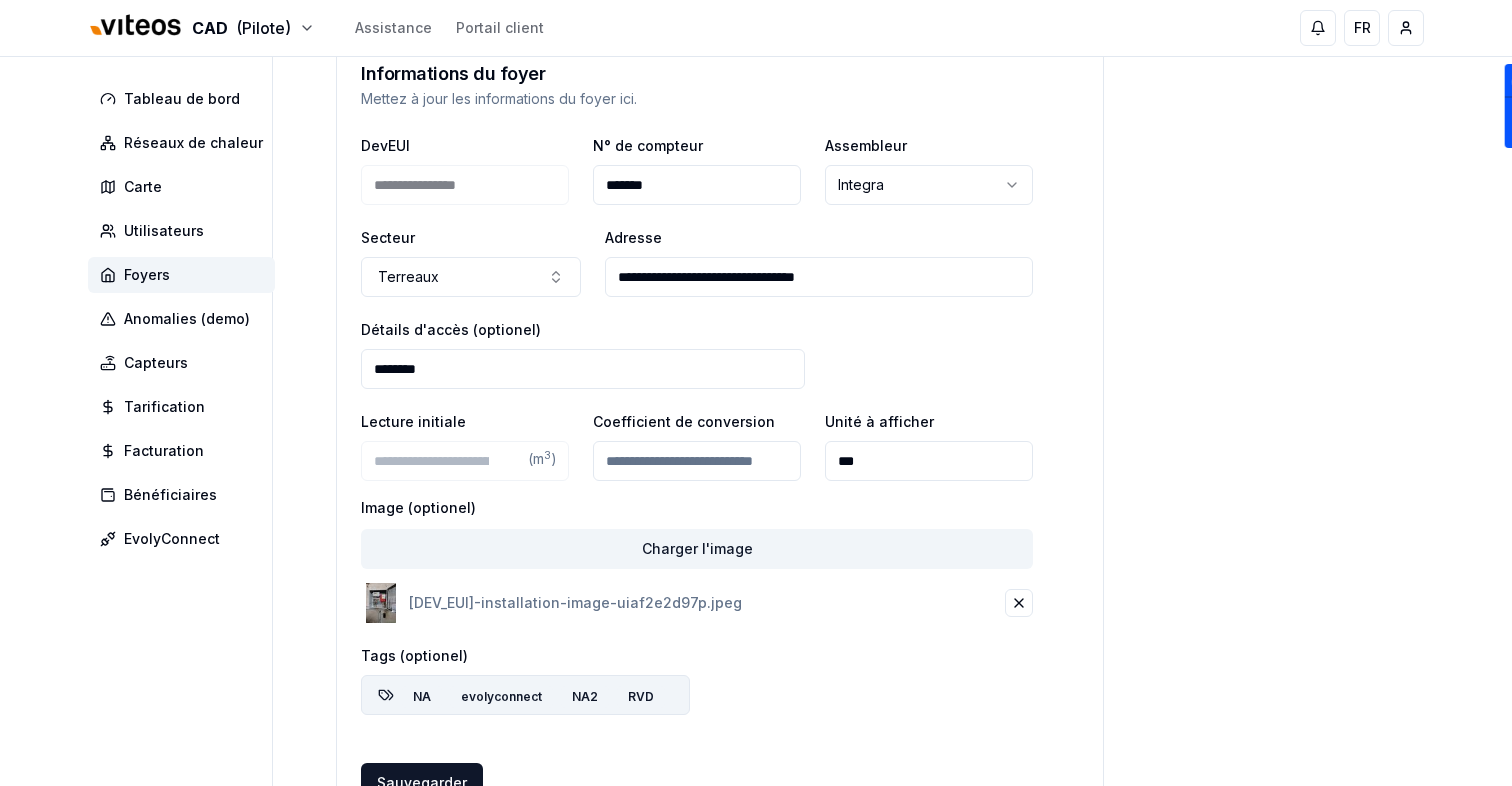 click on "NA evolyconnect NA2 RVD" at bounding box center [537, 695] 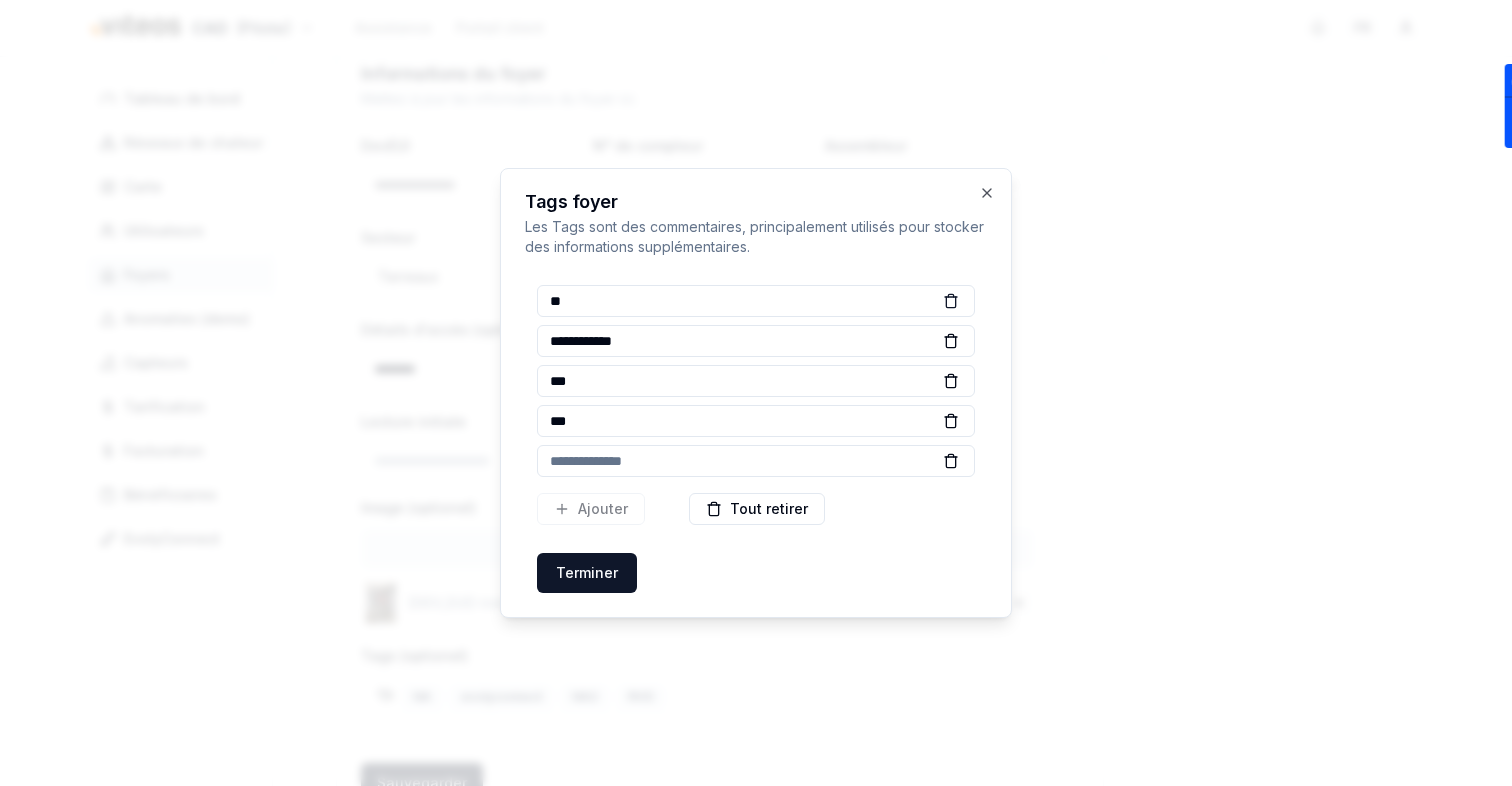 click 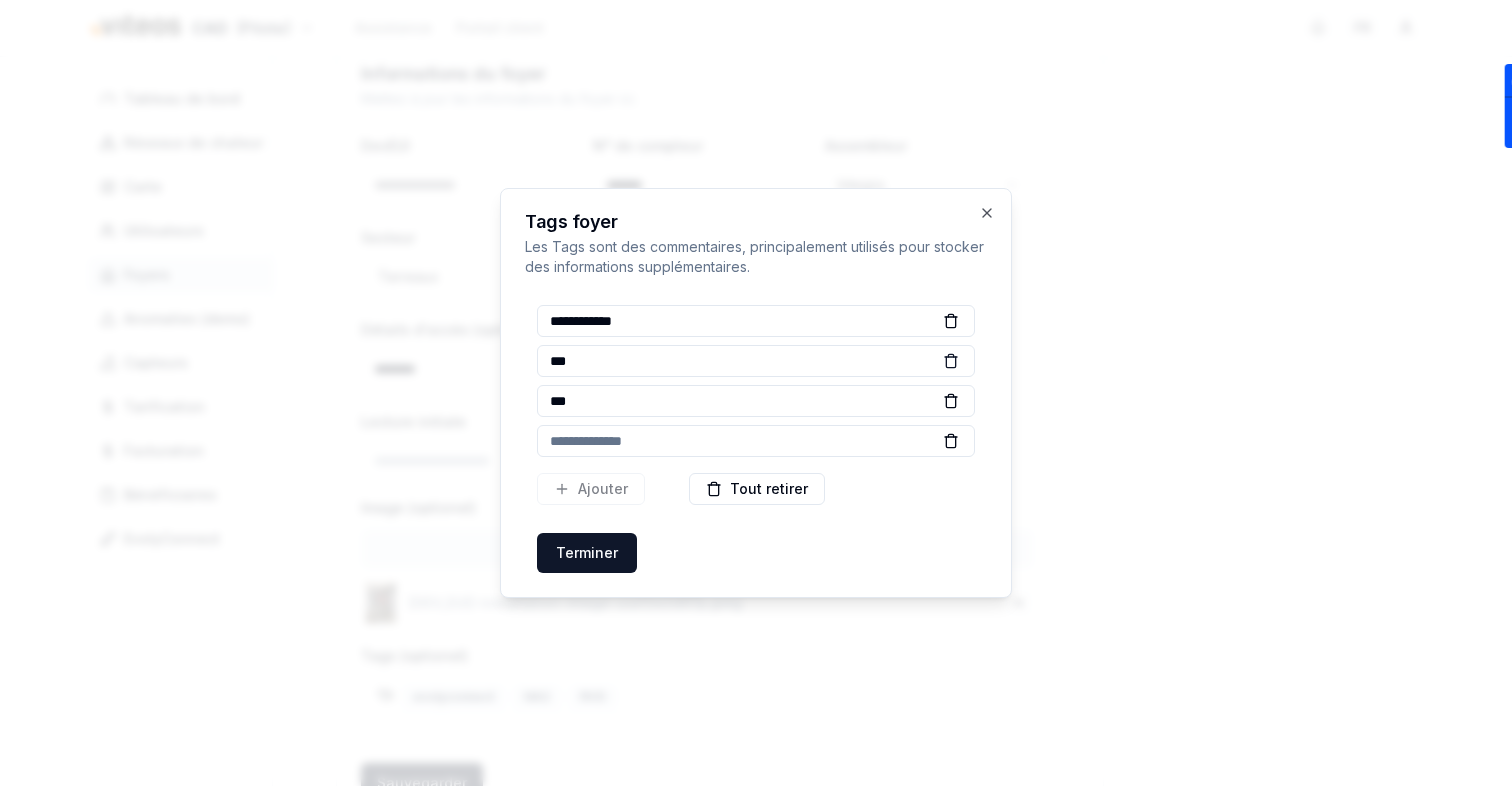 click 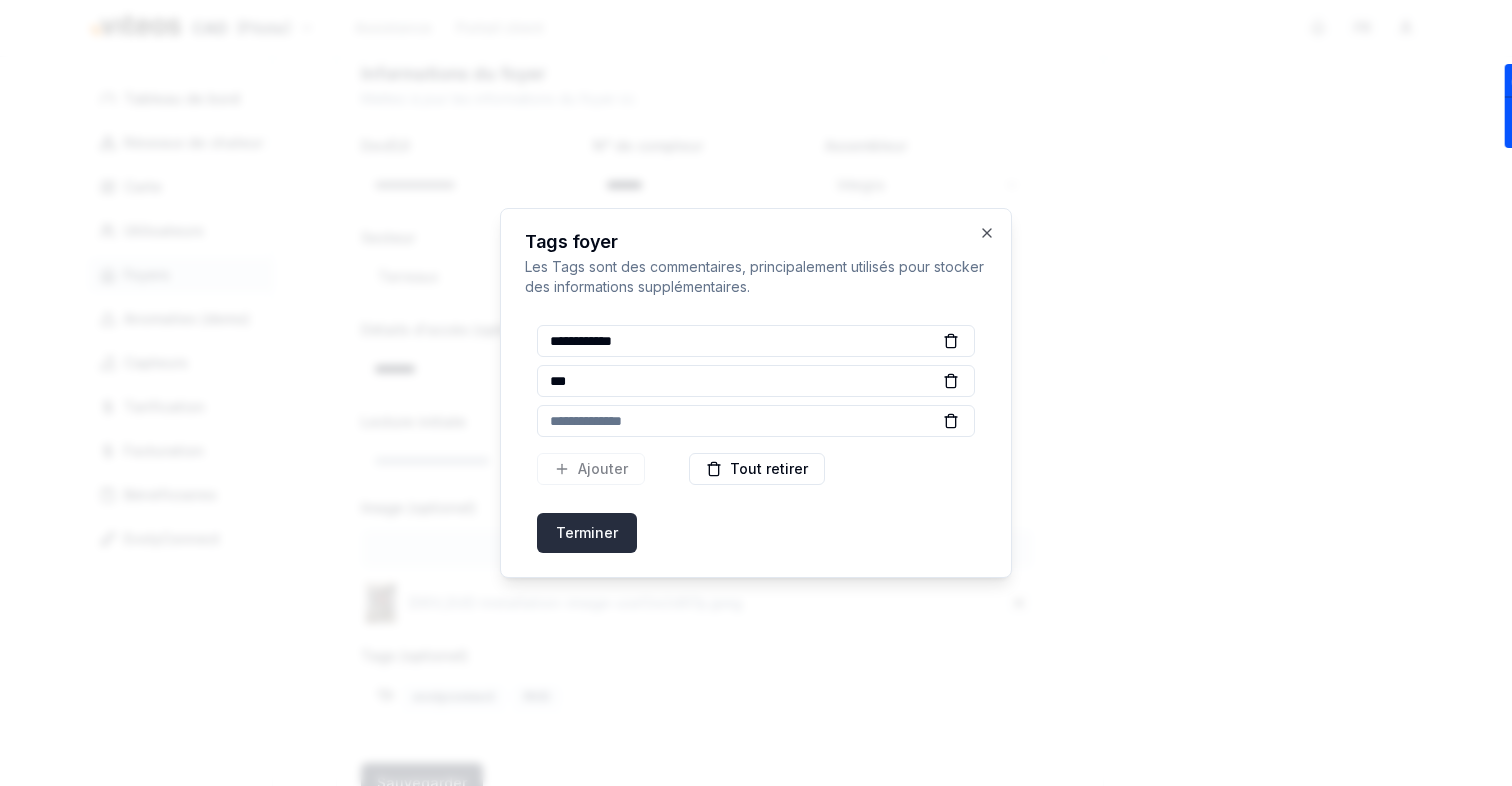 click on "Terminer" at bounding box center [587, 533] 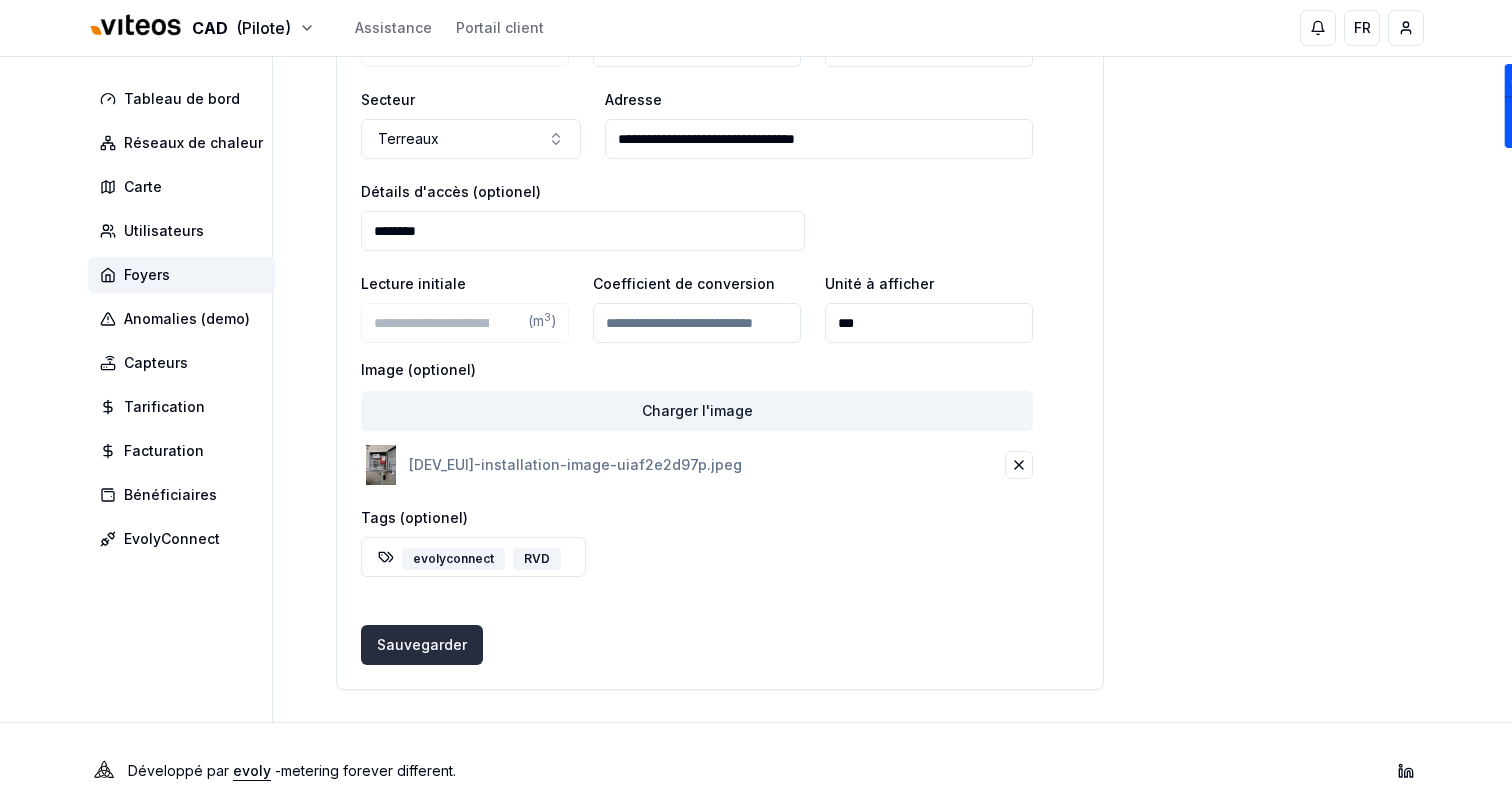 click on "Sauvegarder Sauvegarder" at bounding box center [422, 645] 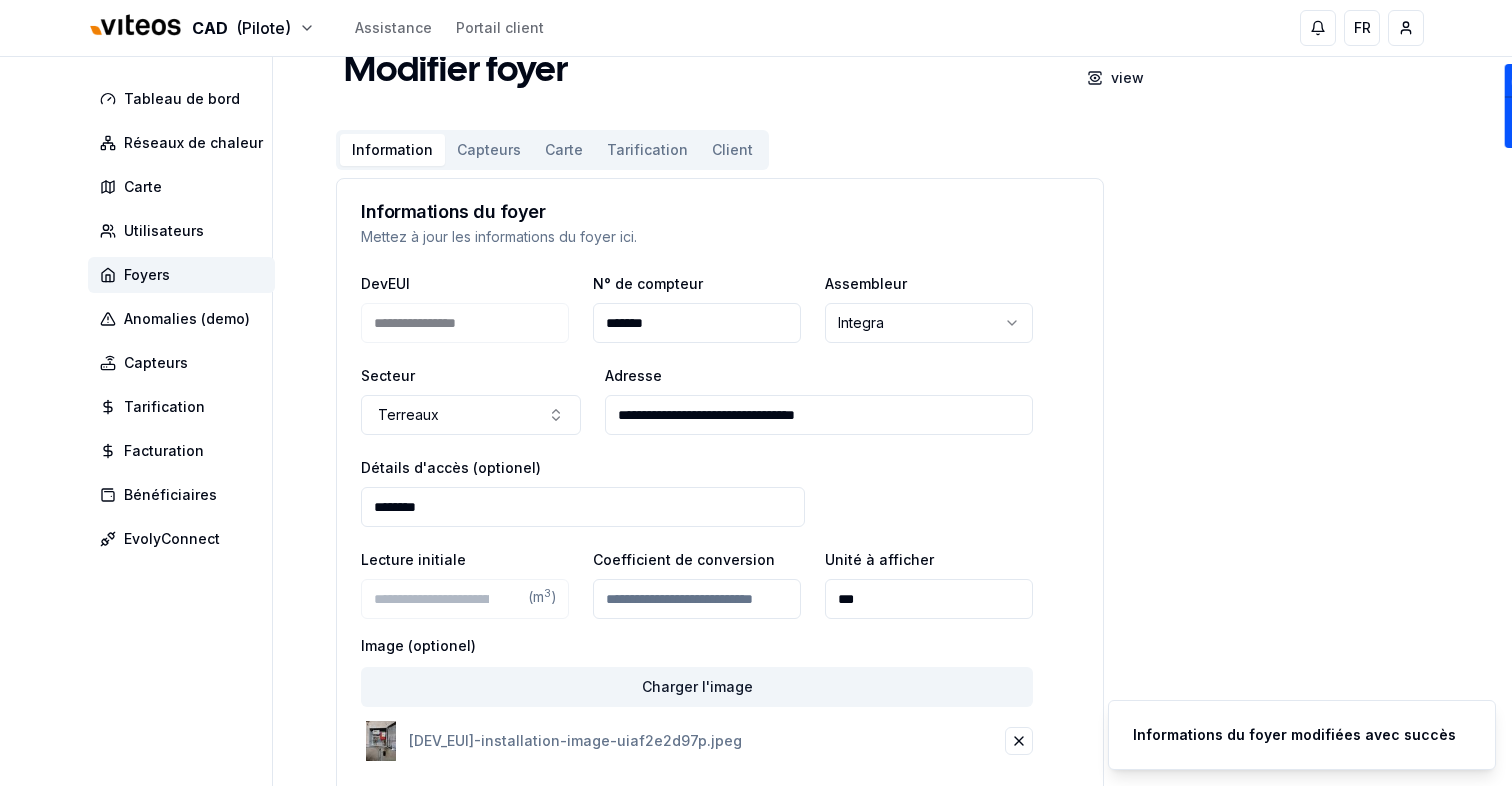 scroll, scrollTop: 0, scrollLeft: 0, axis: both 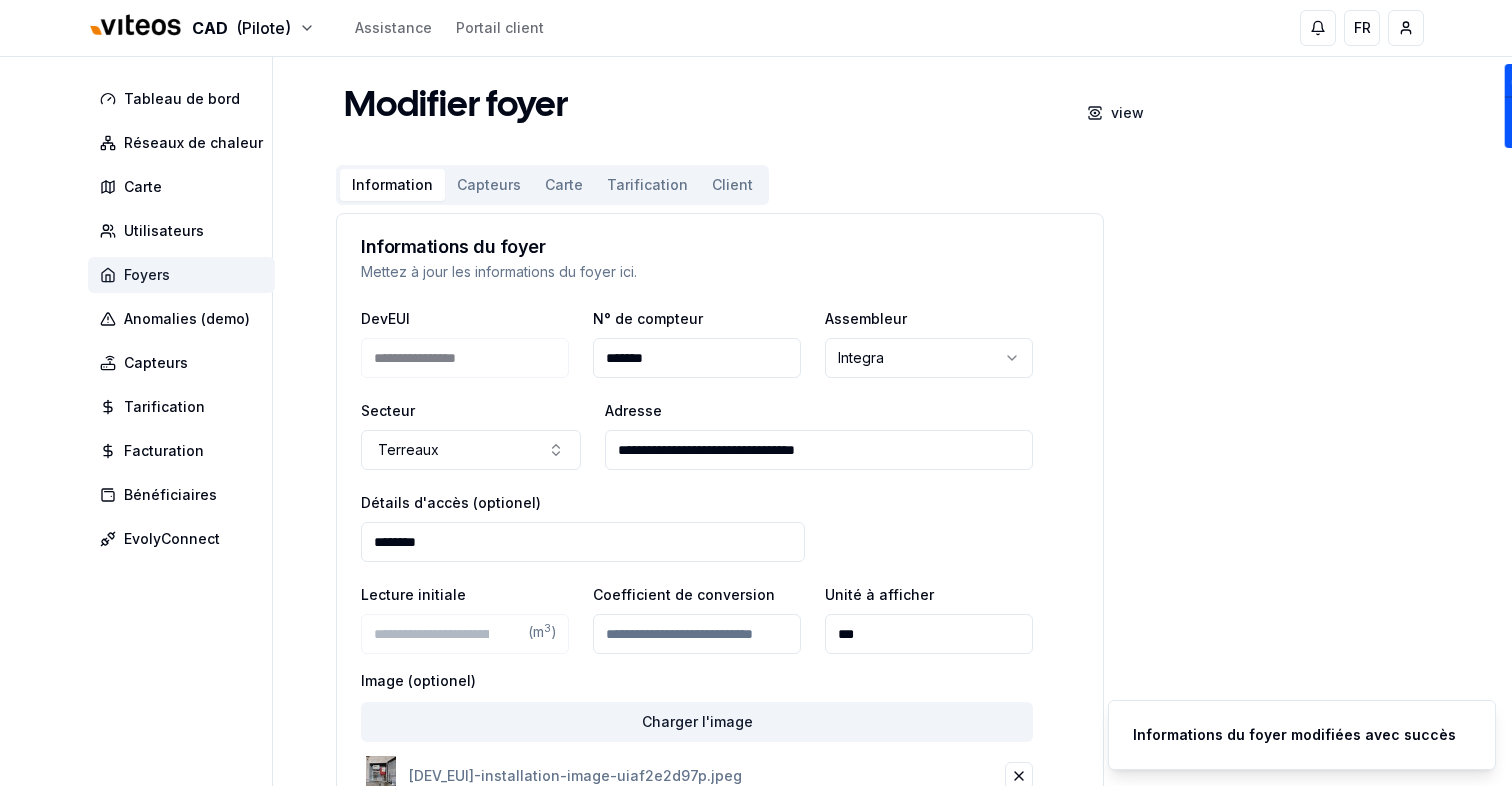 click on "Foyers" at bounding box center (181, 275) 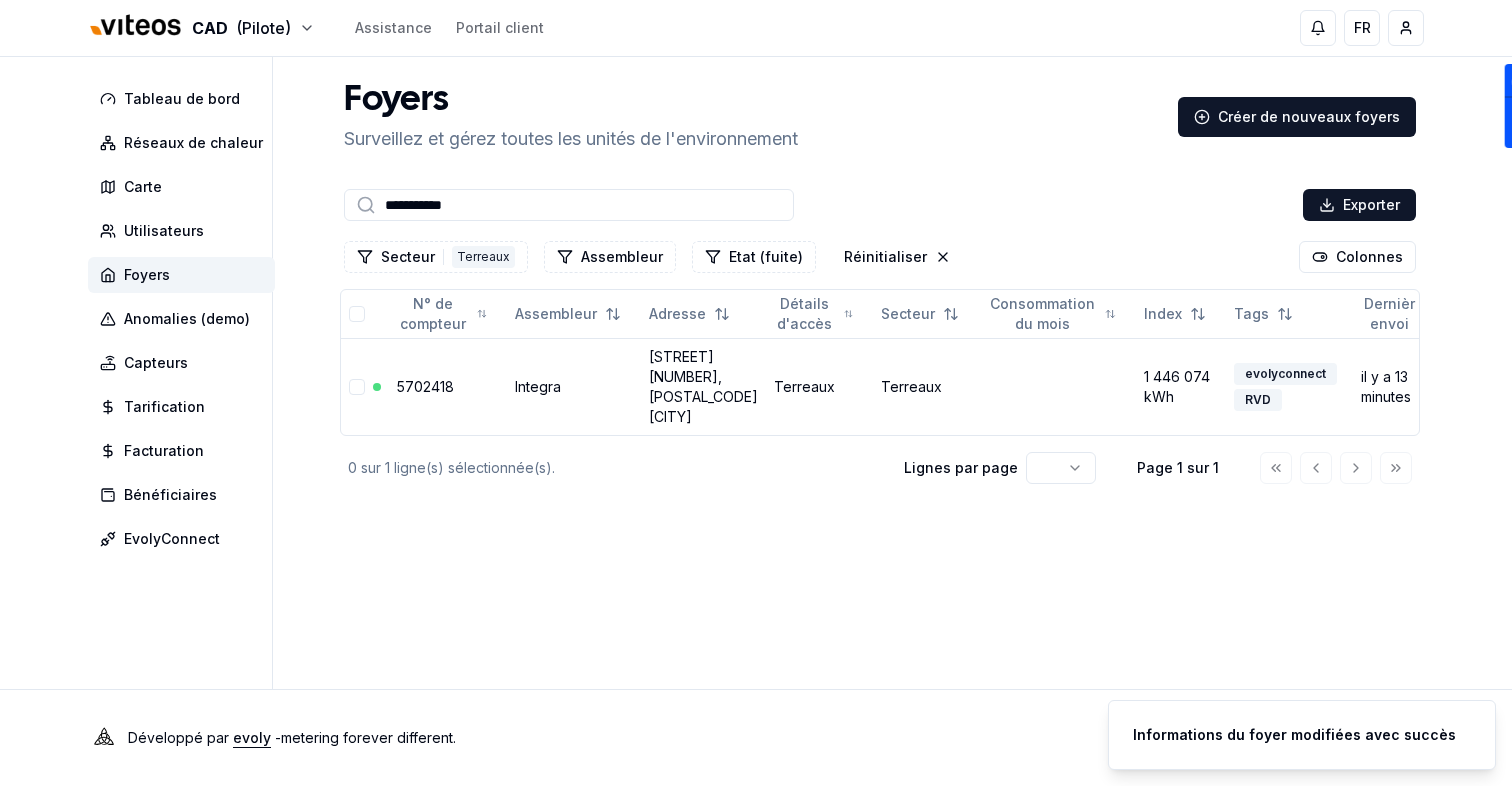 click on "**********" at bounding box center [569, 205] 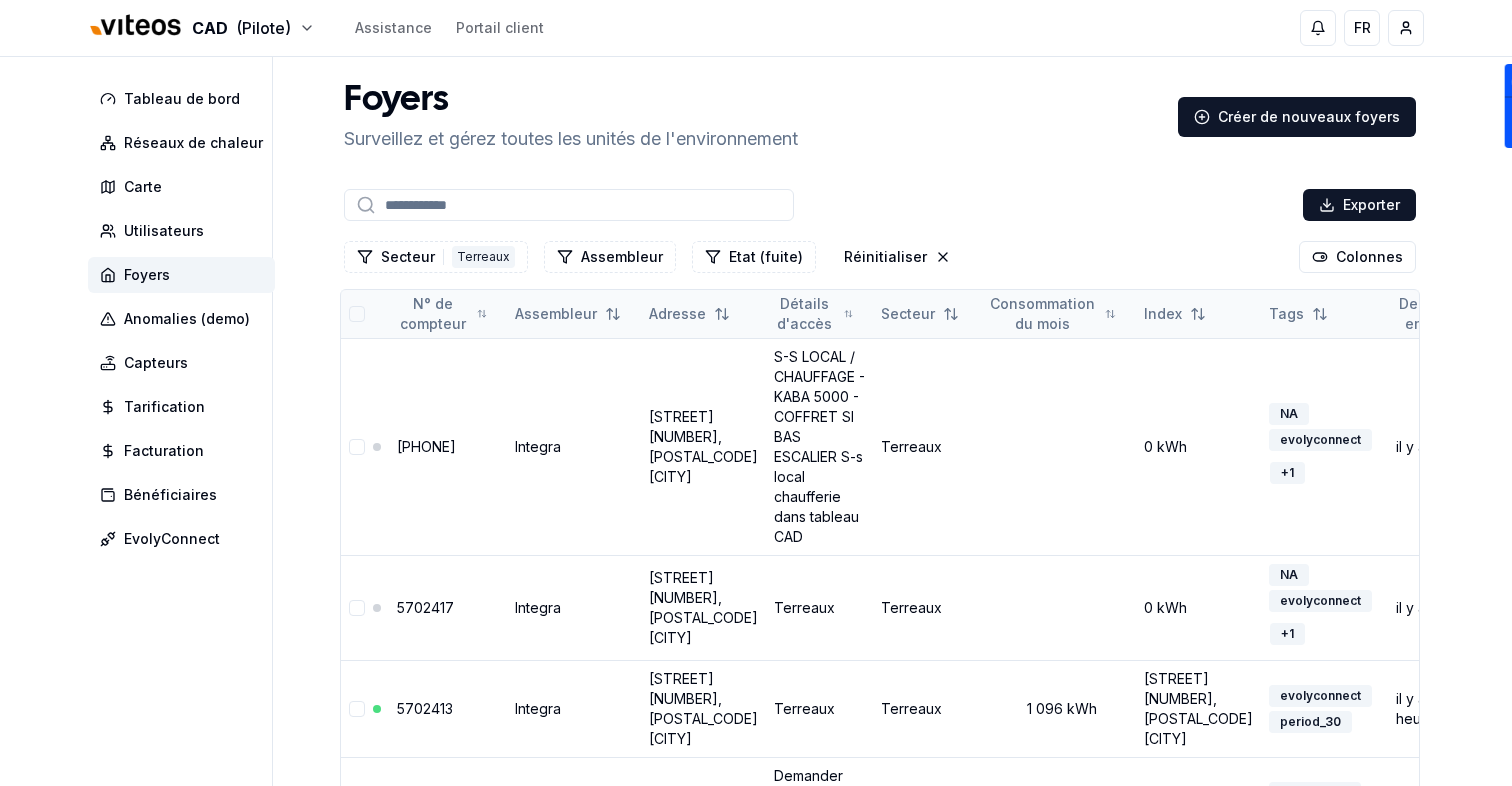 click at bounding box center (357, 314) 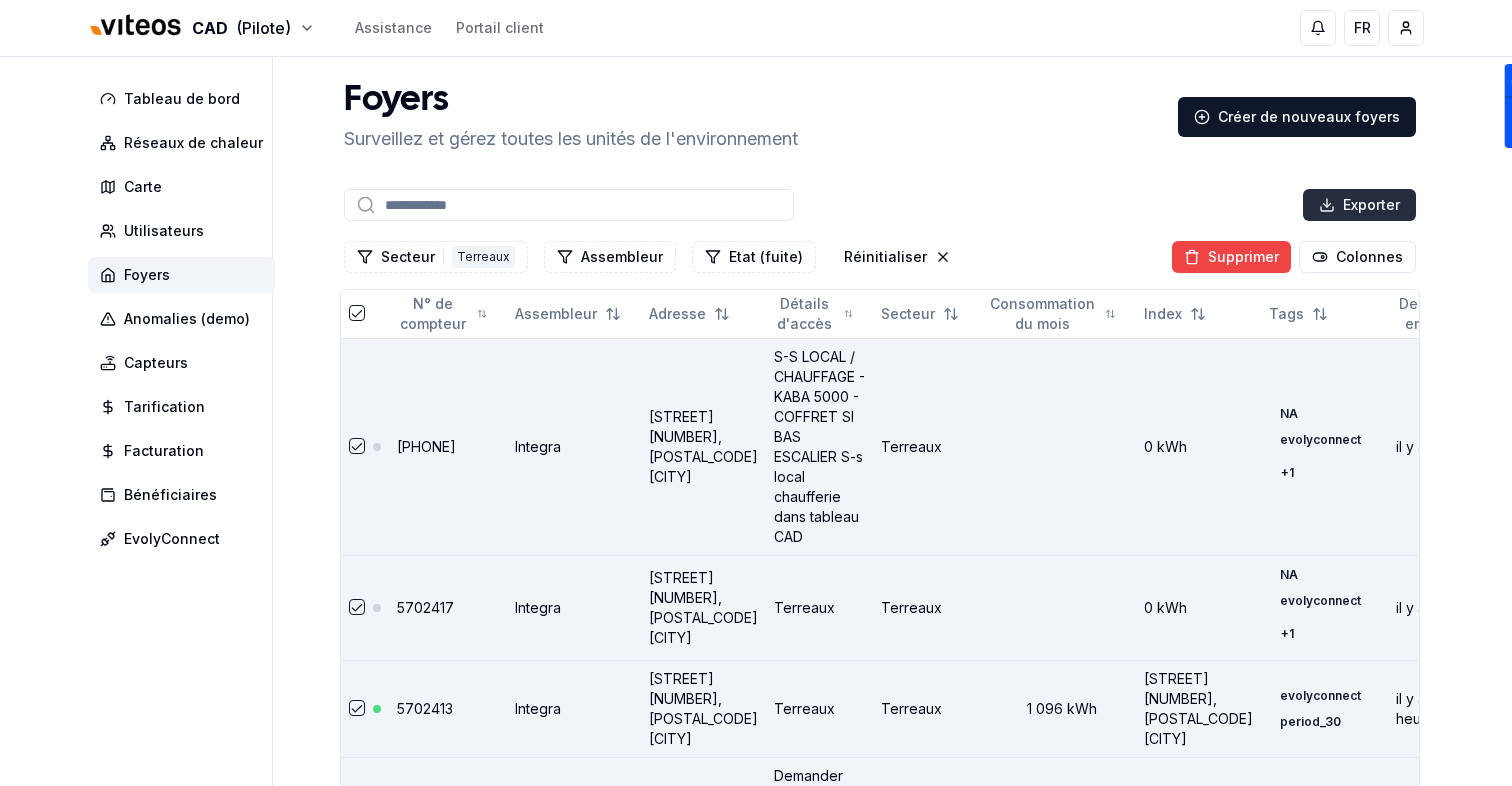 click on "Tableau de bord Réseaux de chaleur Carte Utilisateurs Foyers Anomalies (demo) Capteurs Tarification Facturation Bénéficiaires EvolyConnect Foyers Surveillez et gérez toutes les unités de l'environnement Créer de nouveaux foyers Exporter Secteur 1 Terreaux Assembleur Etat (fuite) Réinitialiser Supprimer Colonnes N° de compteur Assembleur Adresse Détails d'accès Secteur Consommation du mois Index Tags Dernièr envoi DevEUI [DEV_EUI] Integra [STREET] [NUMBER], [POSTAL_CODE] [CITY] S-S LOCAL / CHAUFFAGE - KABA 5000 - COFFRET SI BAS ESCALIER
S-s local chaufferie dans tableau CAD Terreaux 0 kWh NA evolyconnect + 1 il y a 56 ans [DEV_EUI] show Éditer [DEV_EUI] Integra [STREET] [NAME] [NUMBER], [POSTAL_CODE] [CITY] Terreaux Terreaux 0 kWh NA evolyconnect + 1 il y a 56 ans [DEV_EUI] show Éditer [DEV_EUI] Integra [STREET] [NAME] [NUMBER], [POSTAL_CODE] [CITY] Terreaux Terreaux 1 096 kWh 950 657 kWh evolyconnect period_30 il y a 2 heures [DEV_EUI] show Éditer" at bounding box center [756, 1312] 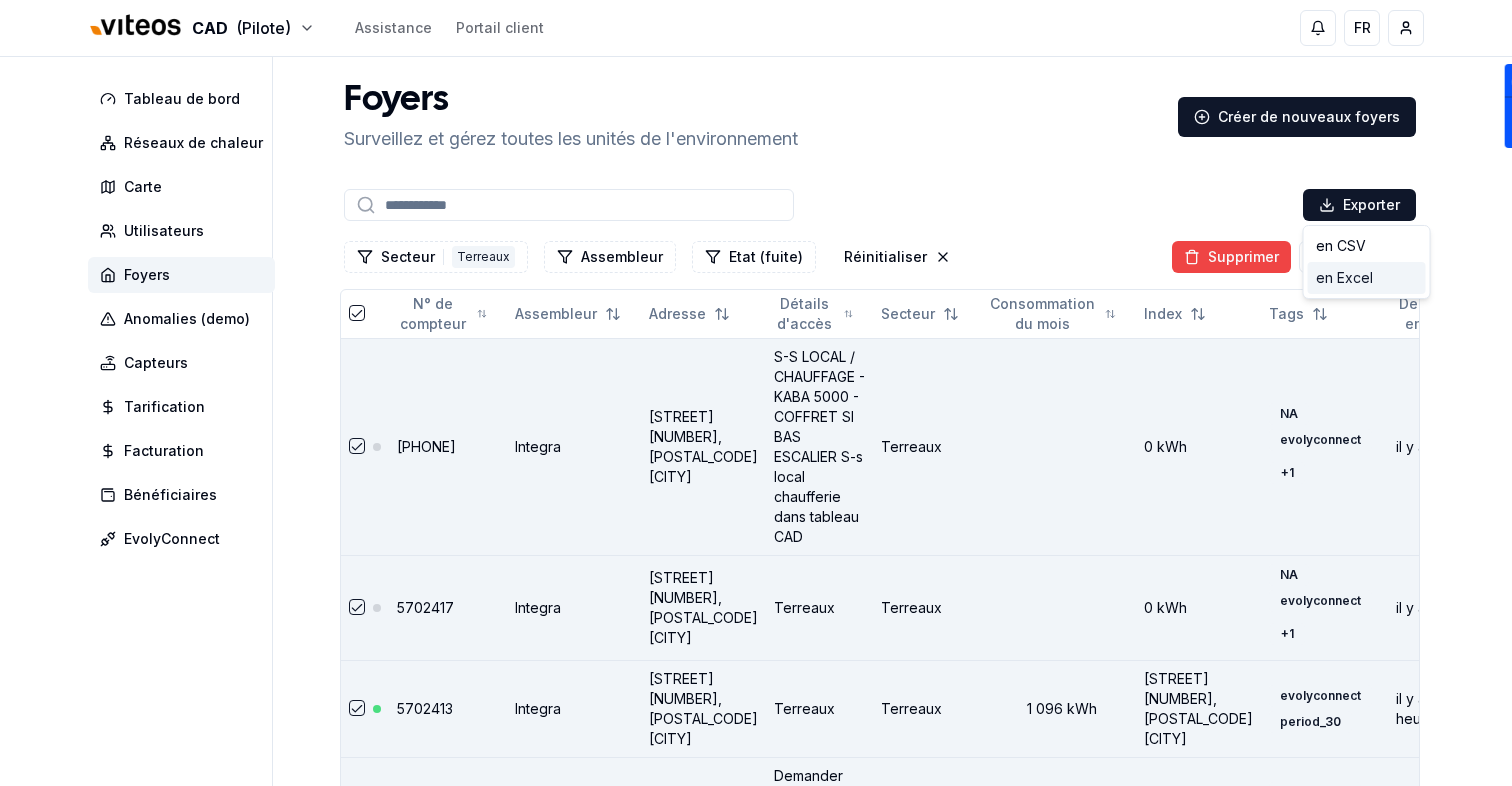 click on "en Excel" at bounding box center [1367, 278] 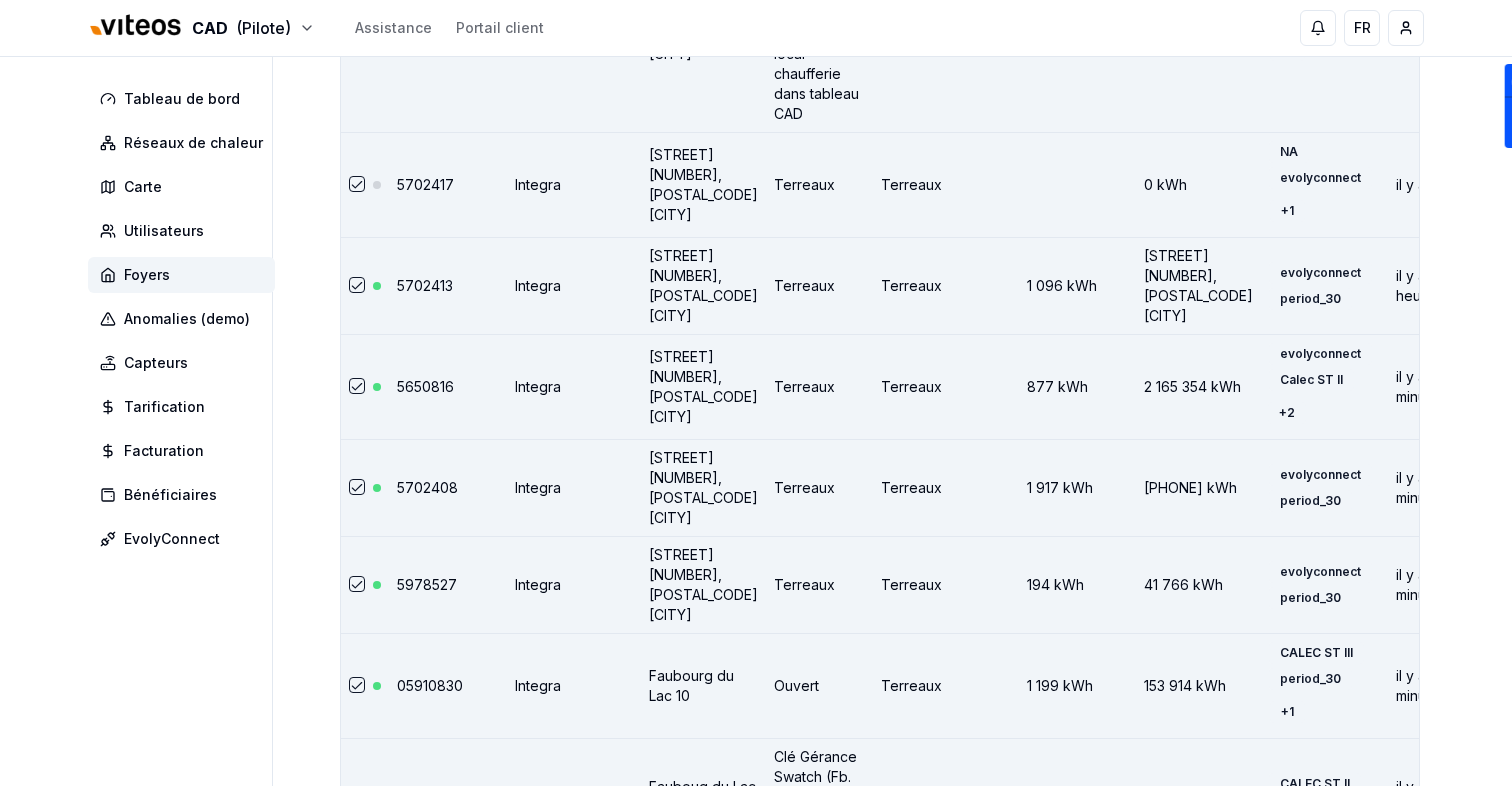 scroll, scrollTop: 0, scrollLeft: 0, axis: both 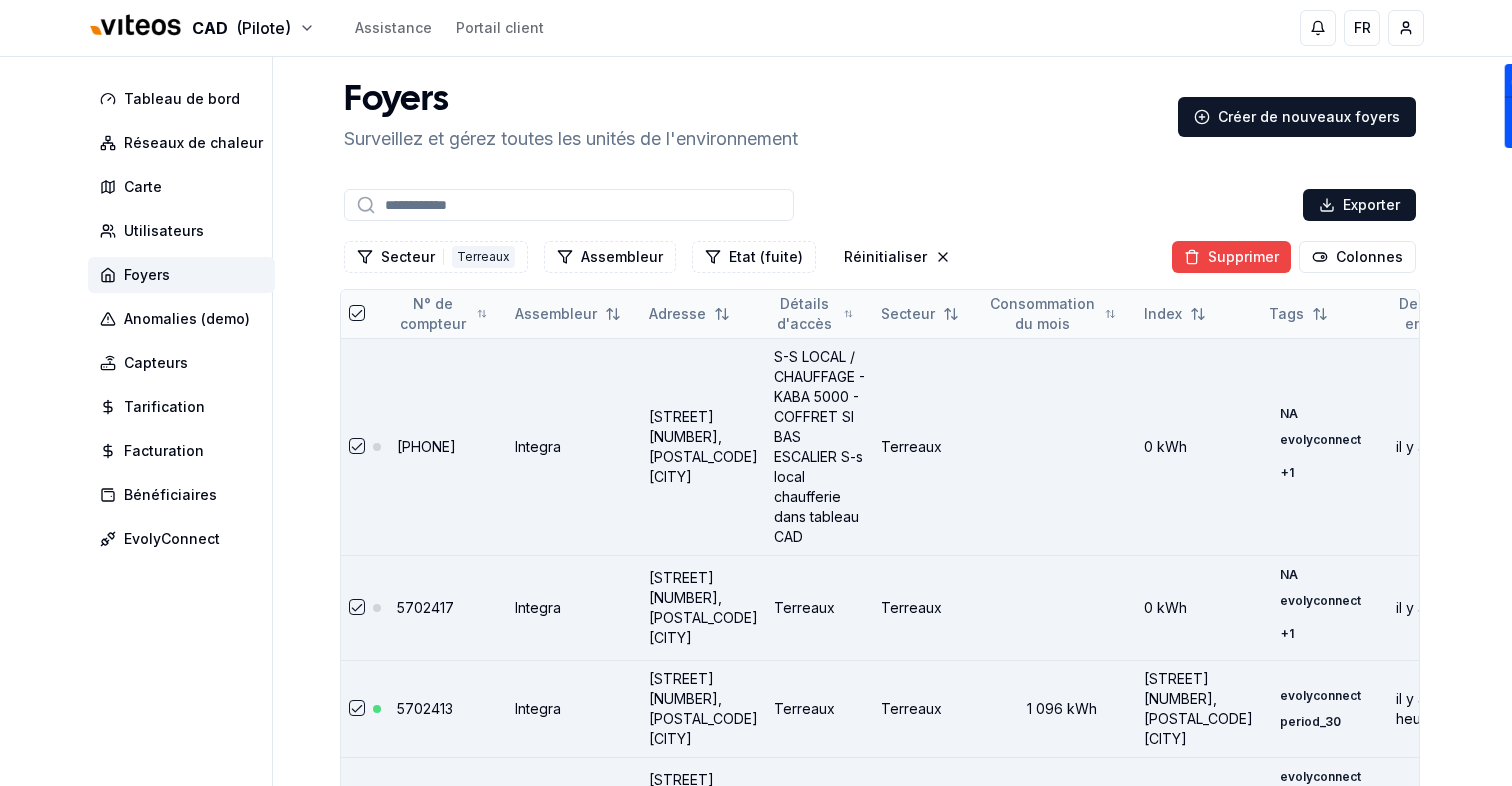 click at bounding box center [357, 313] 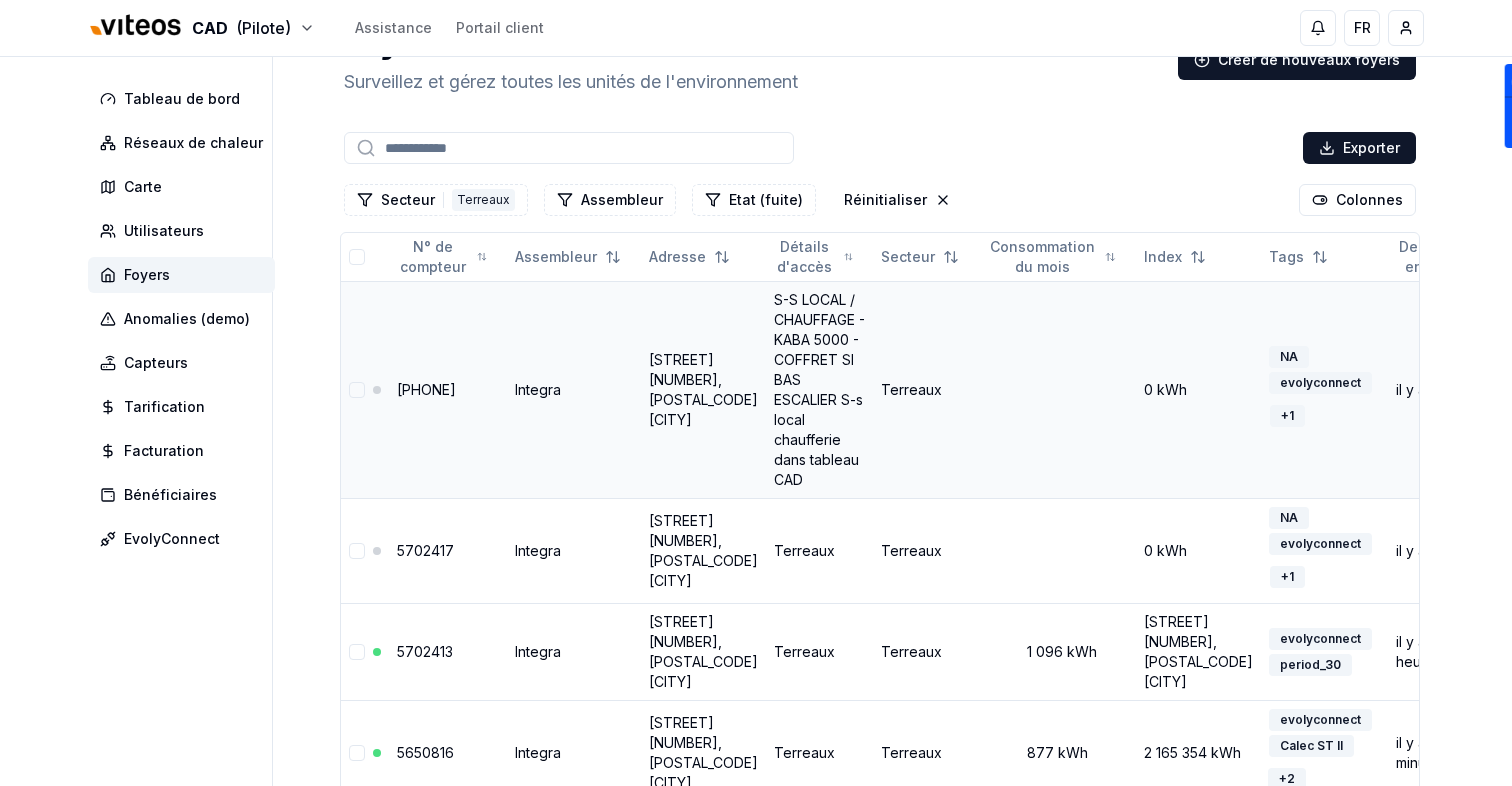 scroll, scrollTop: 0, scrollLeft: 0, axis: both 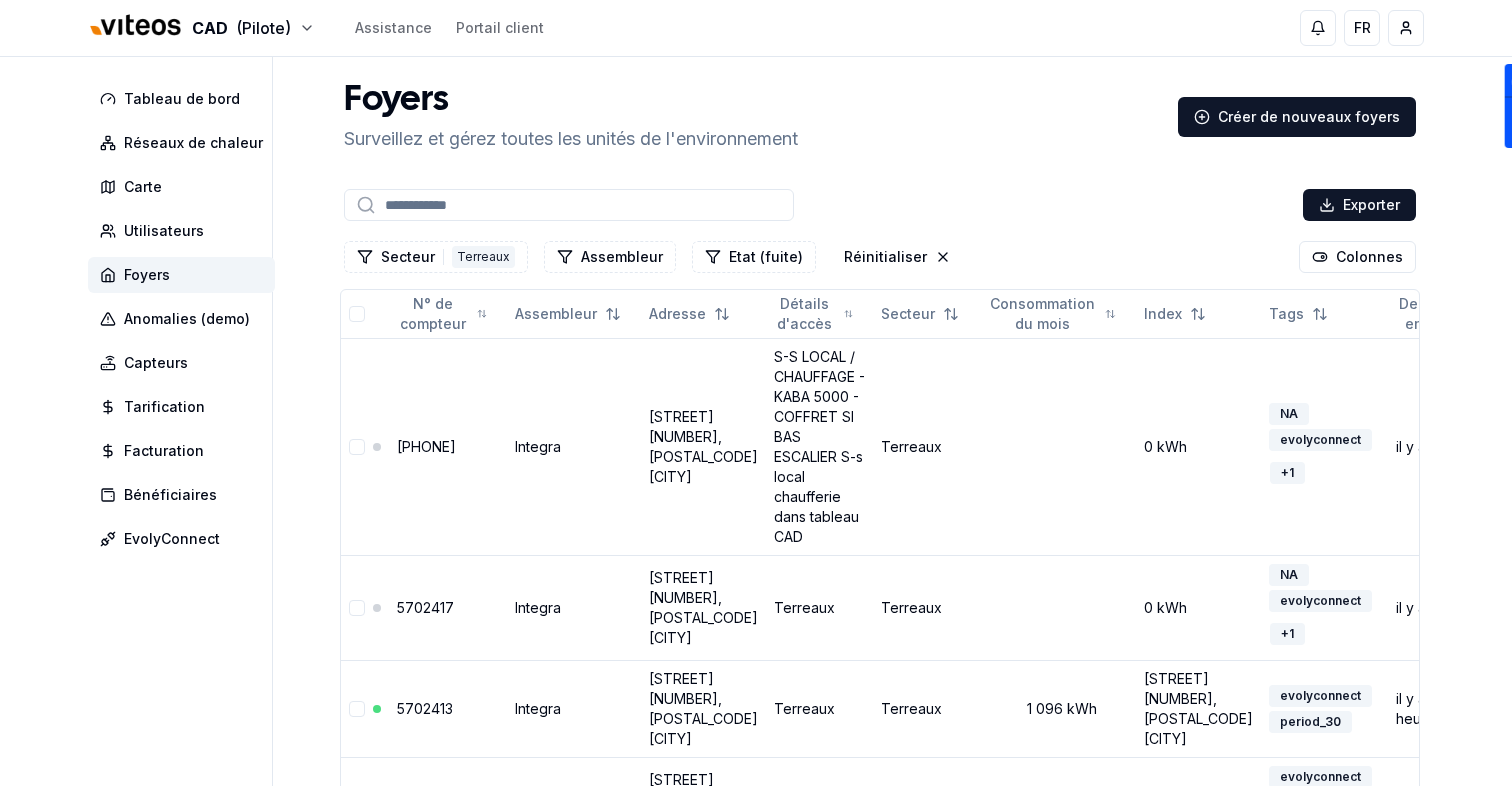 click at bounding box center [569, 205] 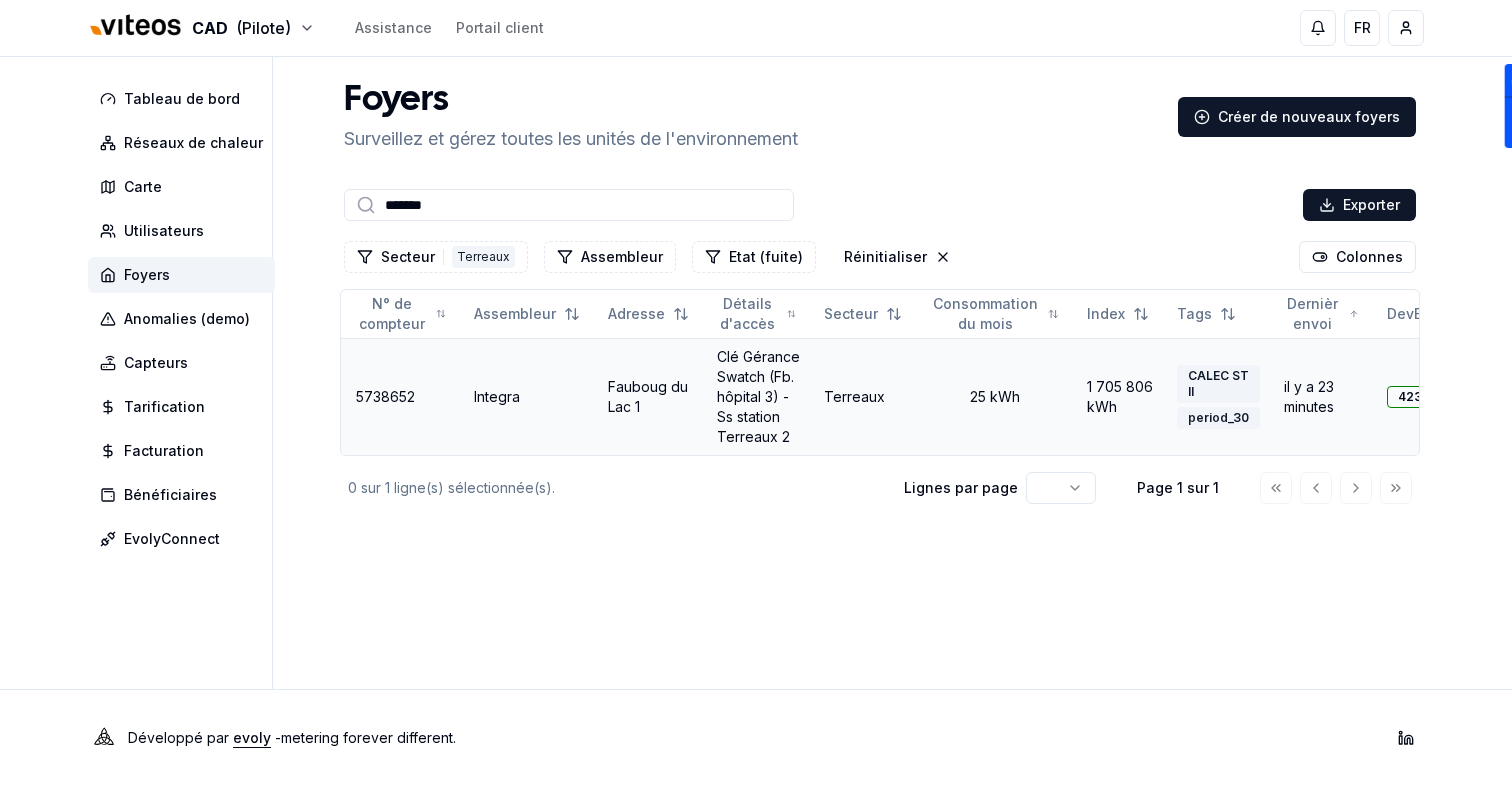 scroll, scrollTop: 0, scrollLeft: 123, axis: horizontal 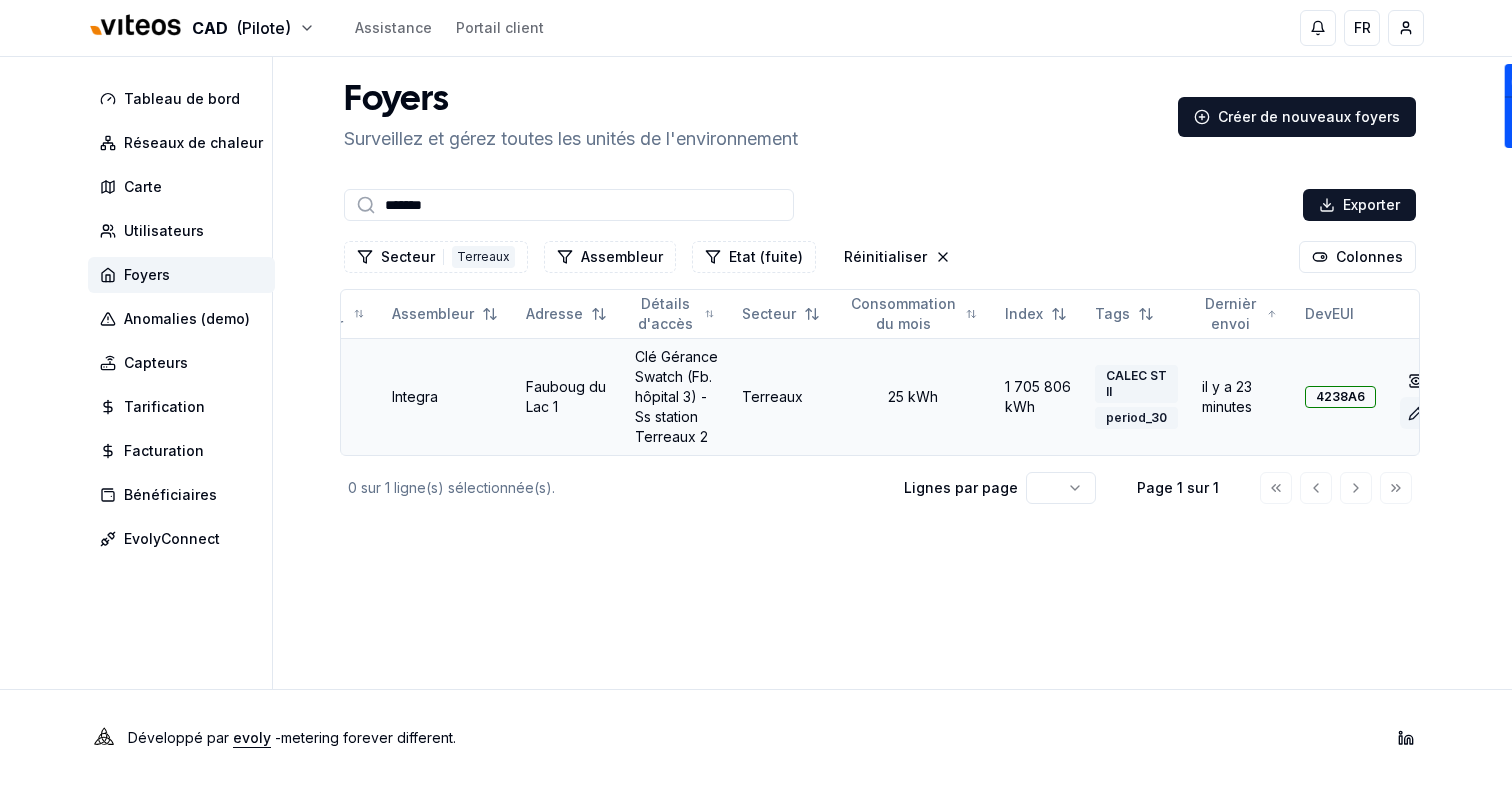 type on "*******" 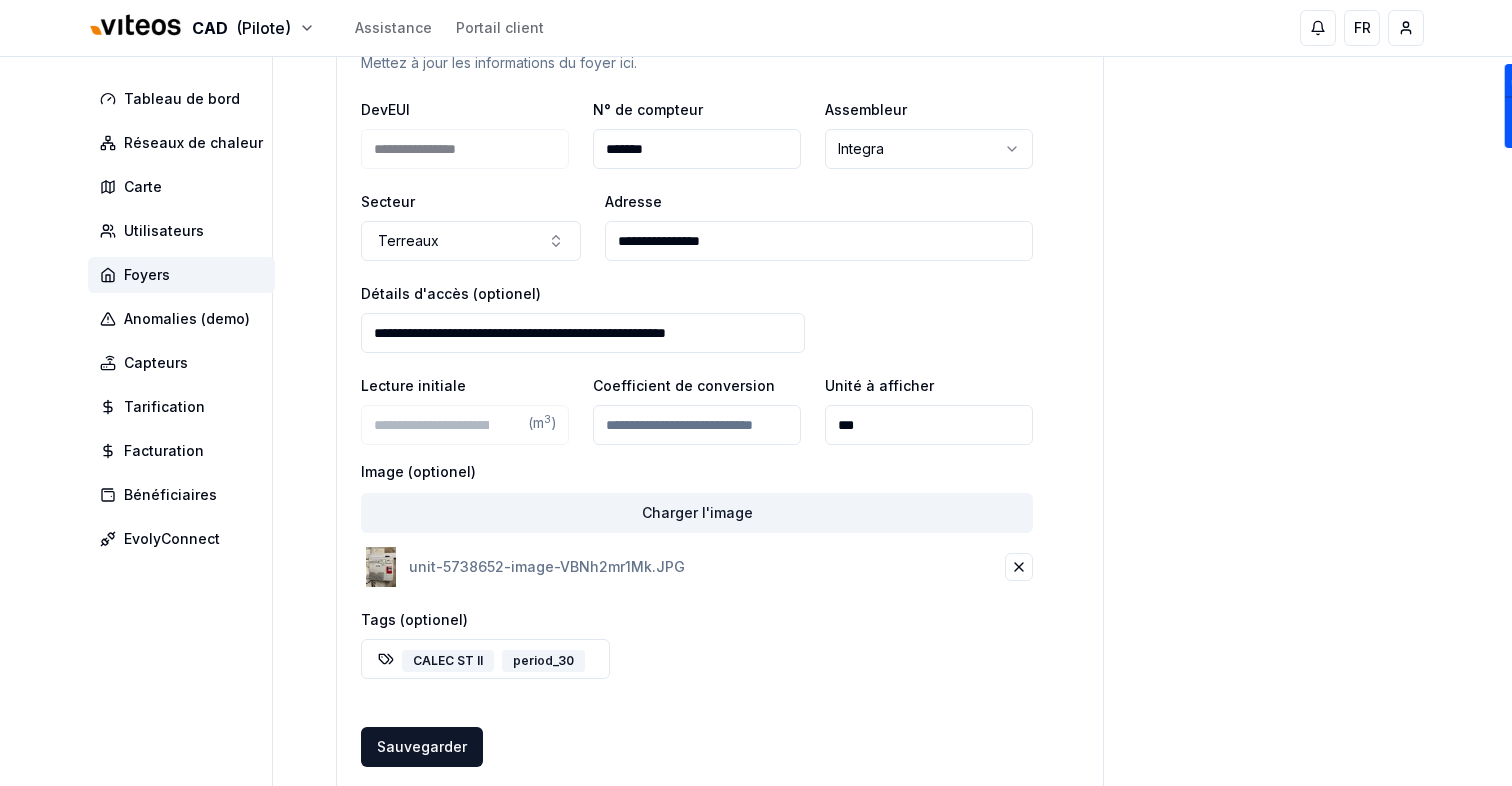 scroll, scrollTop: 0, scrollLeft: 0, axis: both 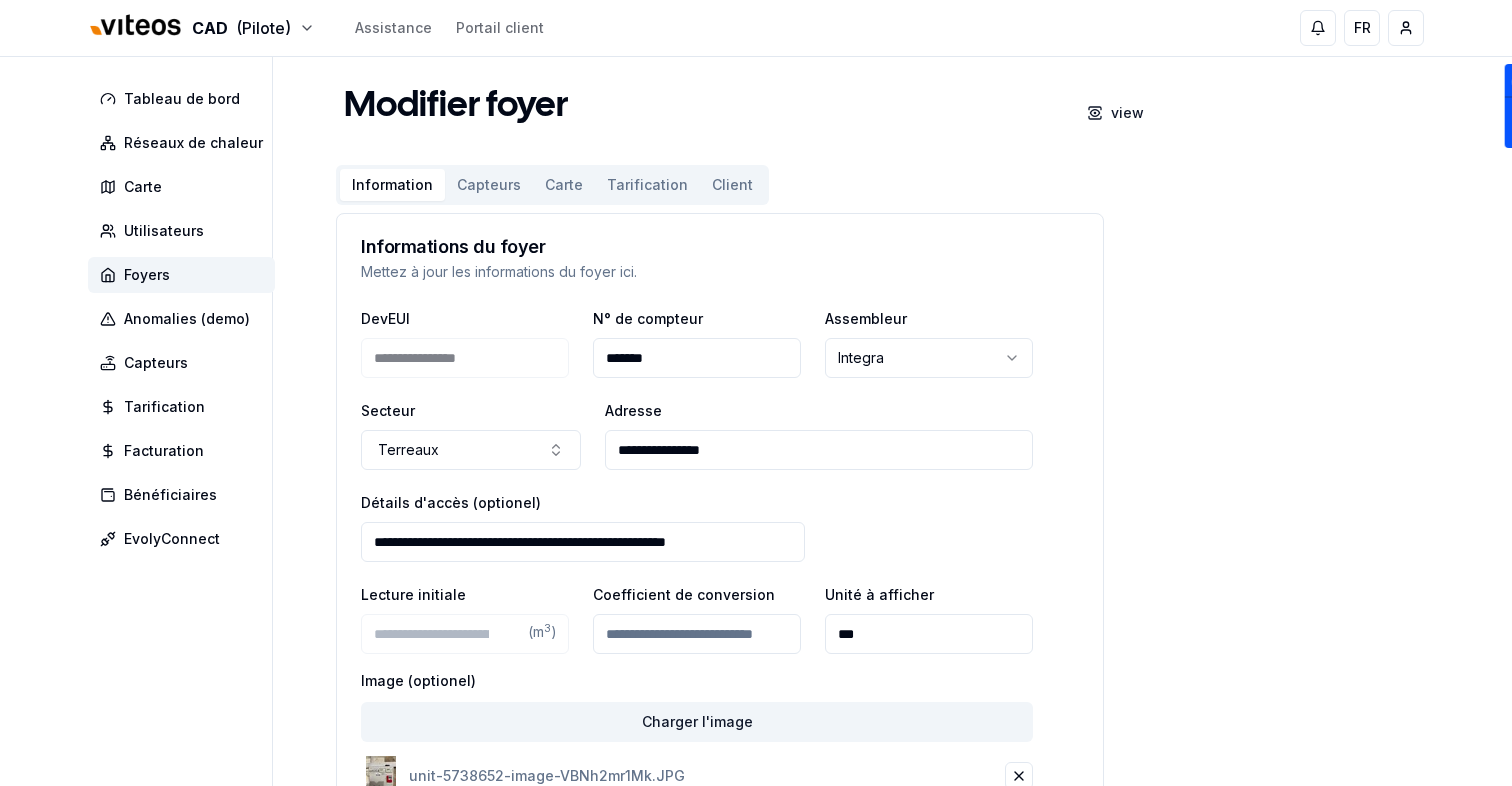 drag, startPoint x: 758, startPoint y: 455, endPoint x: 690, endPoint y: 456, distance: 68.007355 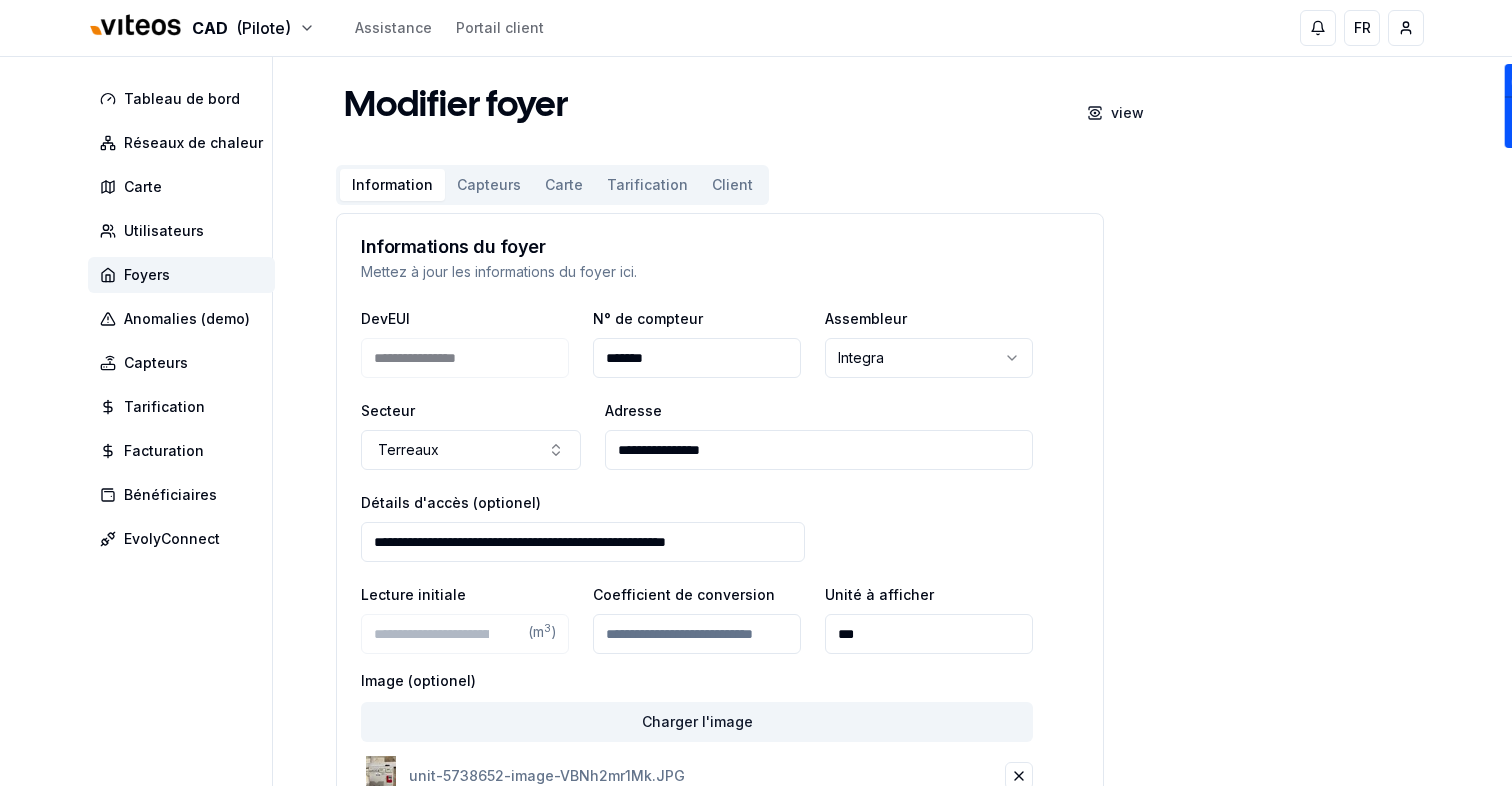 click on "**********" at bounding box center (819, 450) 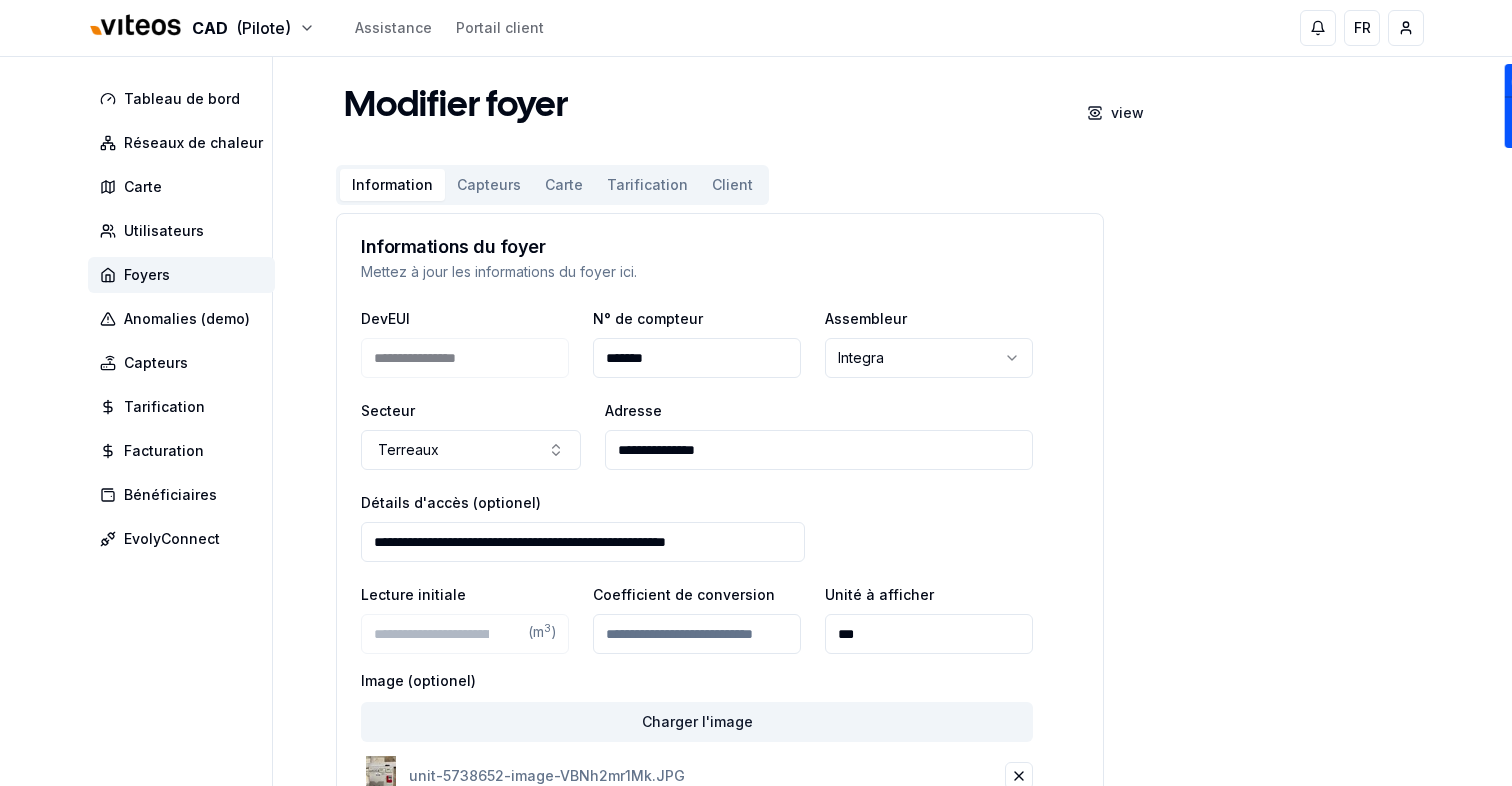 click on "**********" at bounding box center (819, 450) 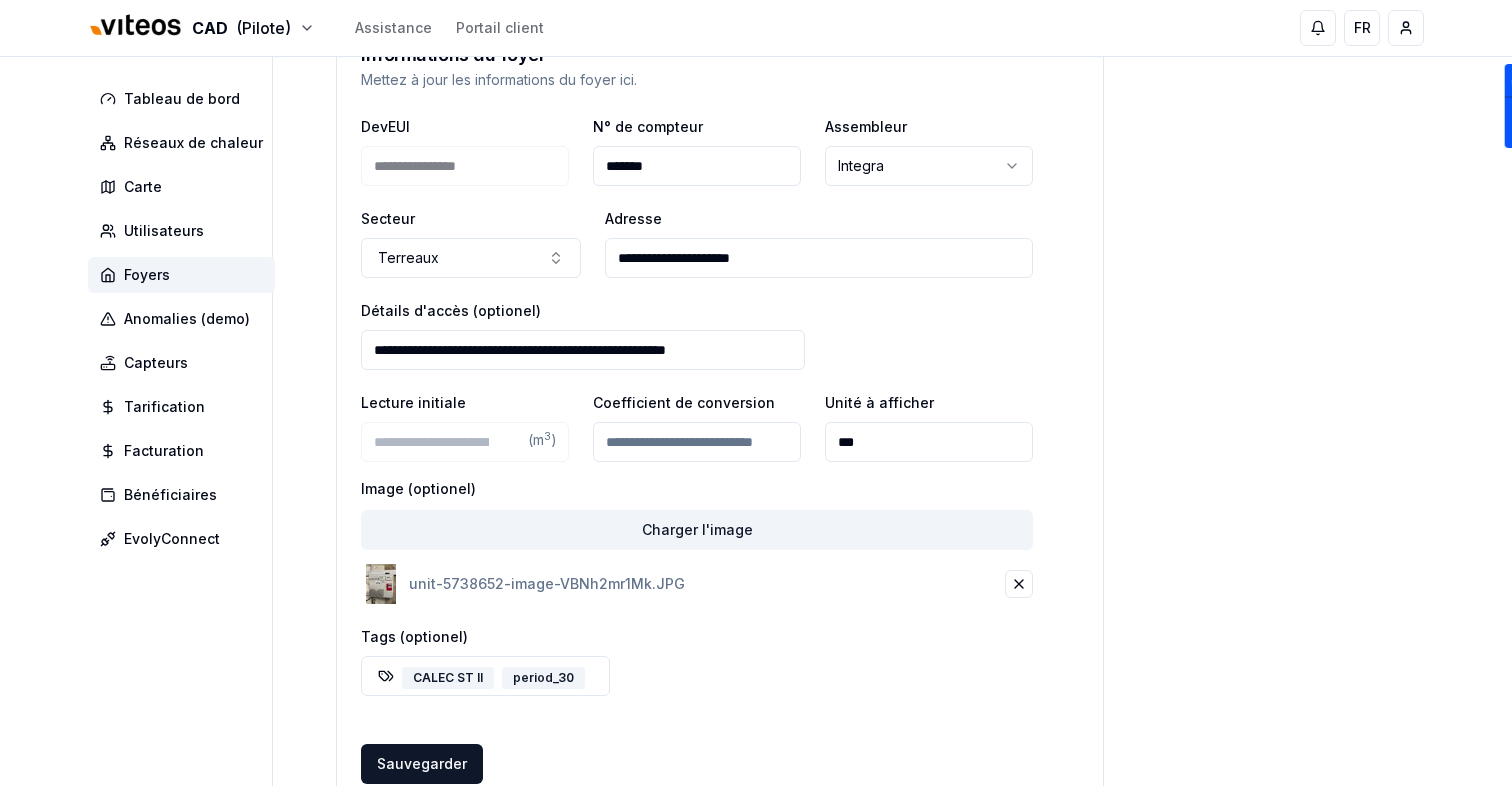 scroll, scrollTop: 344, scrollLeft: 0, axis: vertical 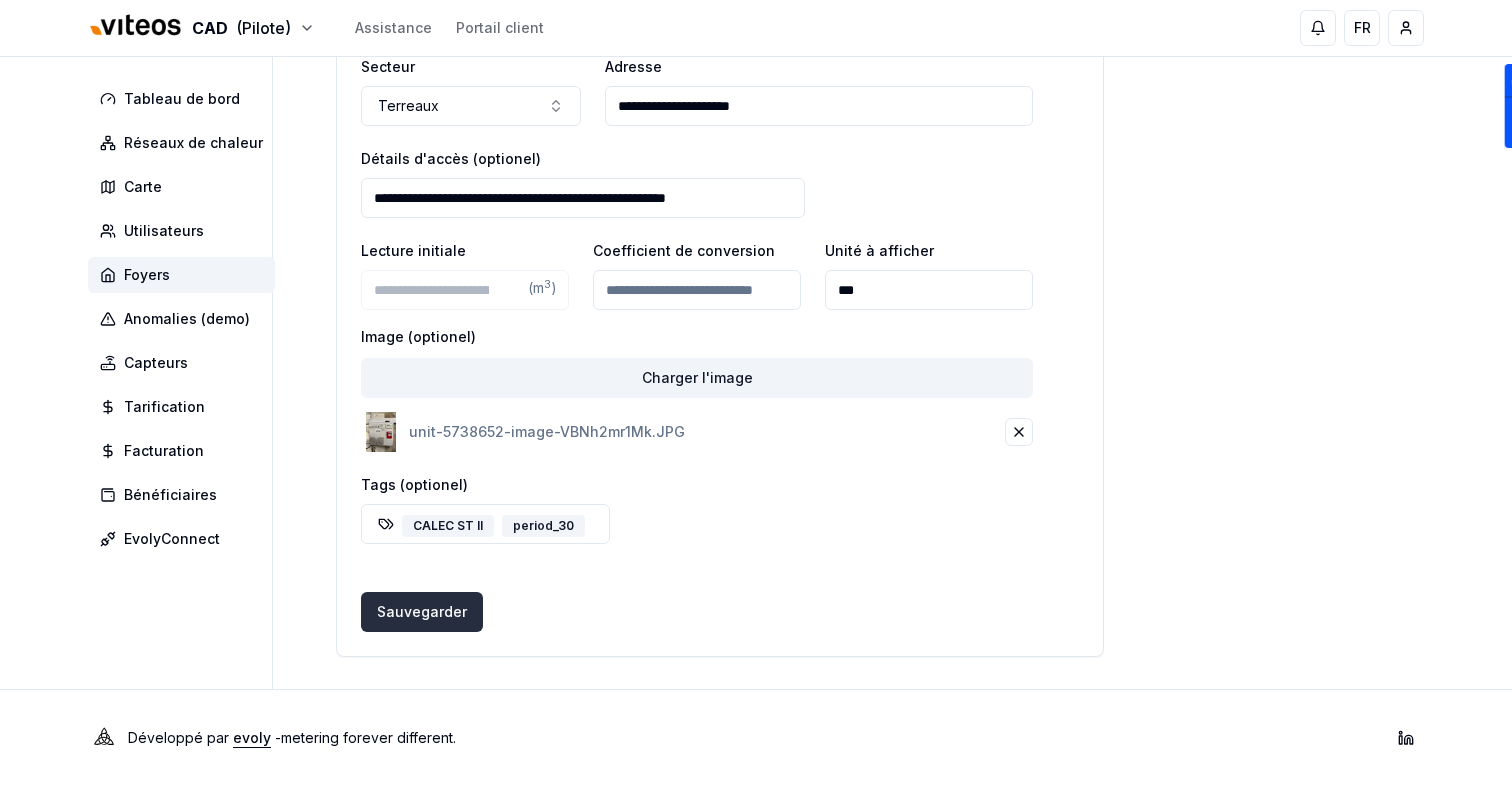 type on "**********" 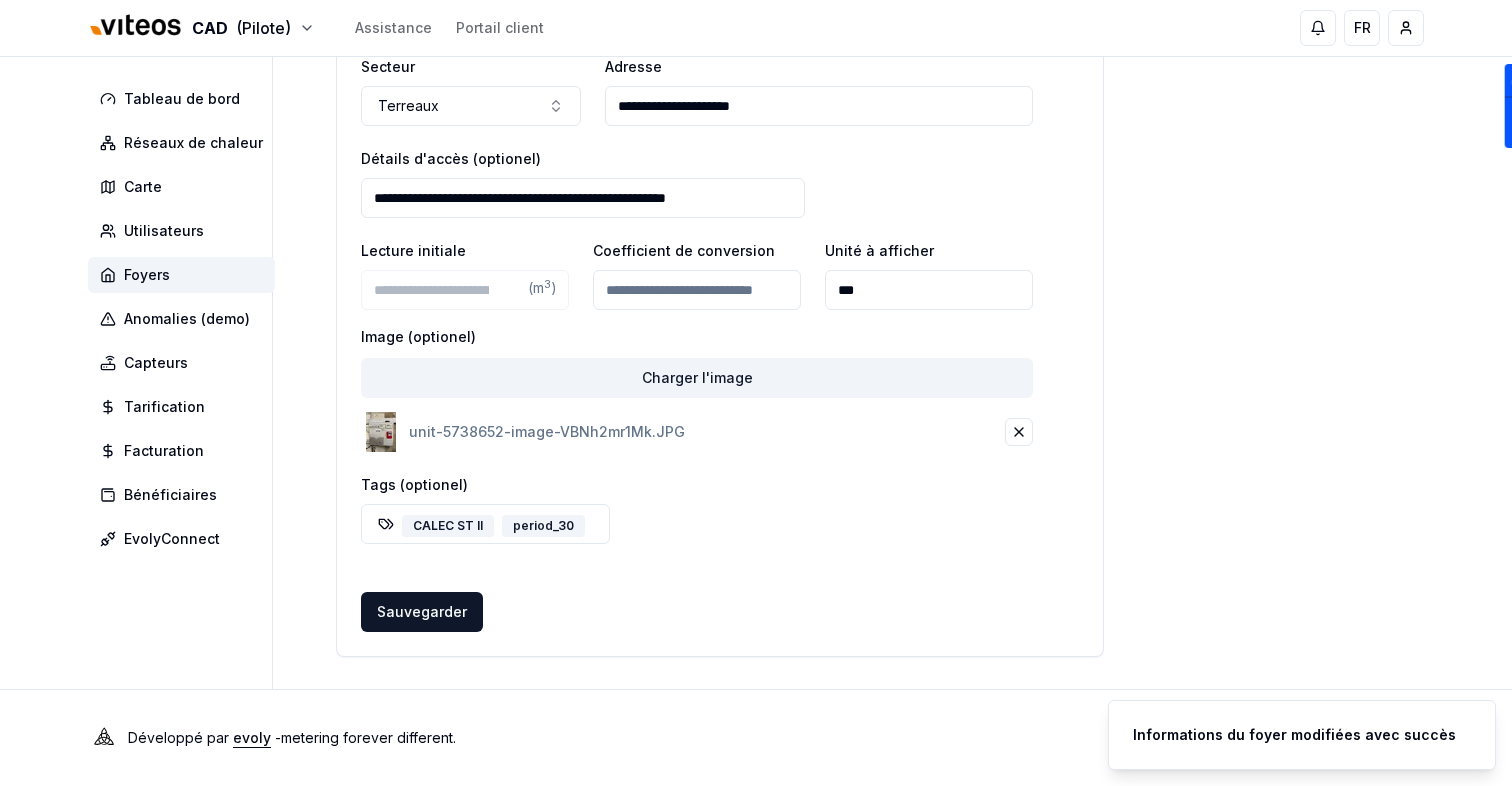 click on "**********" at bounding box center (819, 106) 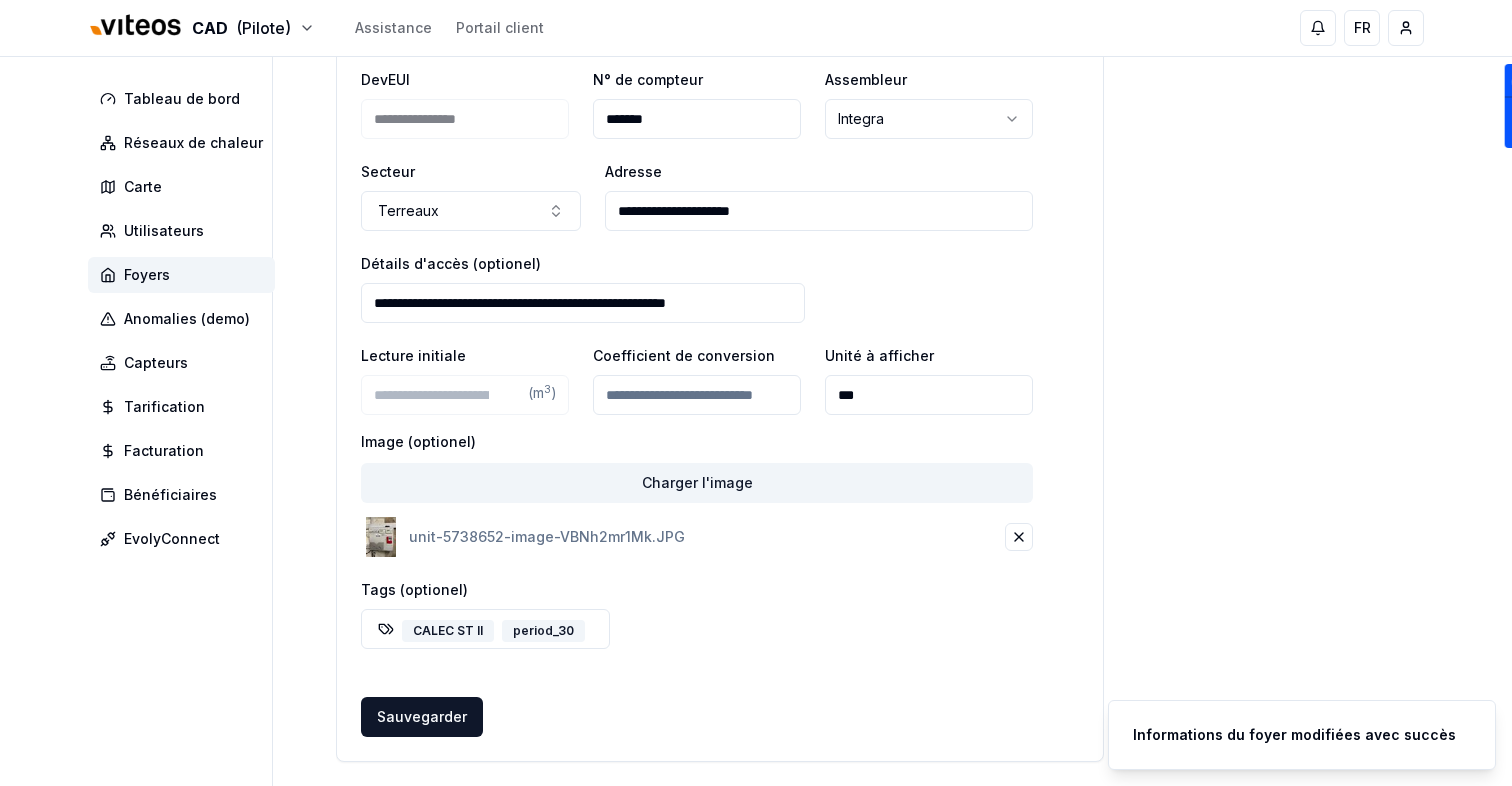 scroll, scrollTop: 236, scrollLeft: 0, axis: vertical 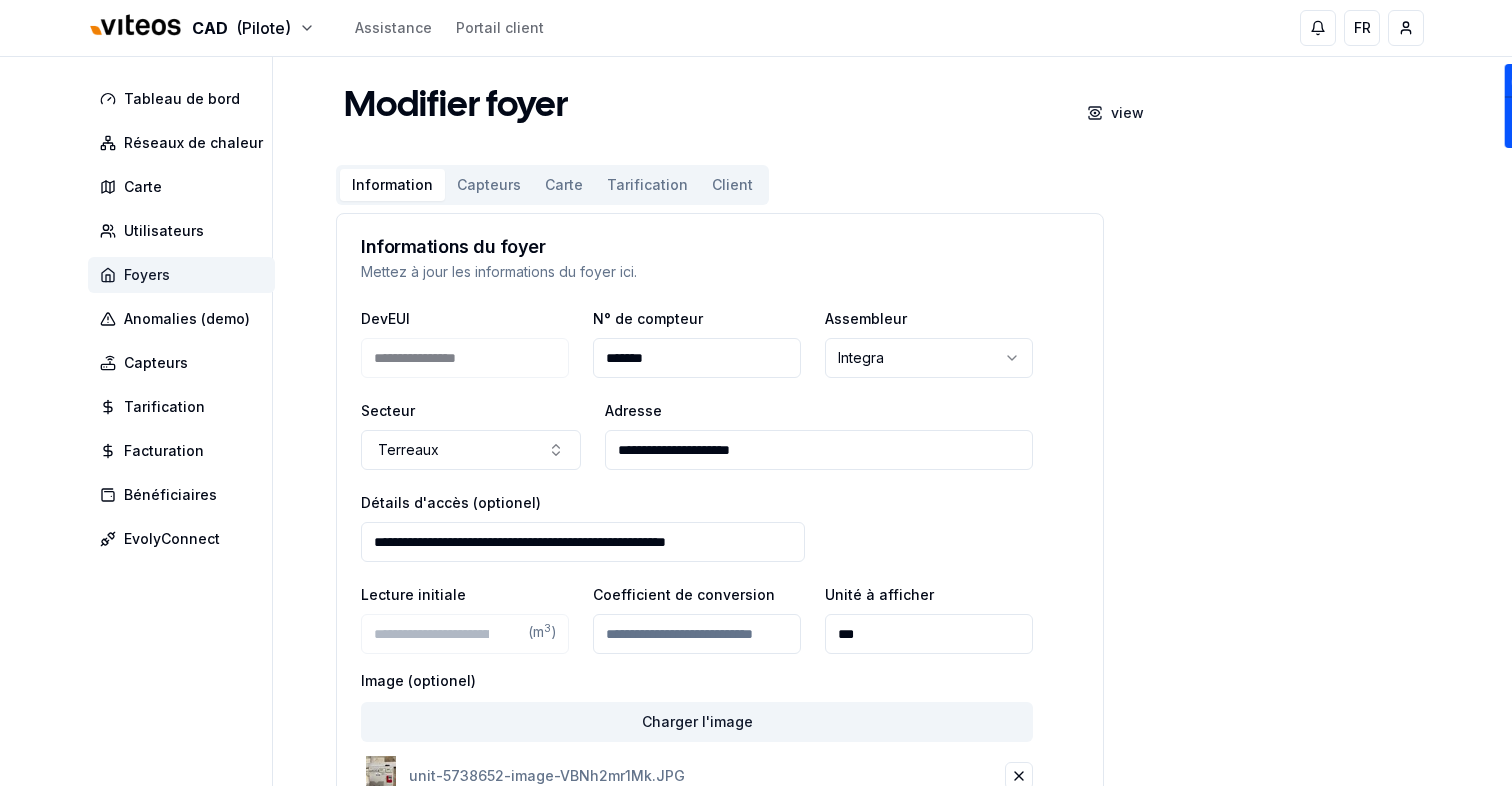 click on "Foyers" at bounding box center [181, 275] 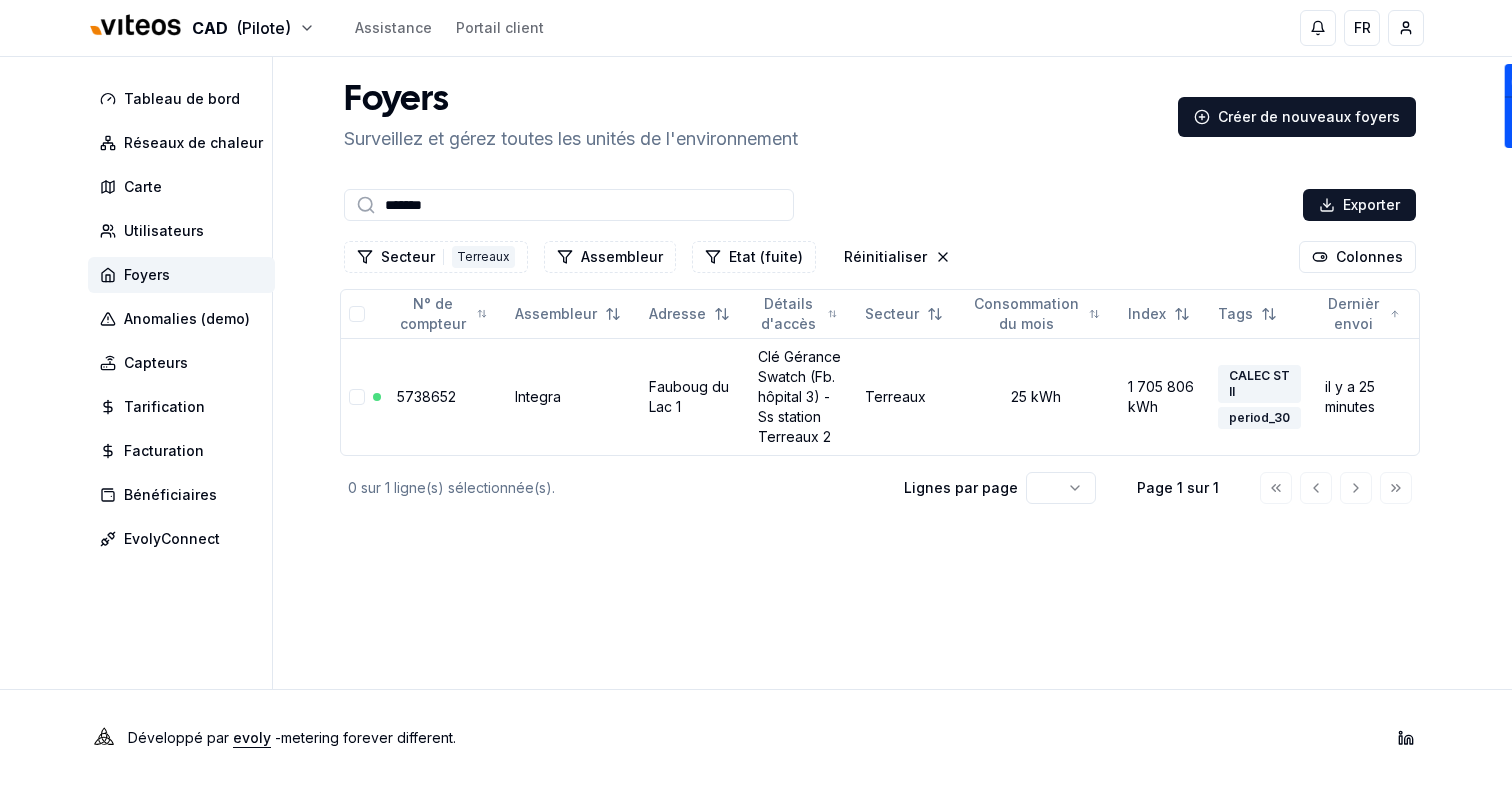click on "*******" at bounding box center [569, 205] 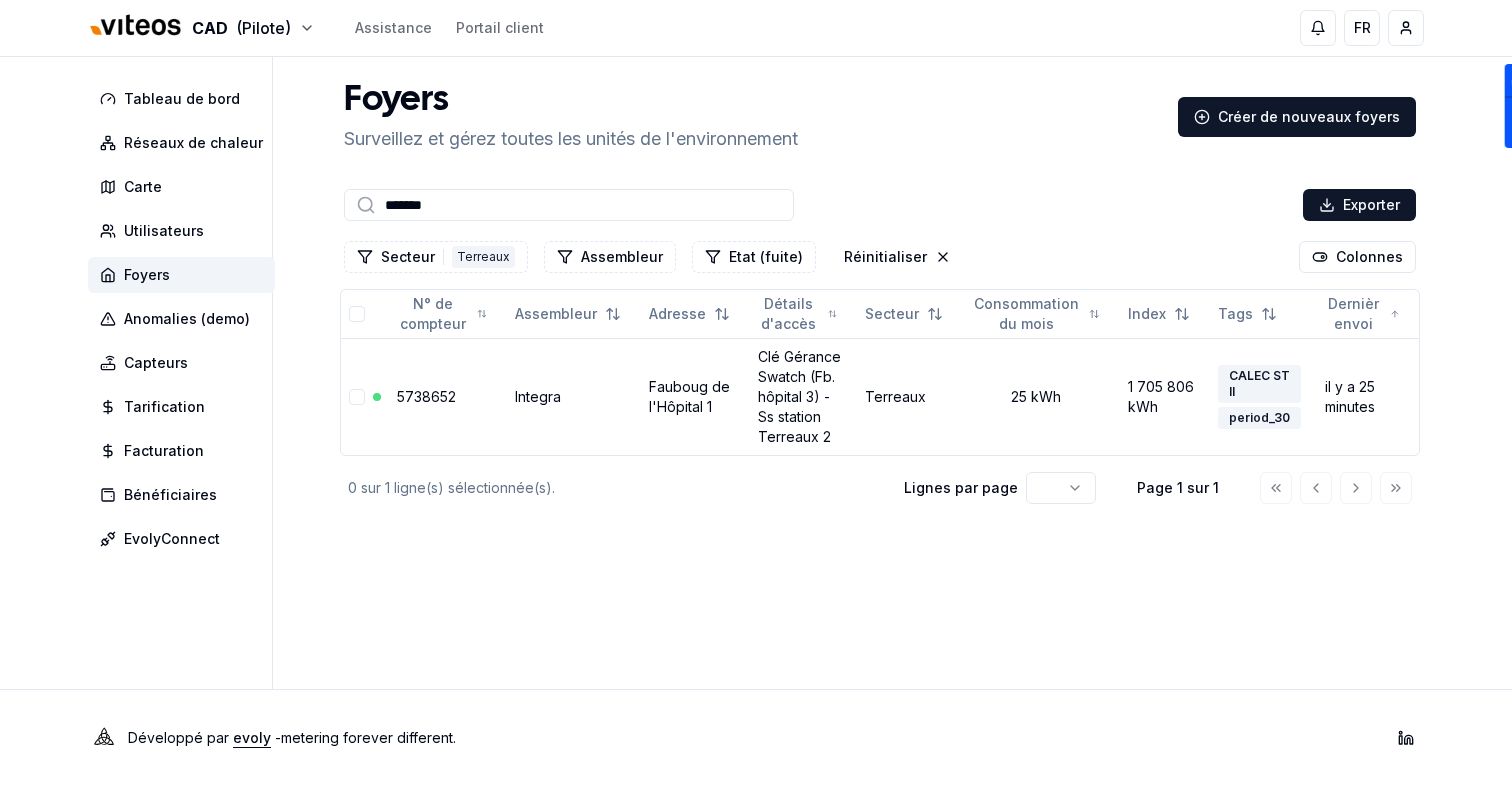 click on "*******" at bounding box center [569, 205] 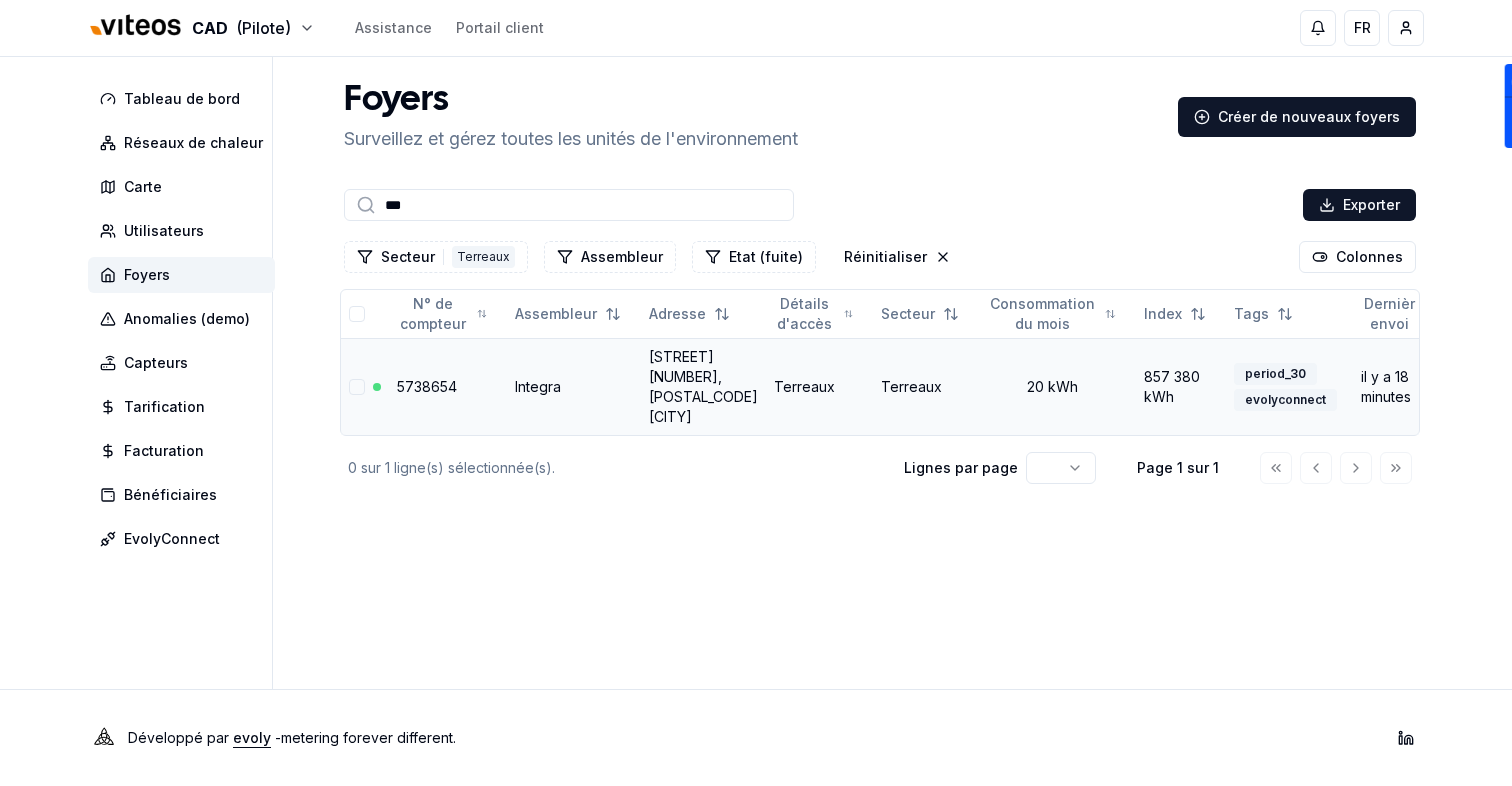 type on "***" 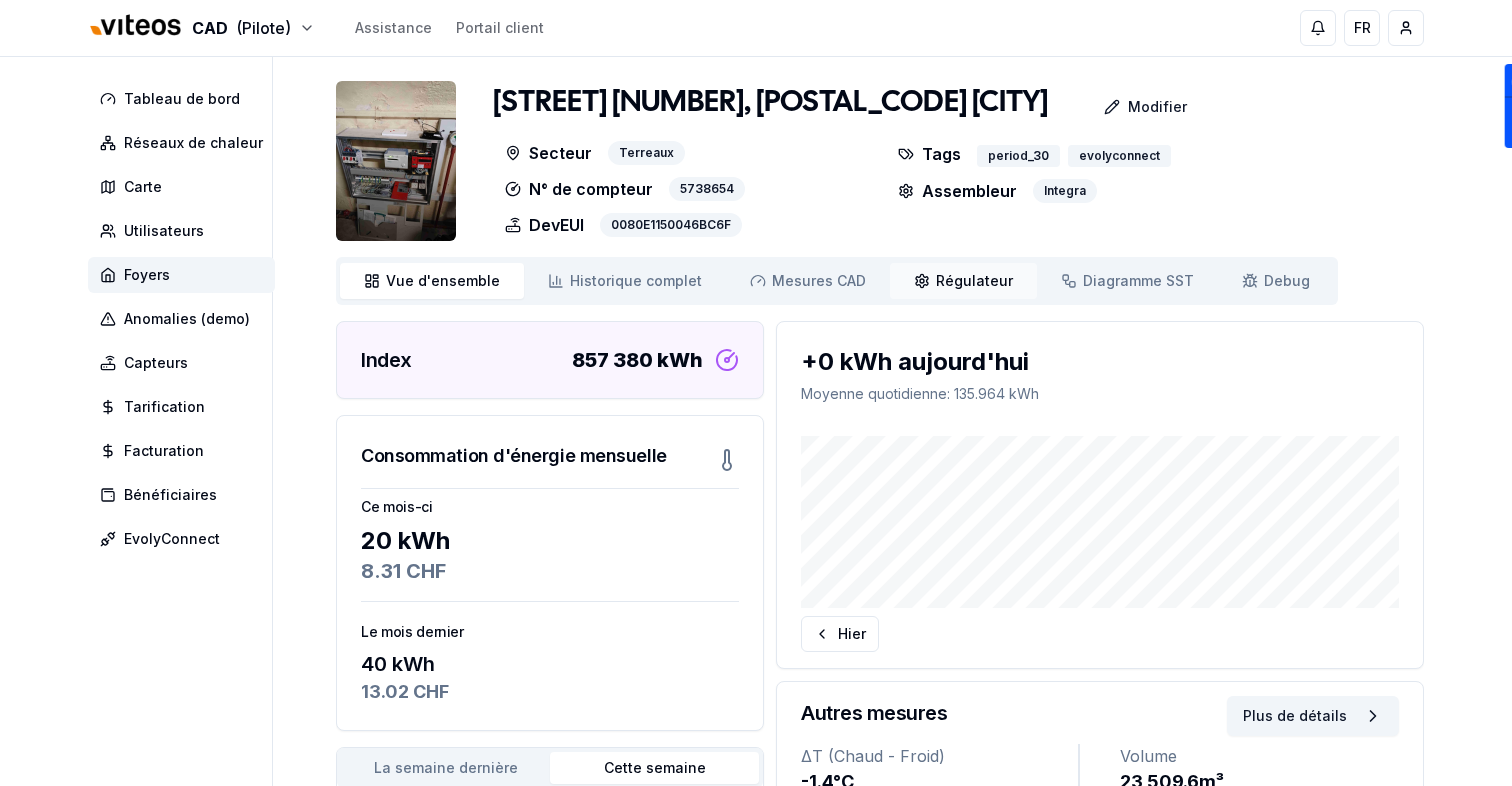 click on "Régulateur" at bounding box center [974, 281] 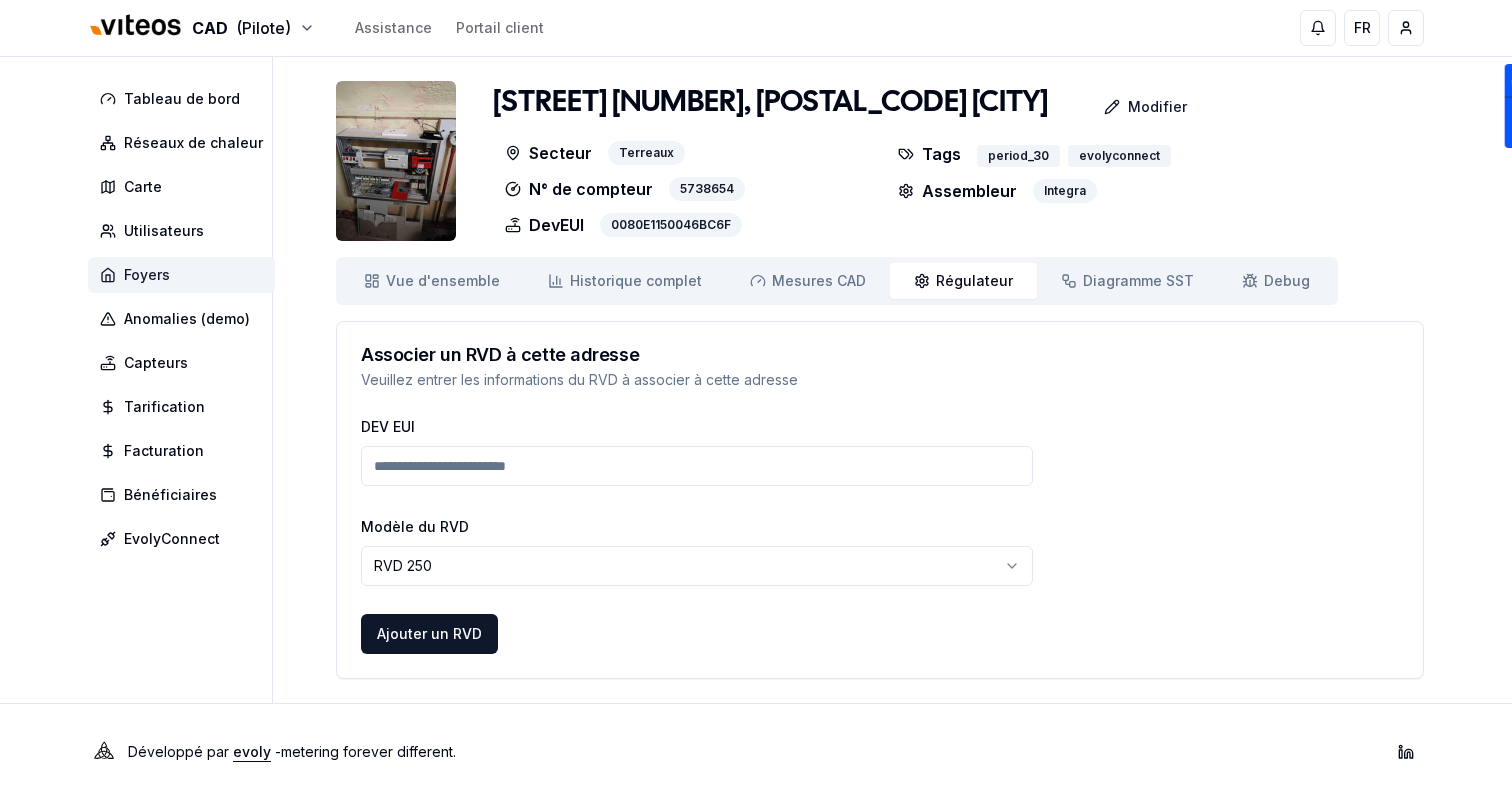 click on "Foyers" at bounding box center [181, 275] 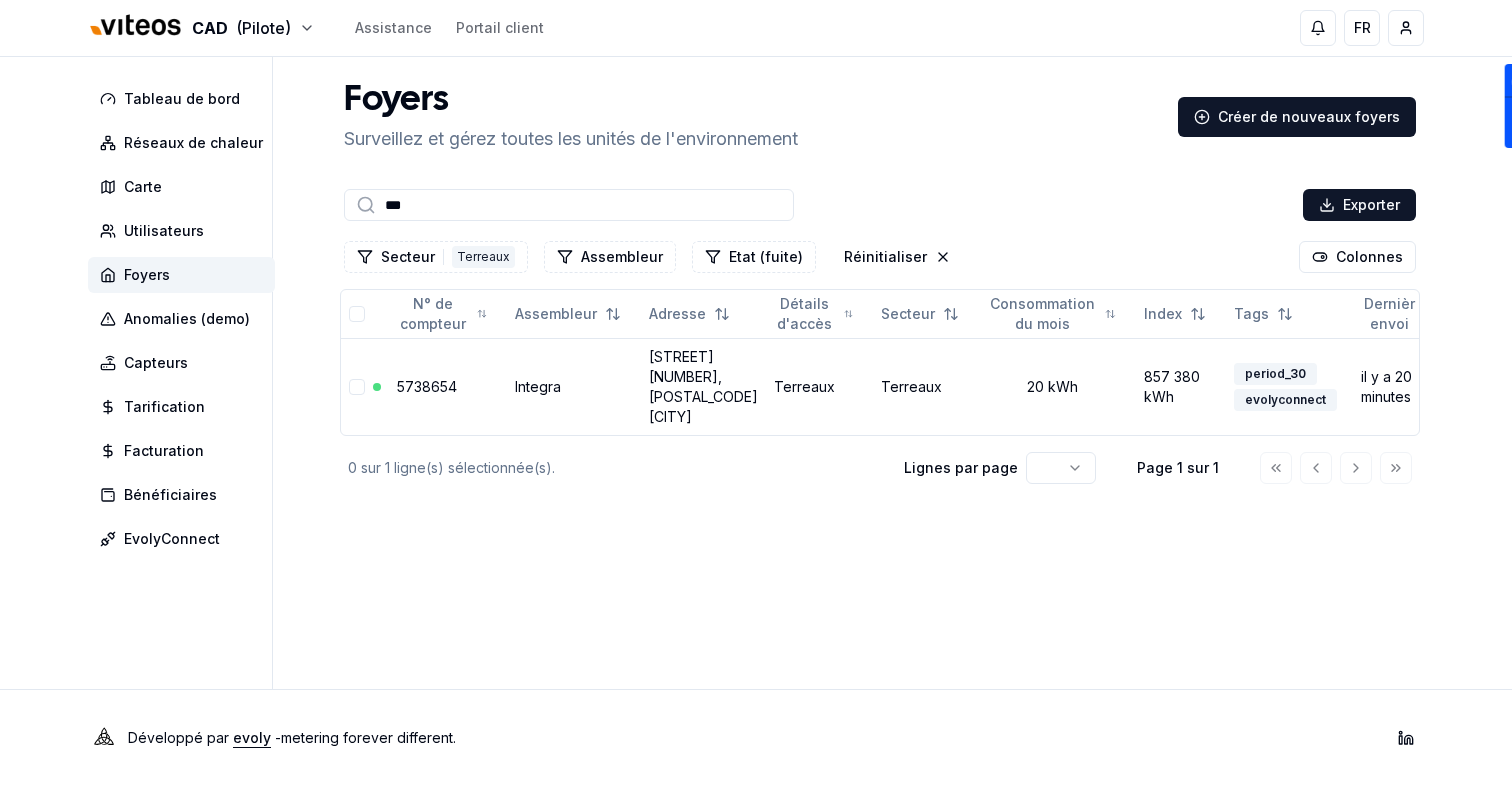 click on "***" at bounding box center (569, 205) 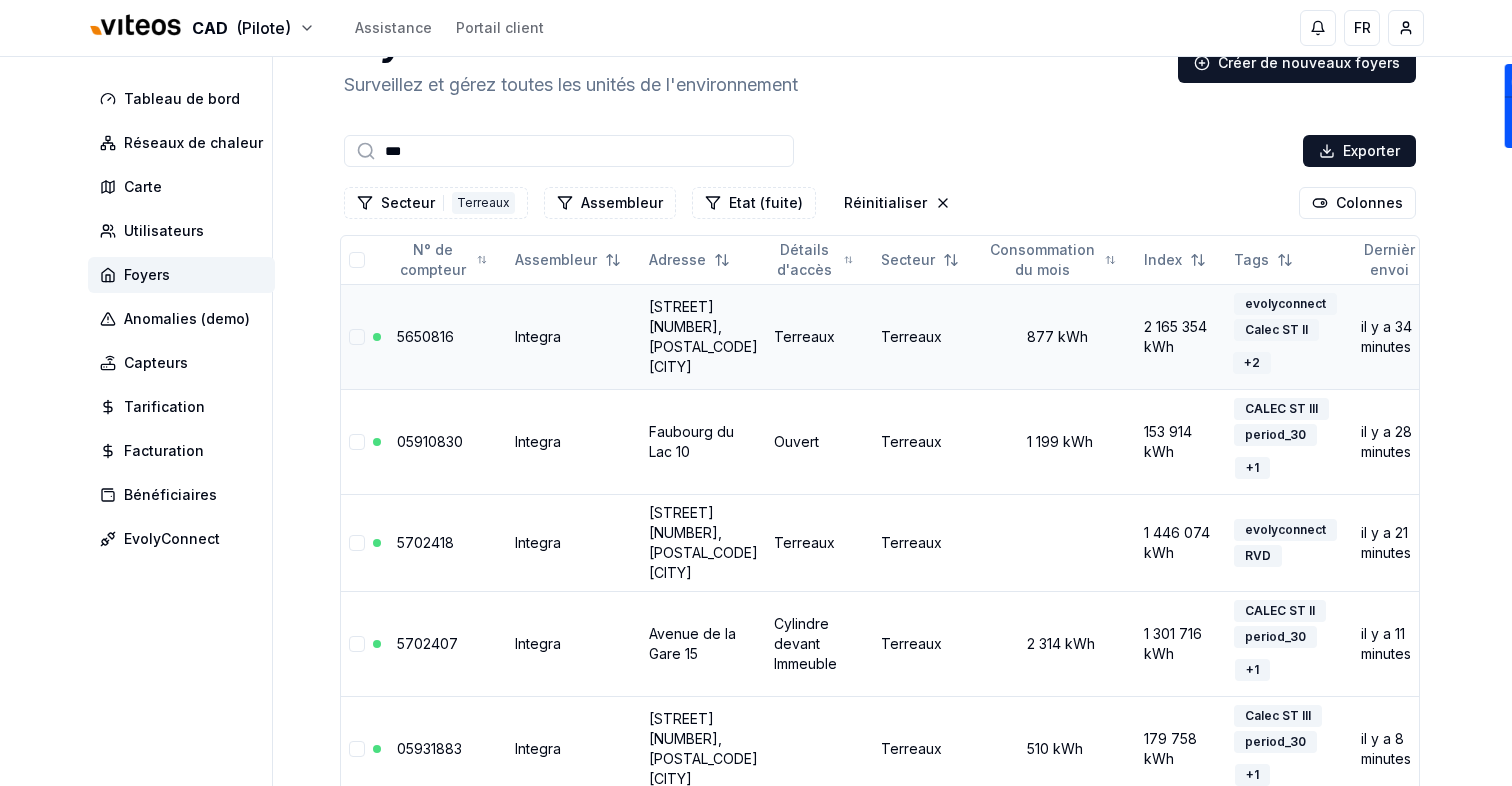 scroll, scrollTop: 0, scrollLeft: 0, axis: both 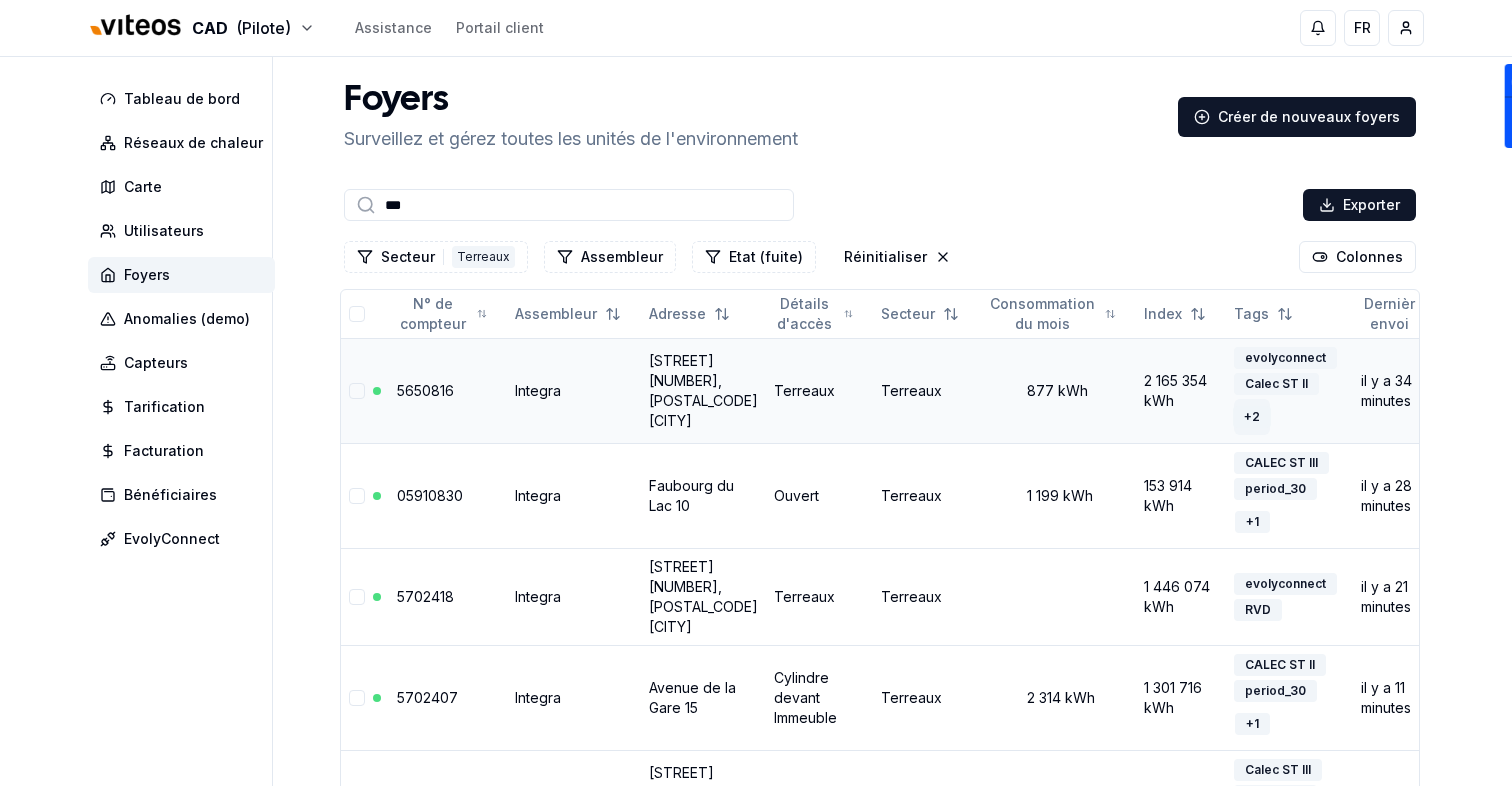click on "+ 2" at bounding box center (1252, 417) 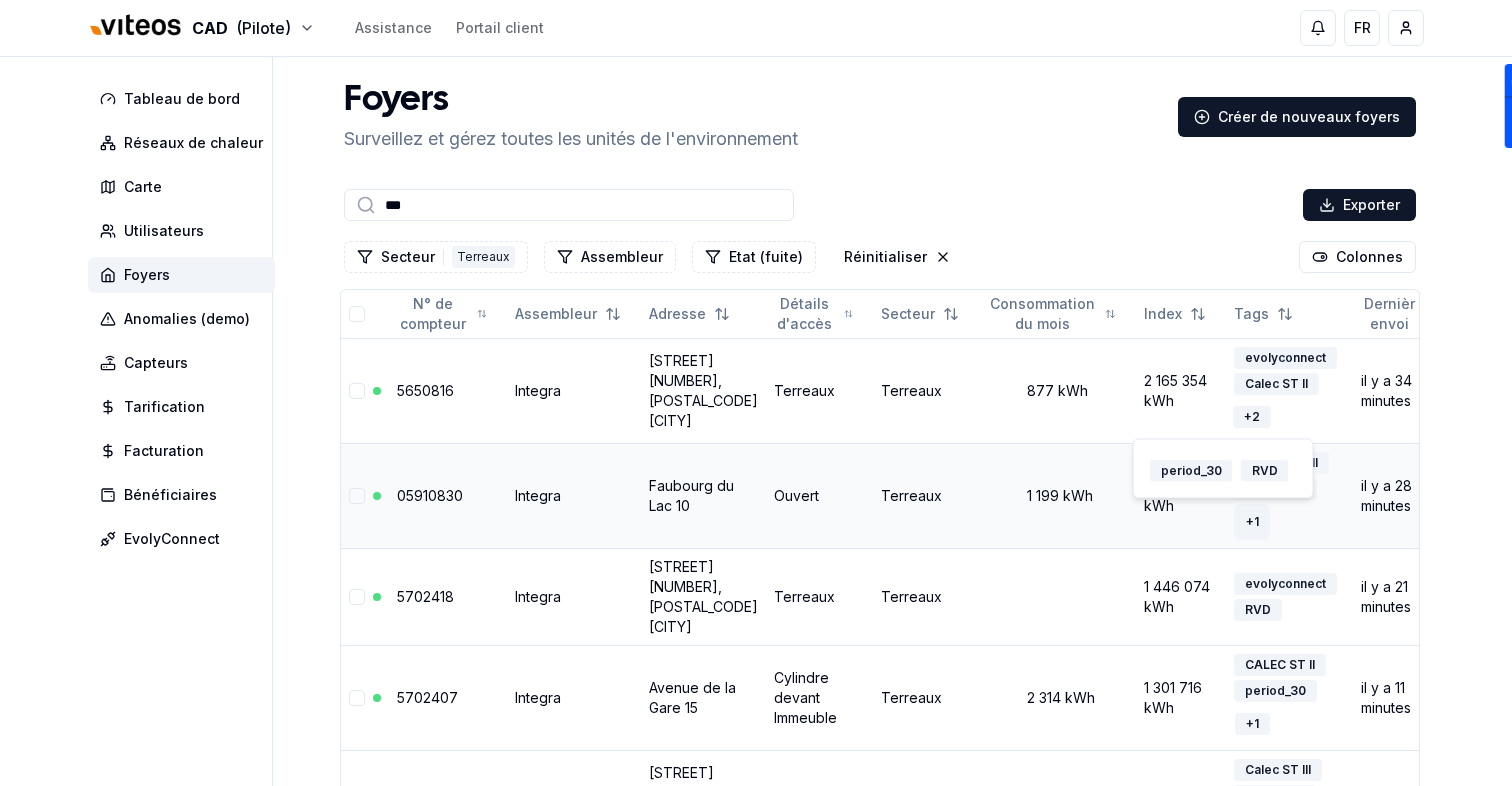 click on "+ 1" at bounding box center [1252, 522] 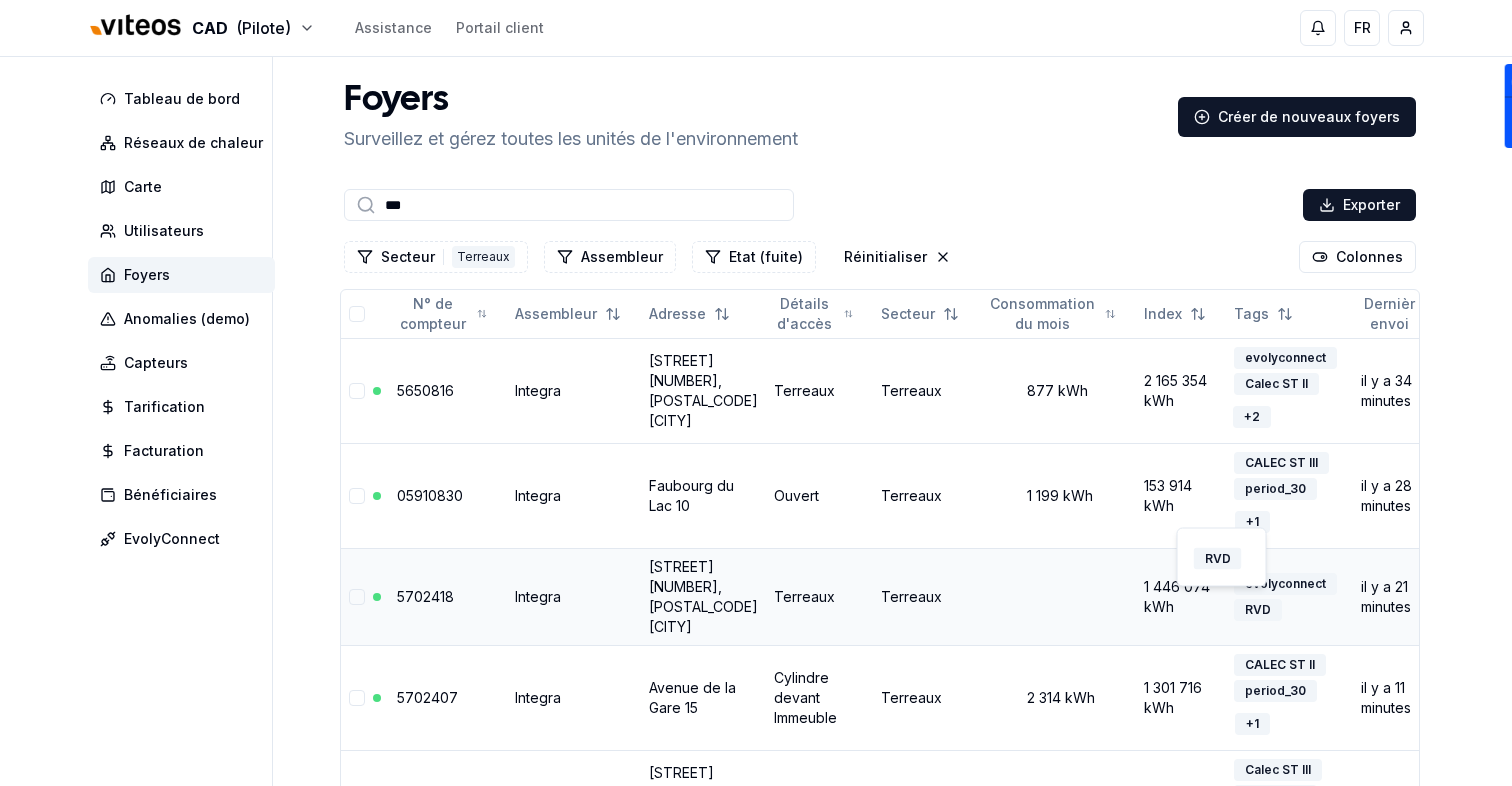 scroll, scrollTop: 109, scrollLeft: 0, axis: vertical 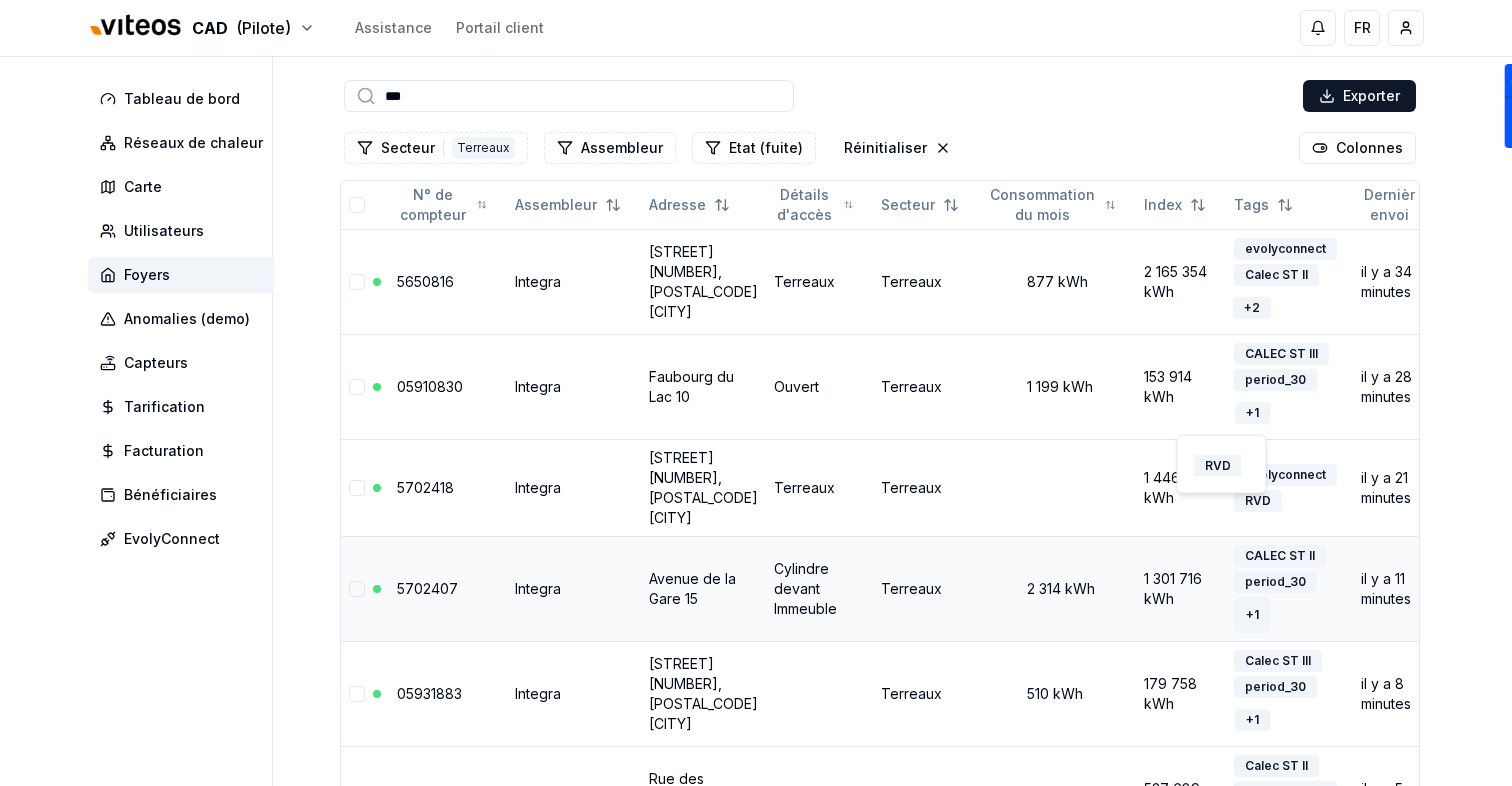 click on "+ 1" at bounding box center (1252, 615) 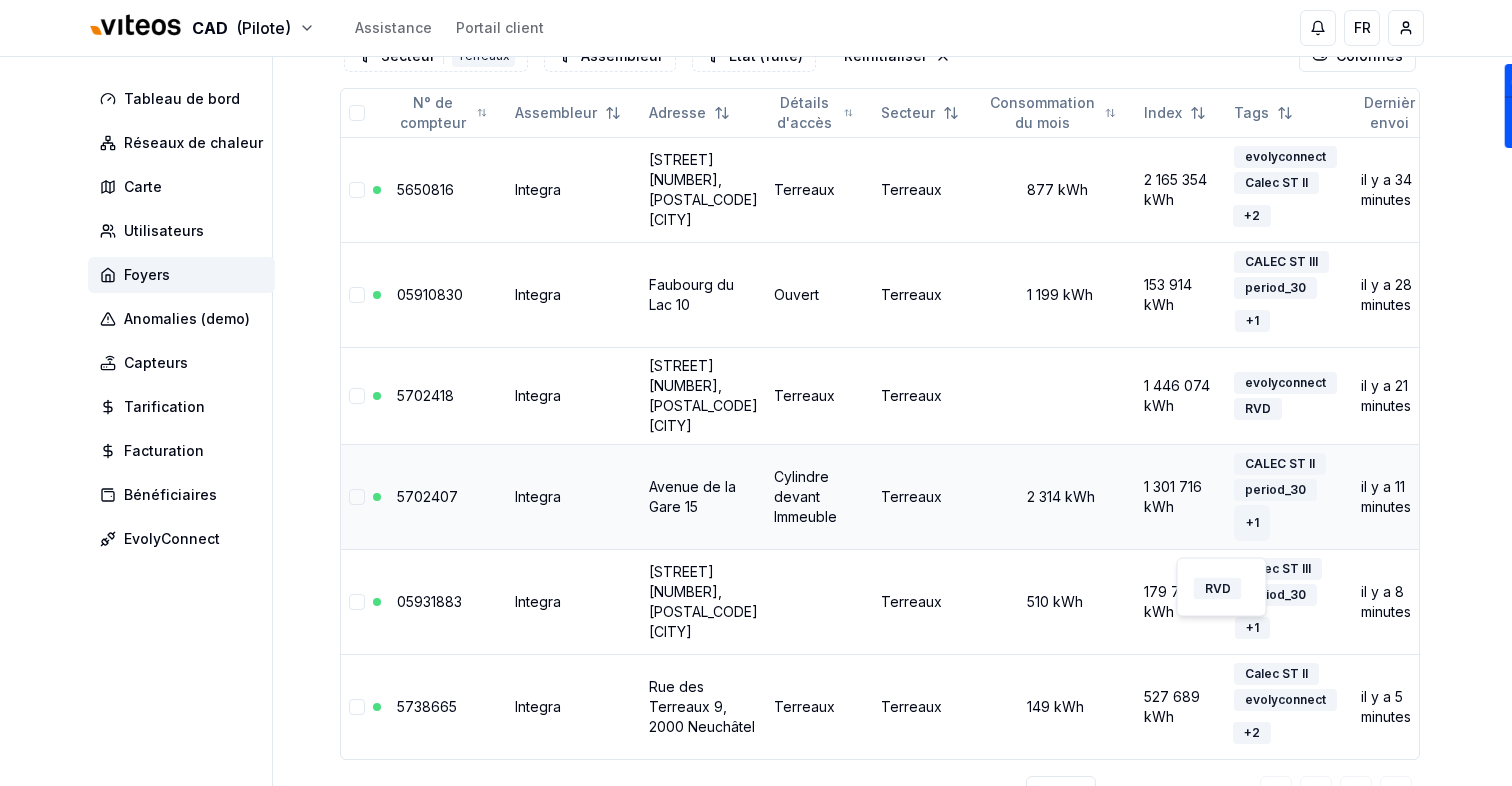 scroll, scrollTop: 203, scrollLeft: 0, axis: vertical 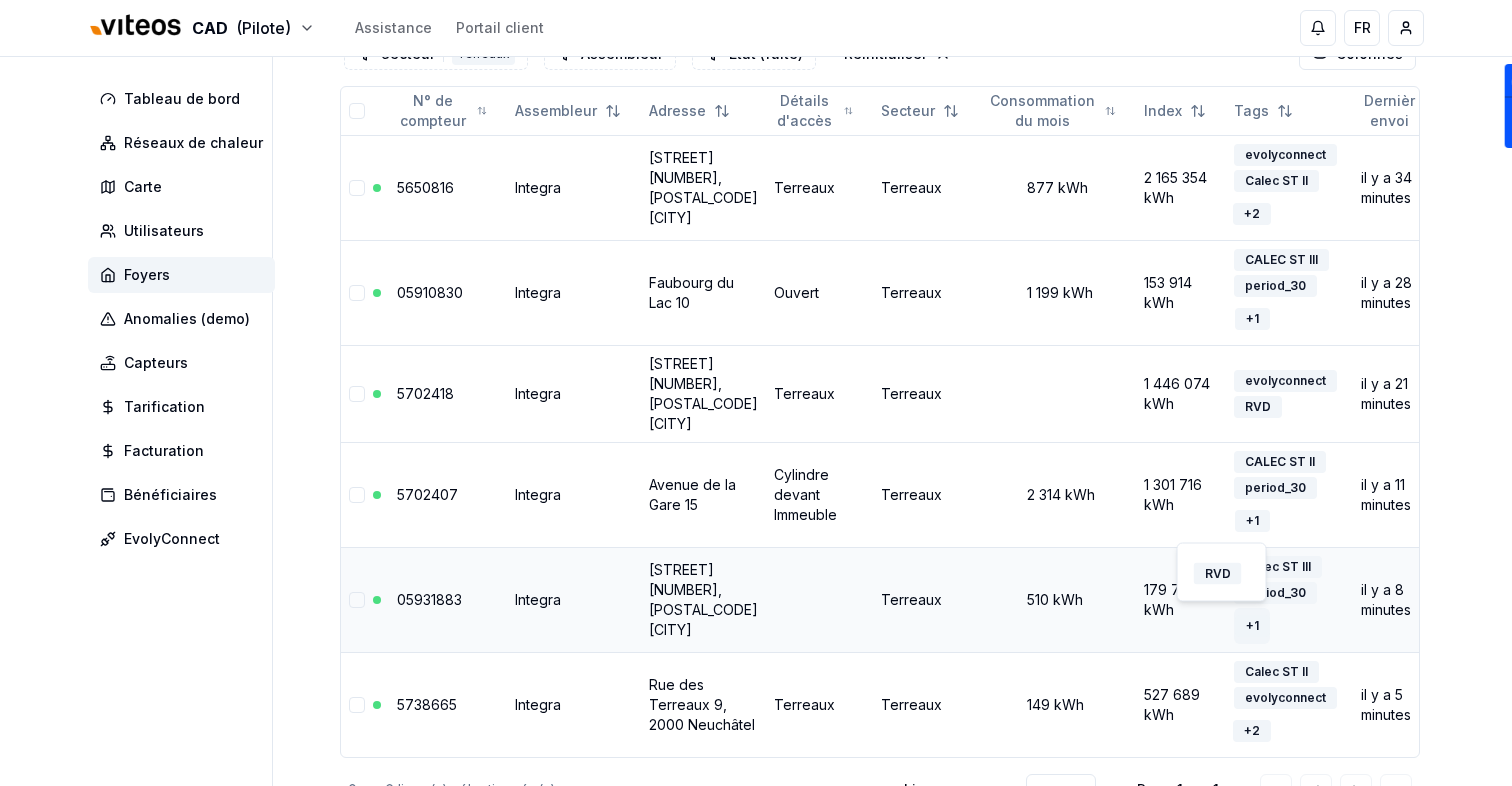 click on "+ 1" at bounding box center (1252, 626) 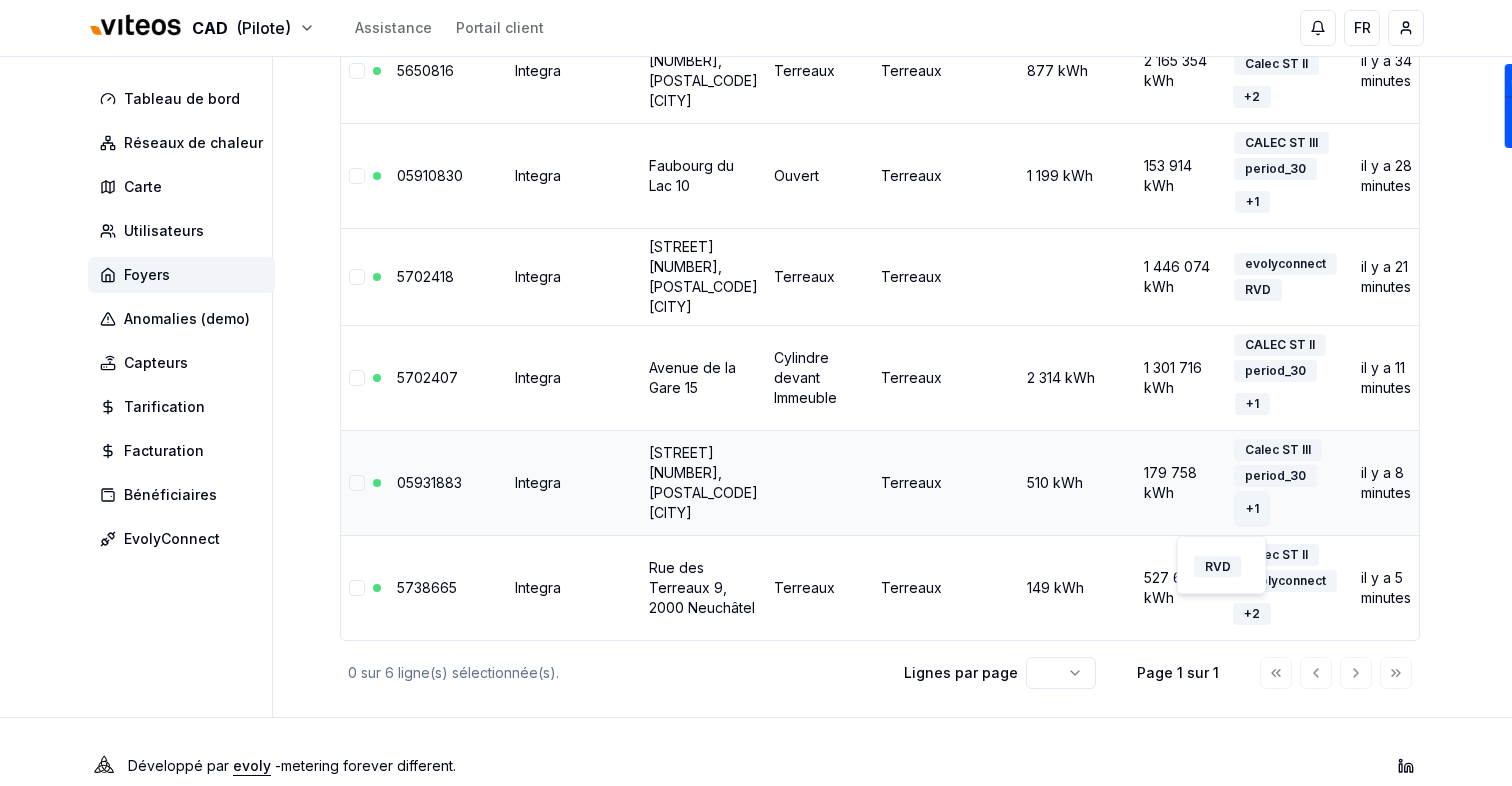 scroll, scrollTop: 321, scrollLeft: 0, axis: vertical 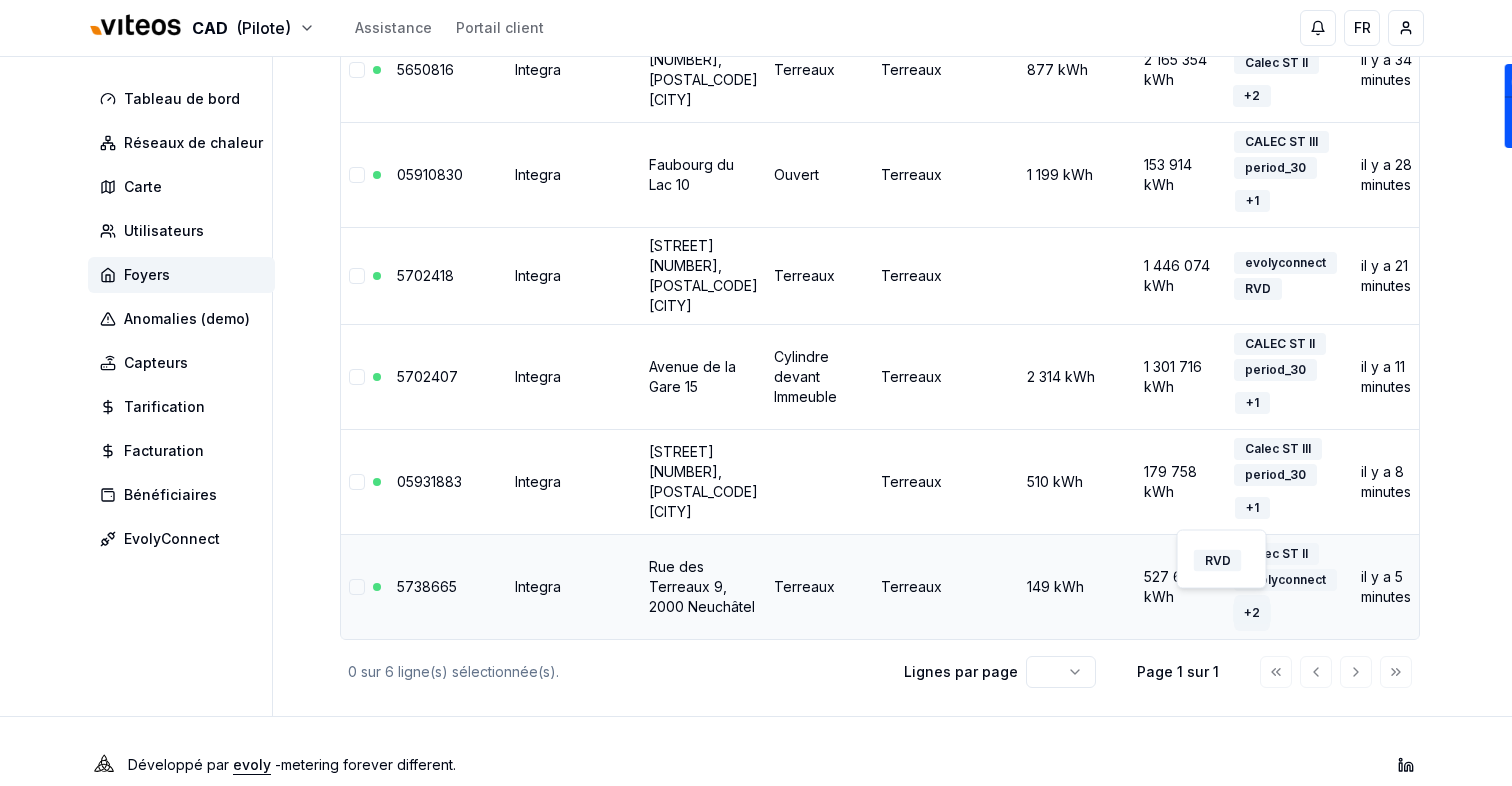 click on "+ 2" at bounding box center (1252, 613) 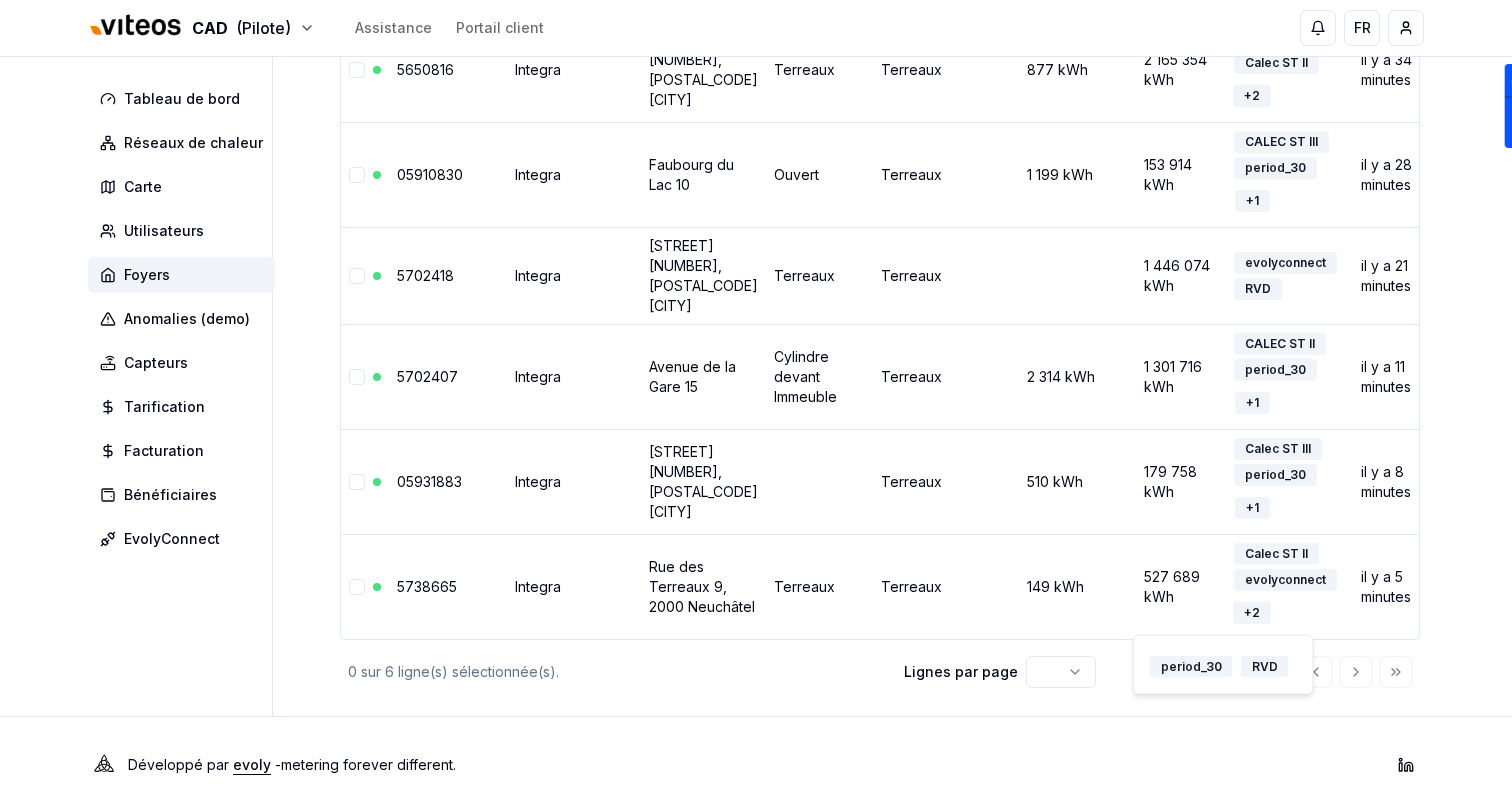 click on "Tableau de bord Réseaux de chaleur Carte Utilisateurs Foyers Anomalies (demo) Capteurs Tarification Facturation Bénéficiaires EvolyConnect Foyers Surveillez et gérez toutes les unités de l'environnement Créer de nouveaux foyers *** Exporter Secteur 1 Terreaux Assembleur Etat (fuite) Réinitialiser Colonnes N° de compteur Assembleur Adresse Détails d'accès Secteur Consommation du mois Index Tags Dernièr envoi DevEUI [DEV_EUI] Integra [STREET] [NAME] [NUMBER], [POSTAL_CODE] [CITY] Terreaux Terreaux 877 kWh 2 165 354 kWh evolyconnect Calec ST II + 2 il y a 34 minutes [DEV_EUI] show Éditer [DEV_EUI] Integra [STREET] [NAME] [NUMBER] Ouvert Terreaux 1 199 kWh 153 914 kWh CALEC ST III period_30 + 1 il y a 28 minutes [DEV_EUI] show Éditer [DEV_EUI] Integra [STREET] [NAME] [NUMBER], [POSTAL_CODE] [CITY] Terreaux Terreaux 1 446 074 kWh evolyconnect RVD il y a 21 minutes [DEV_EUI] show Éditer [DEV_EUI] Integra [STREET] [NUMBER] Cylindre devant Immeuble Terreaux 2 314 kWh 1 301 716 kWh CALEC ST II period_30 + 1 il y a 11 minutes [DEV_EUI] show Éditer" at bounding box center (756, 226) 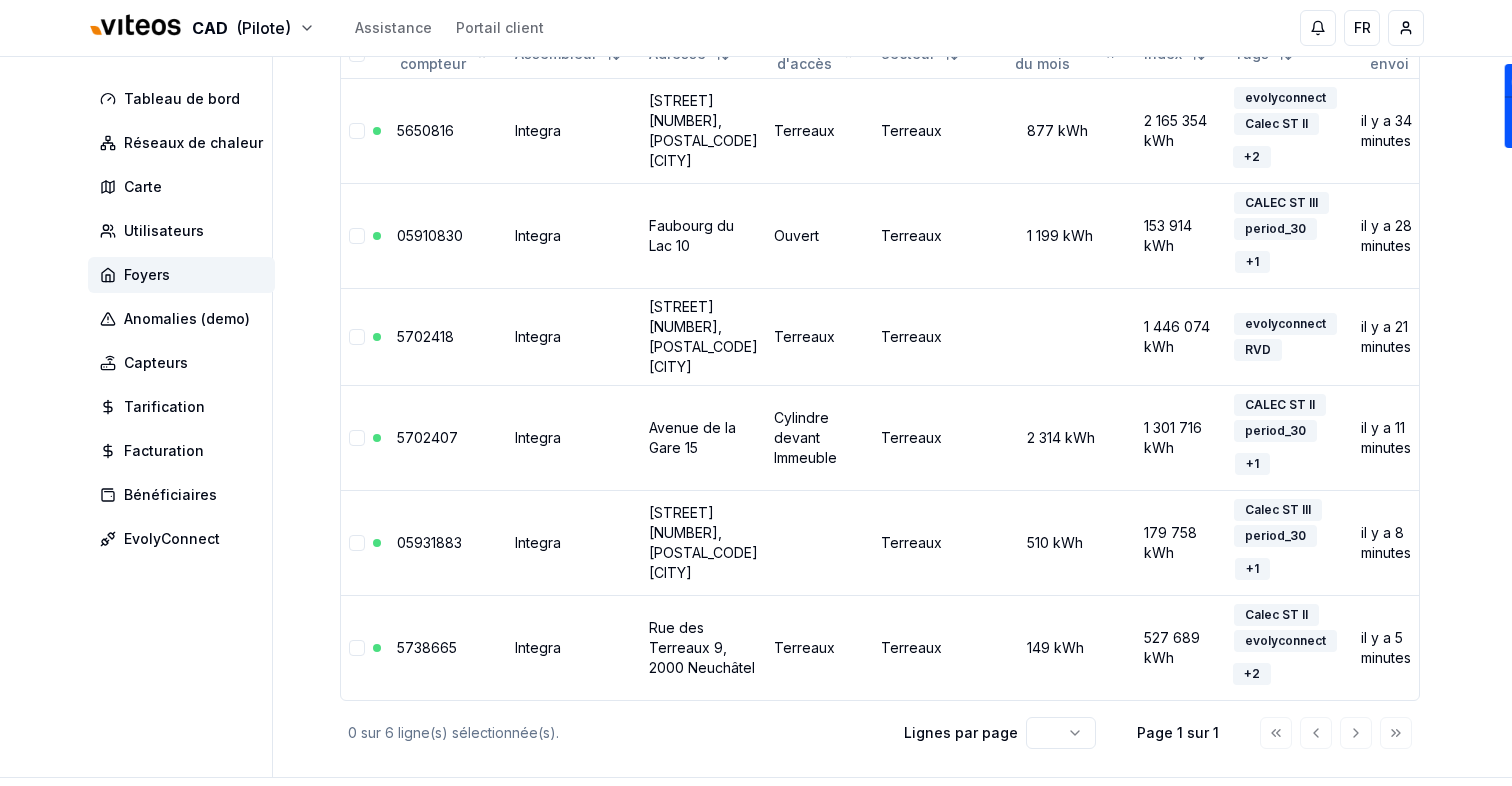 scroll, scrollTop: 0, scrollLeft: 0, axis: both 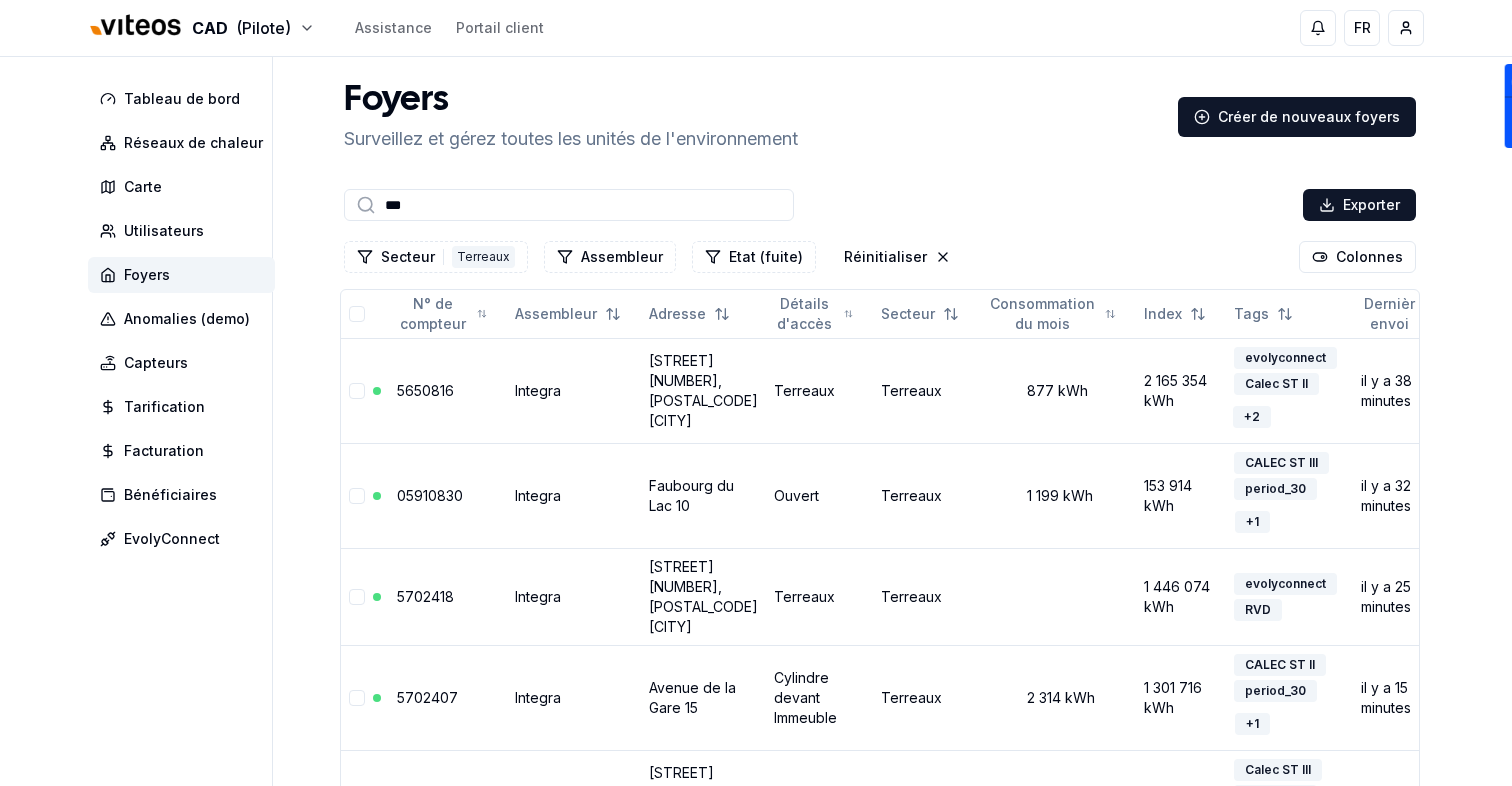 click on "***" at bounding box center [569, 205] 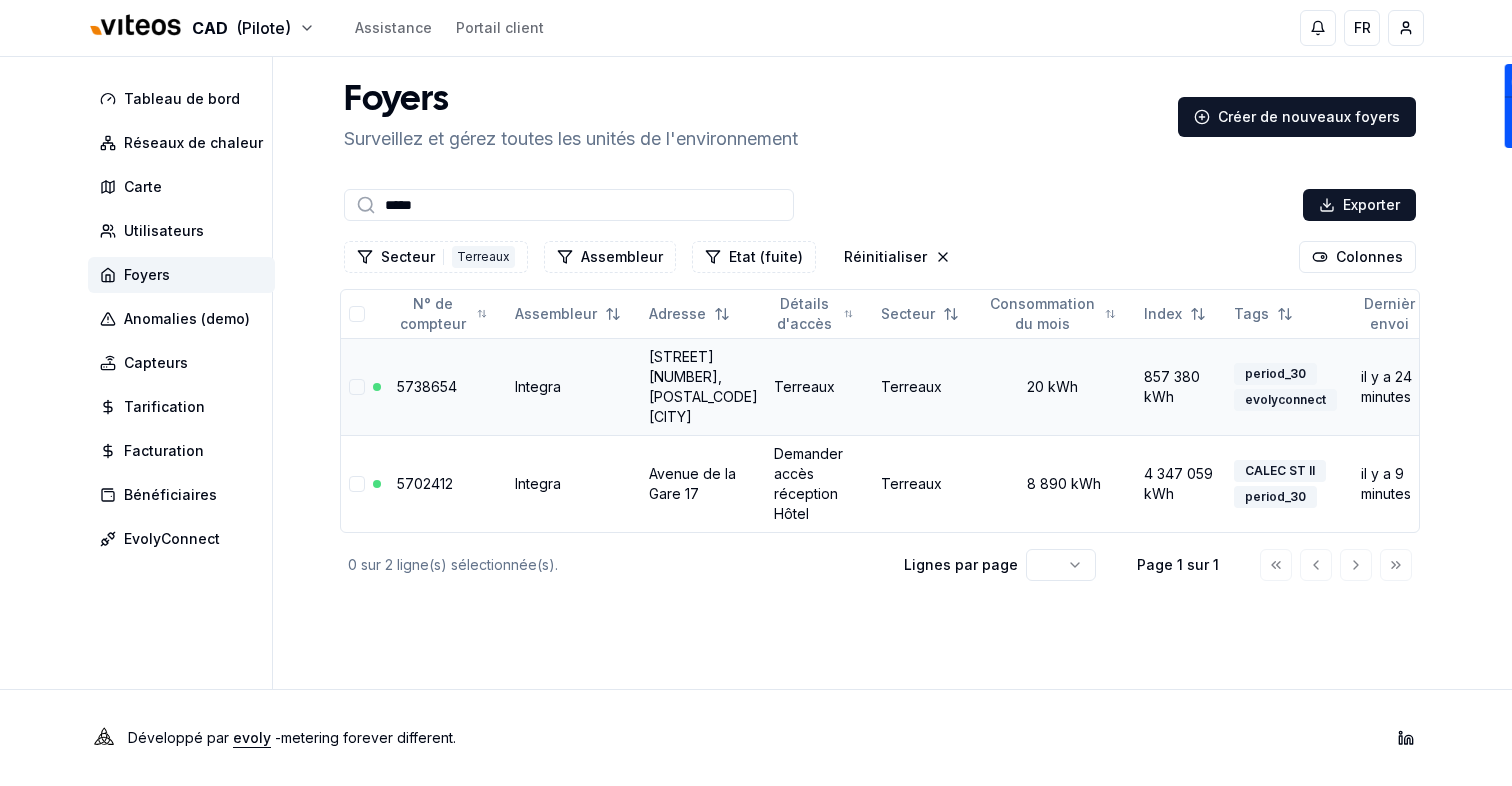 type on "*****" 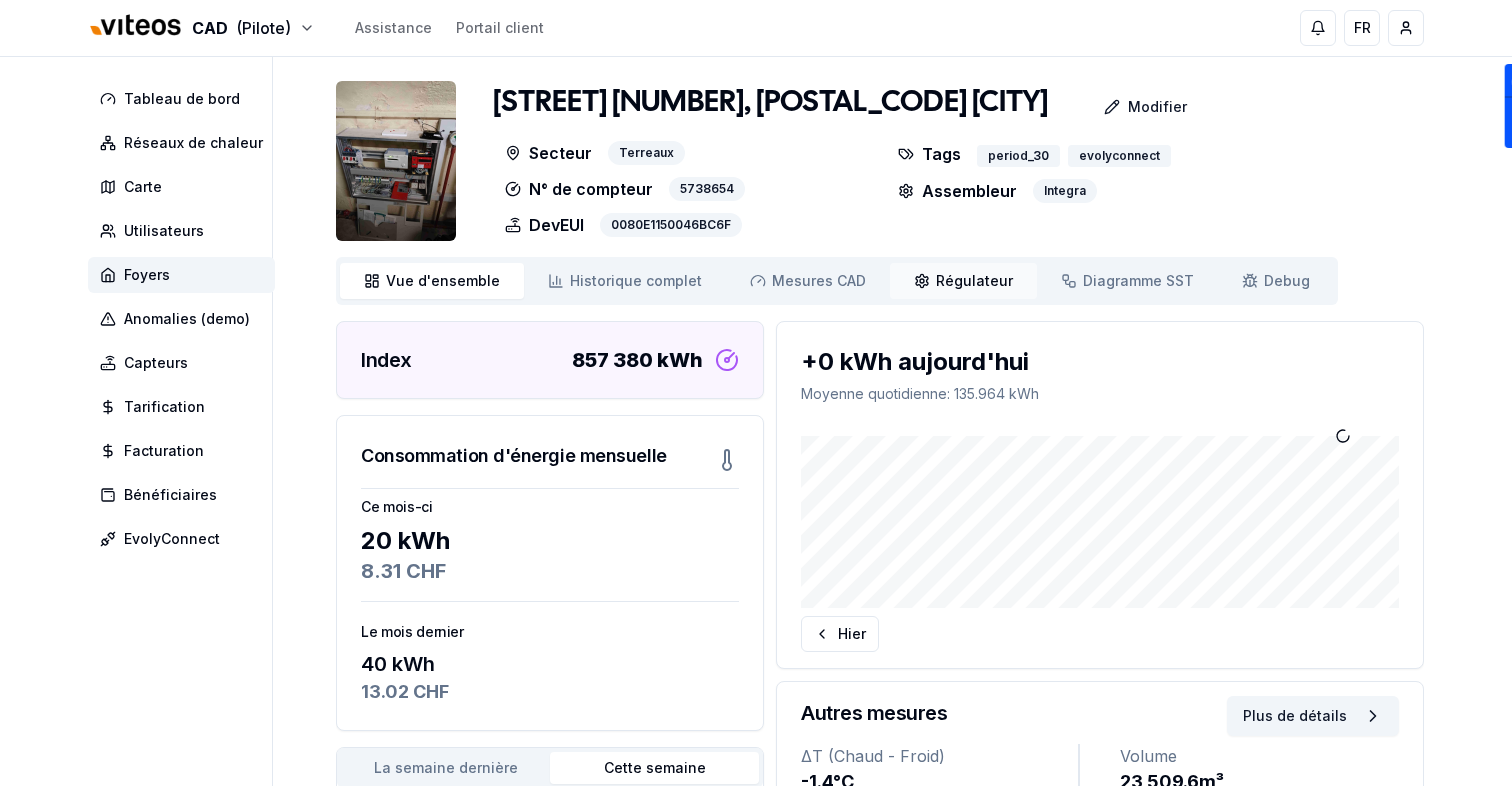 click 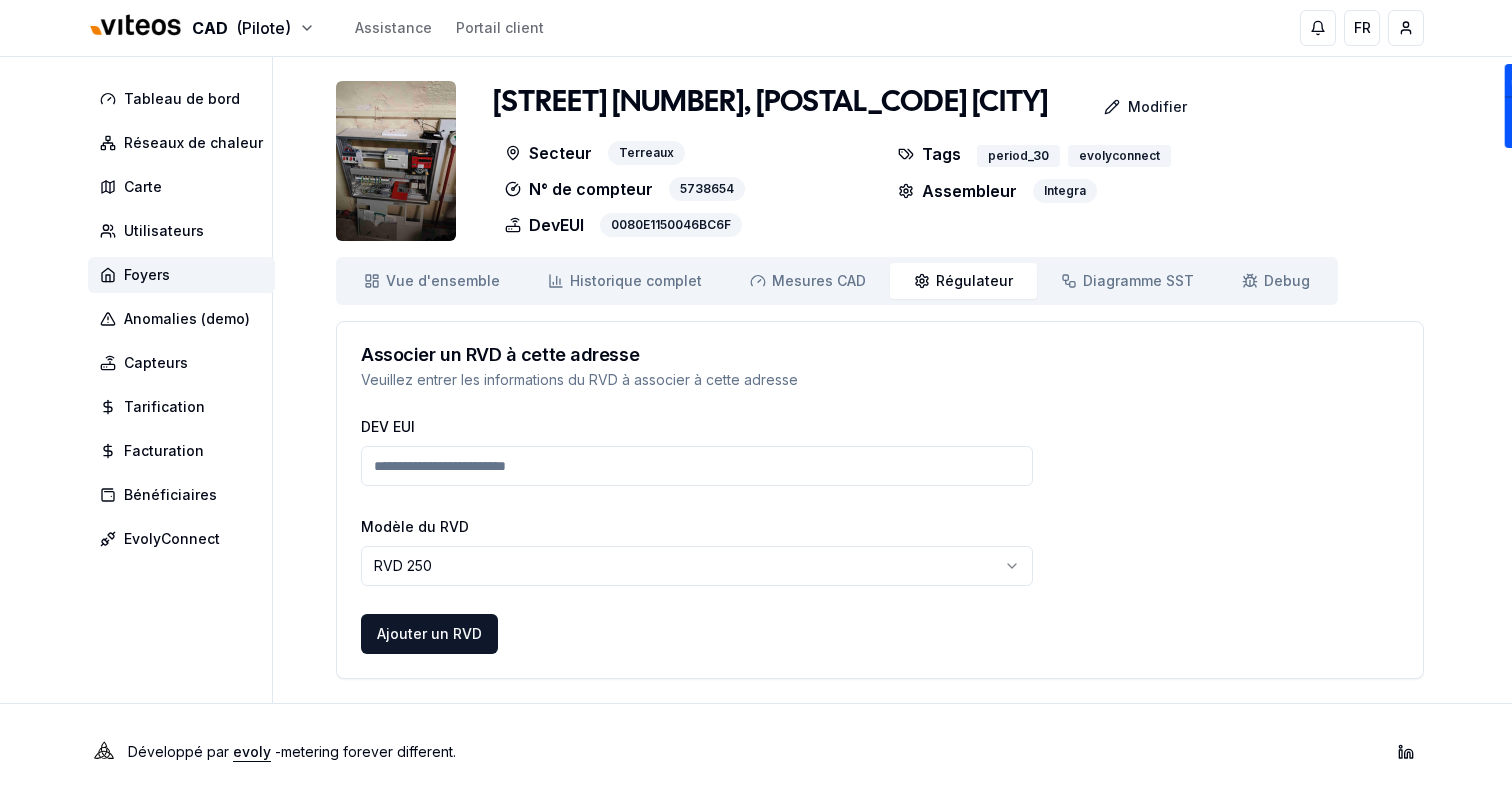 scroll, scrollTop: 14, scrollLeft: 0, axis: vertical 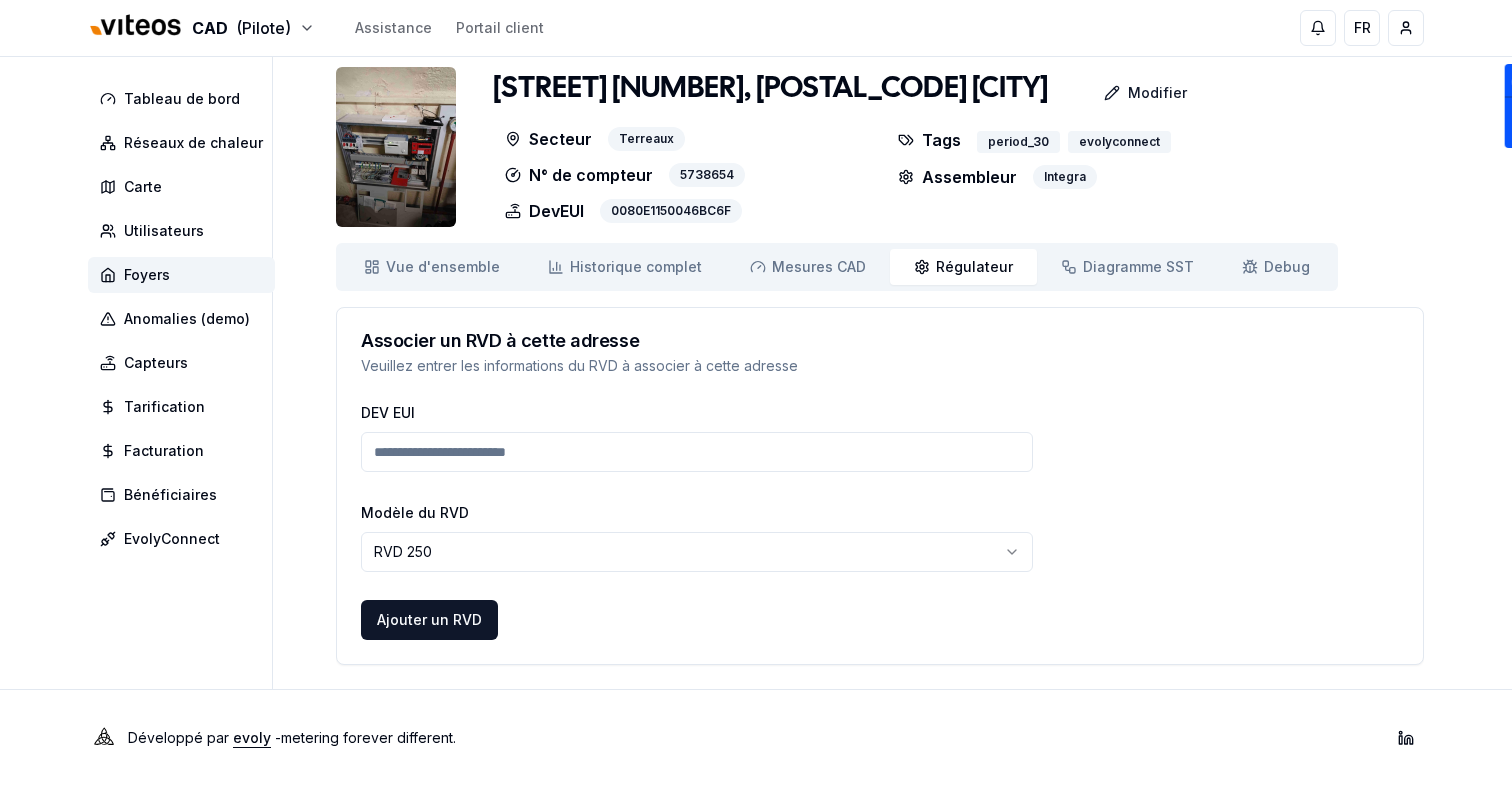 click at bounding box center [396, 147] 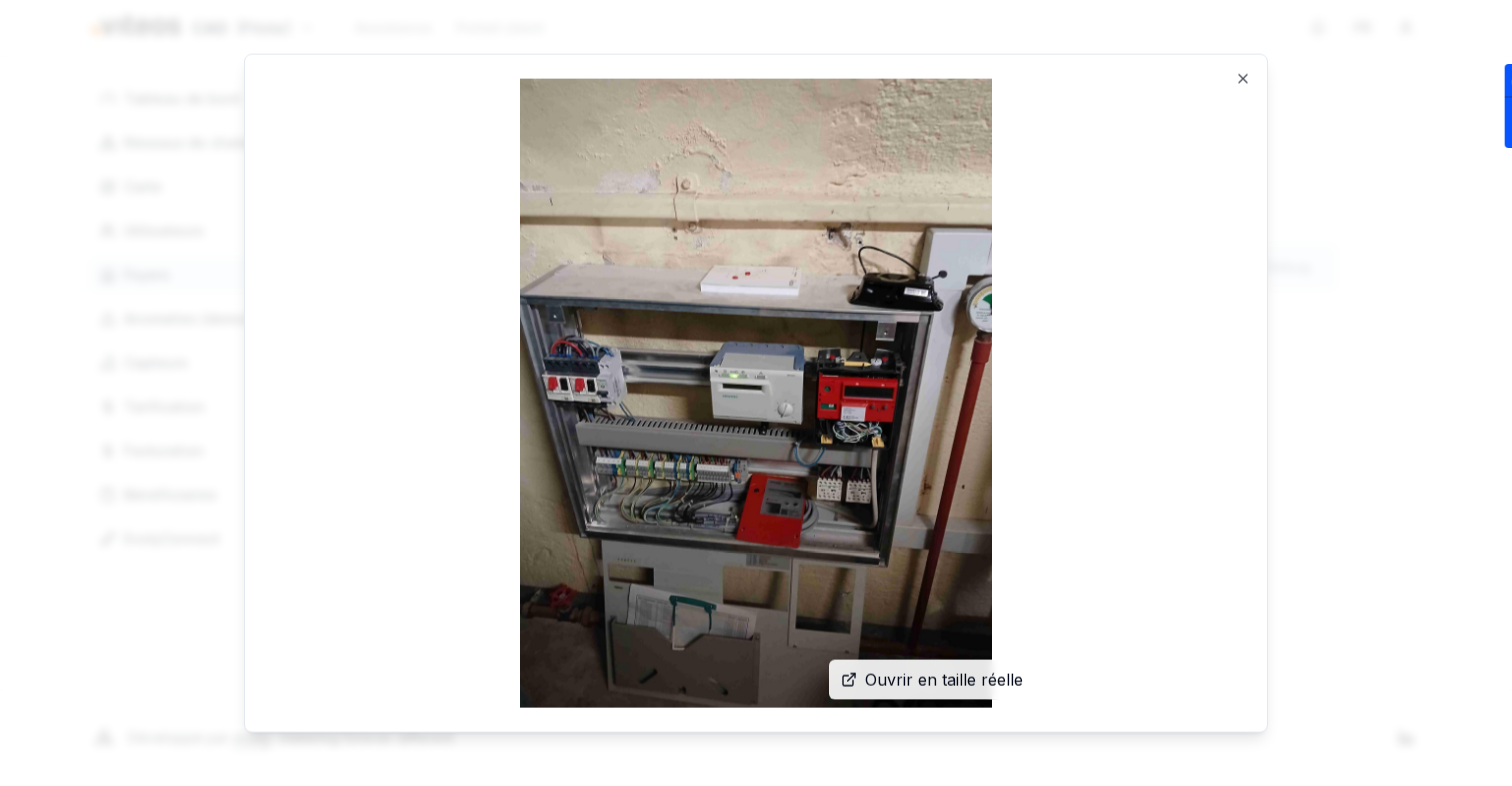 click on "Ouvrir en taille réelle" at bounding box center [944, 679] 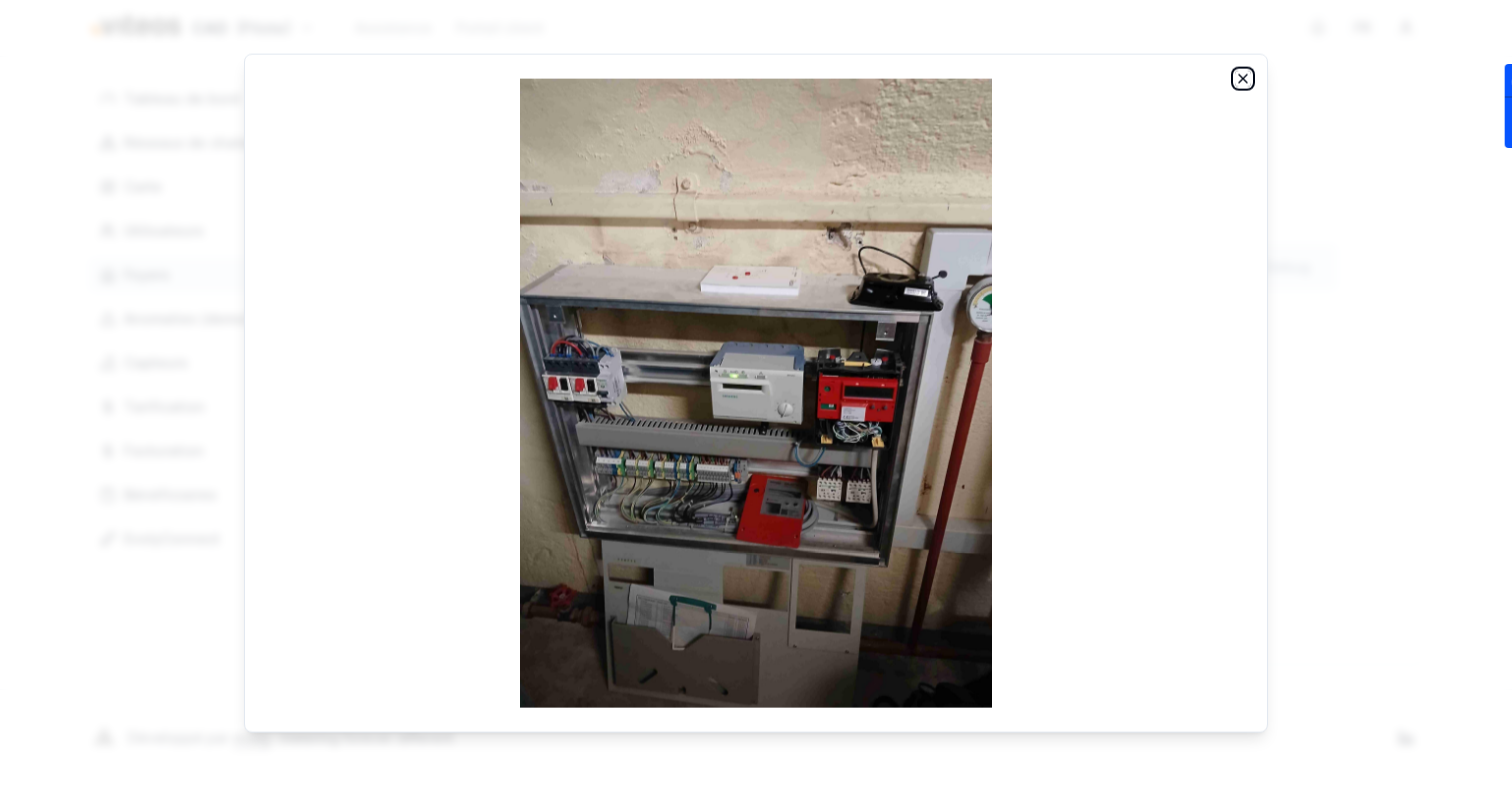 click 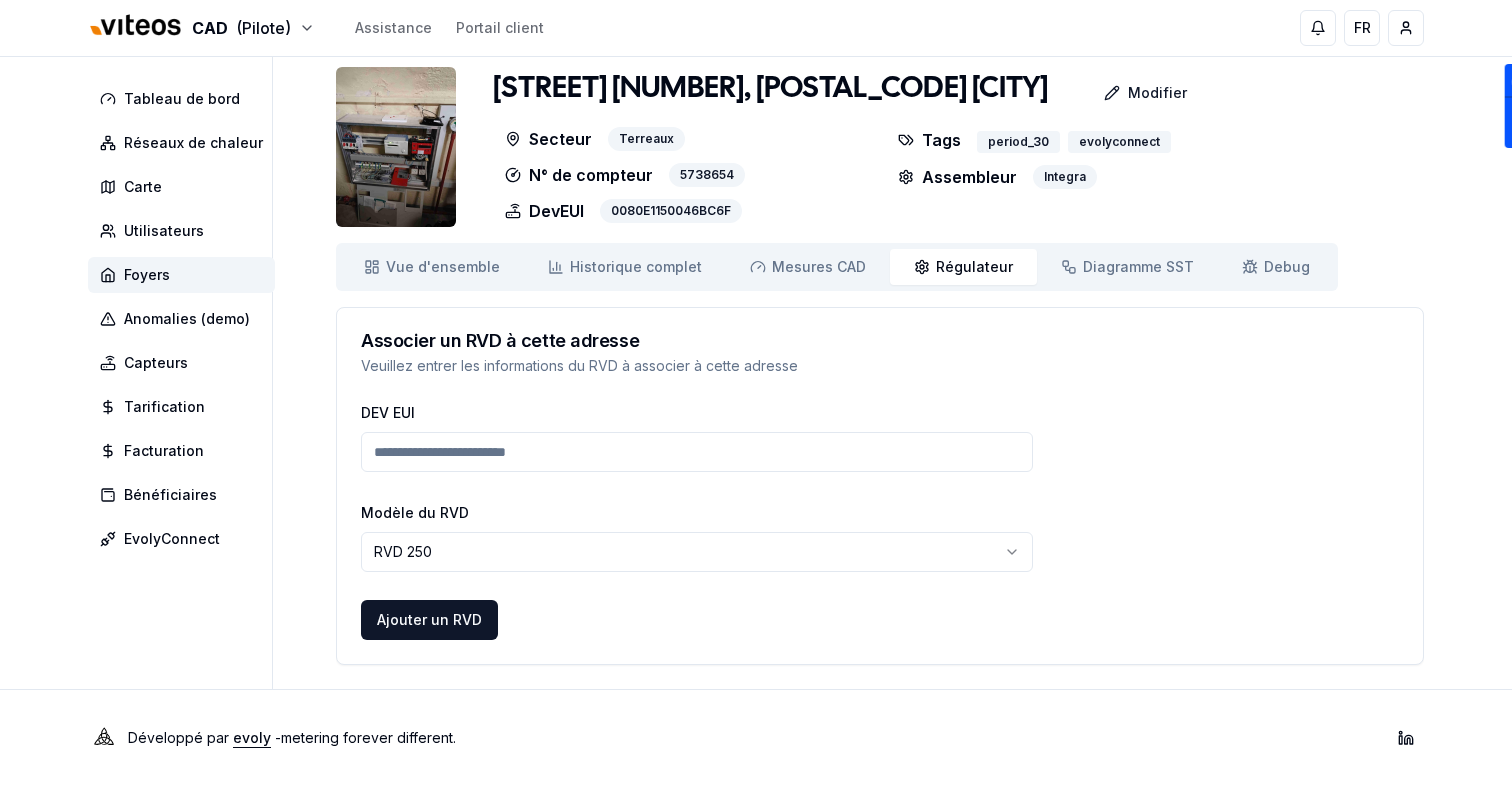 click on "DEV EUI" at bounding box center (697, 452) 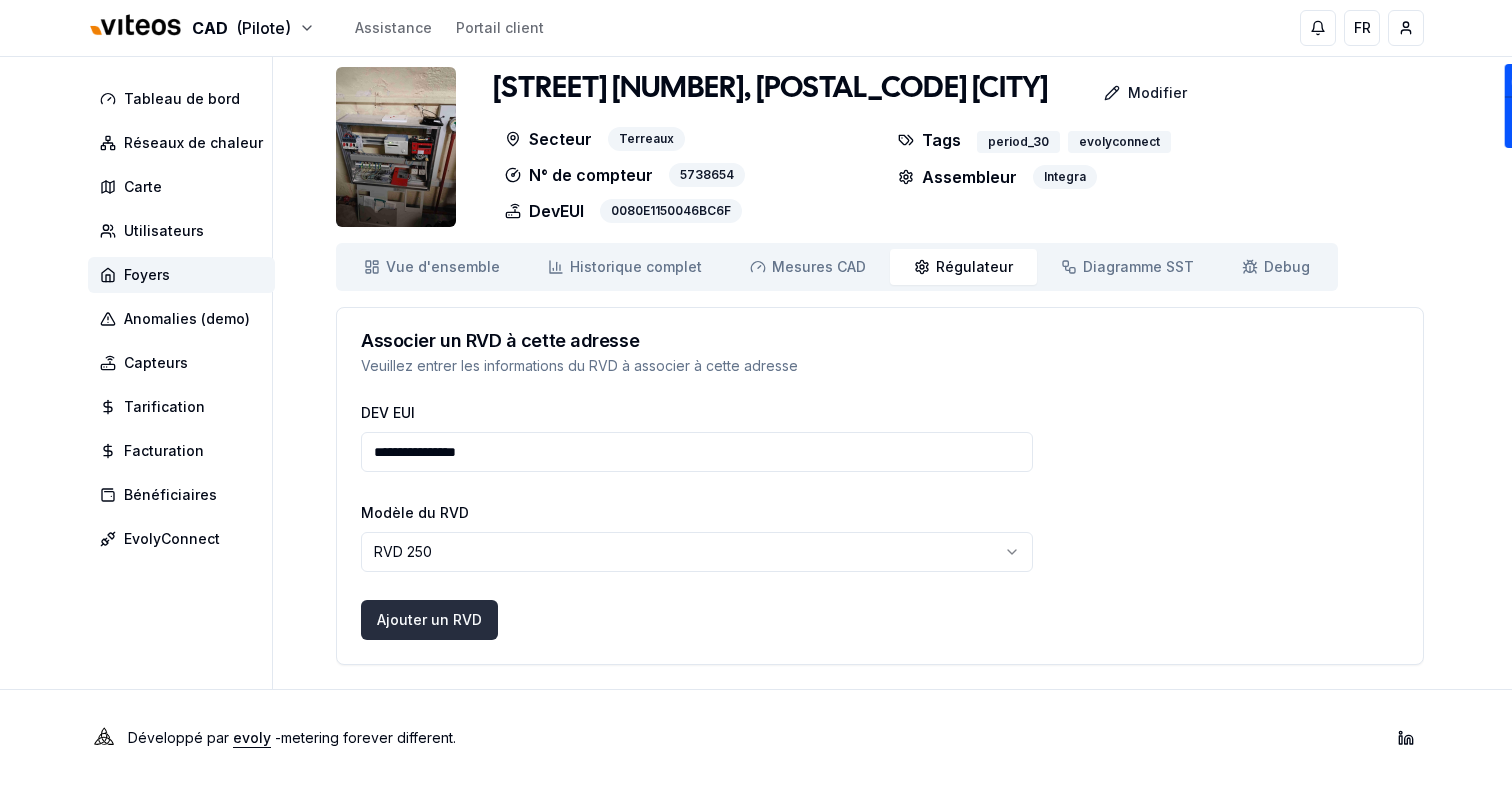 type on "**********" 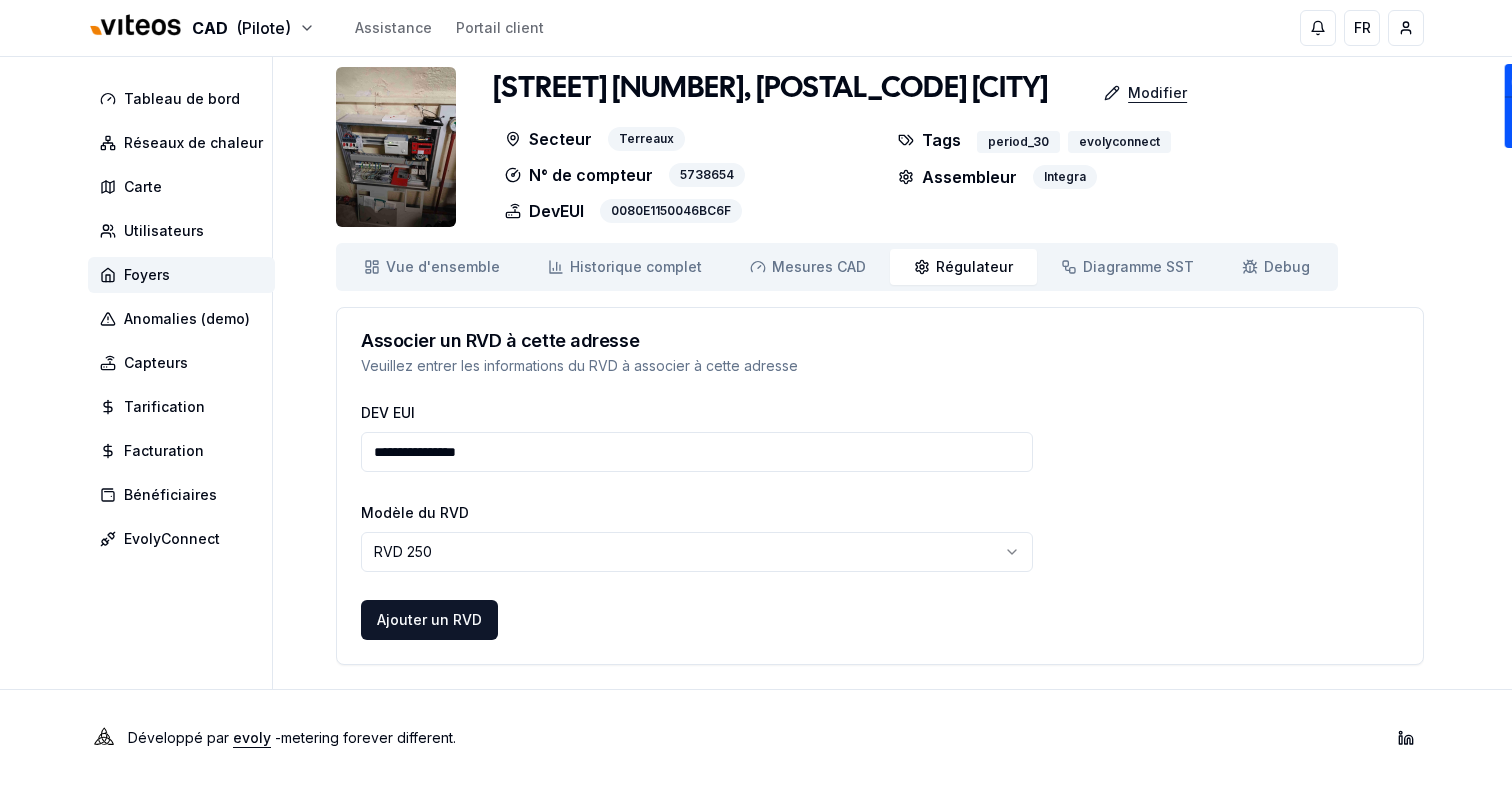 click on "Modifier" at bounding box center [1157, 93] 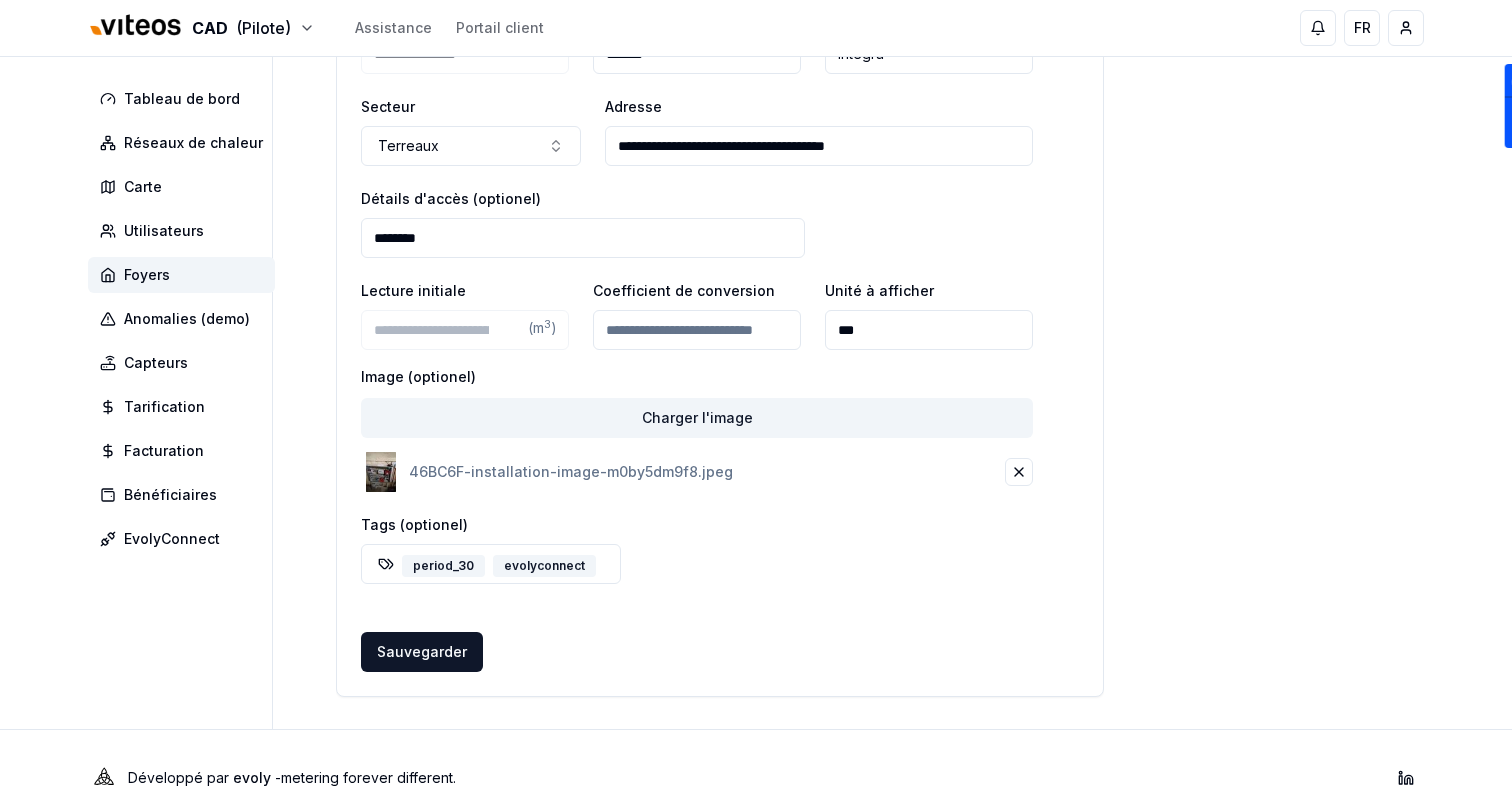 scroll, scrollTop: 344, scrollLeft: 0, axis: vertical 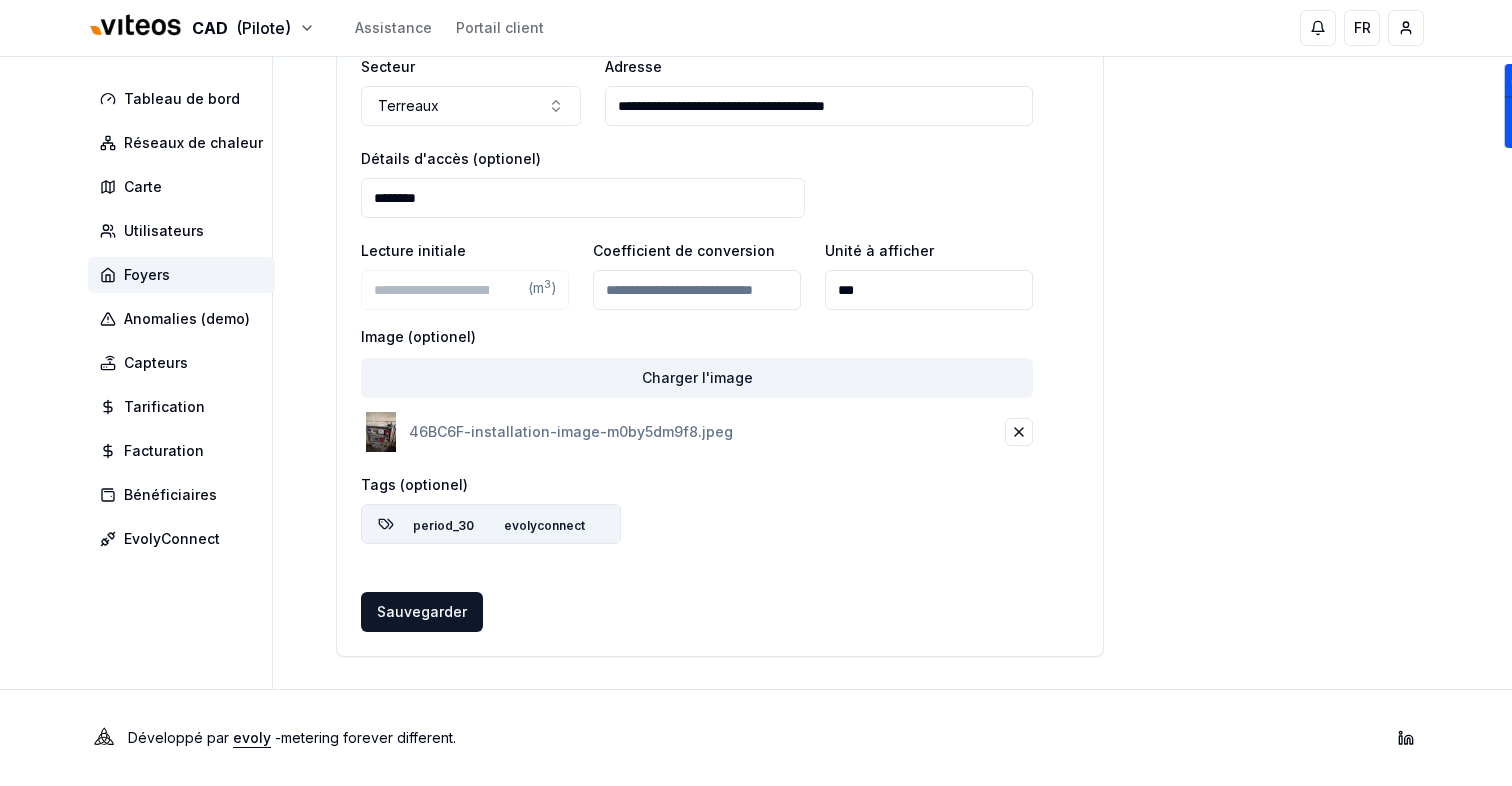 click on "evolyconnect" at bounding box center (544, 526) 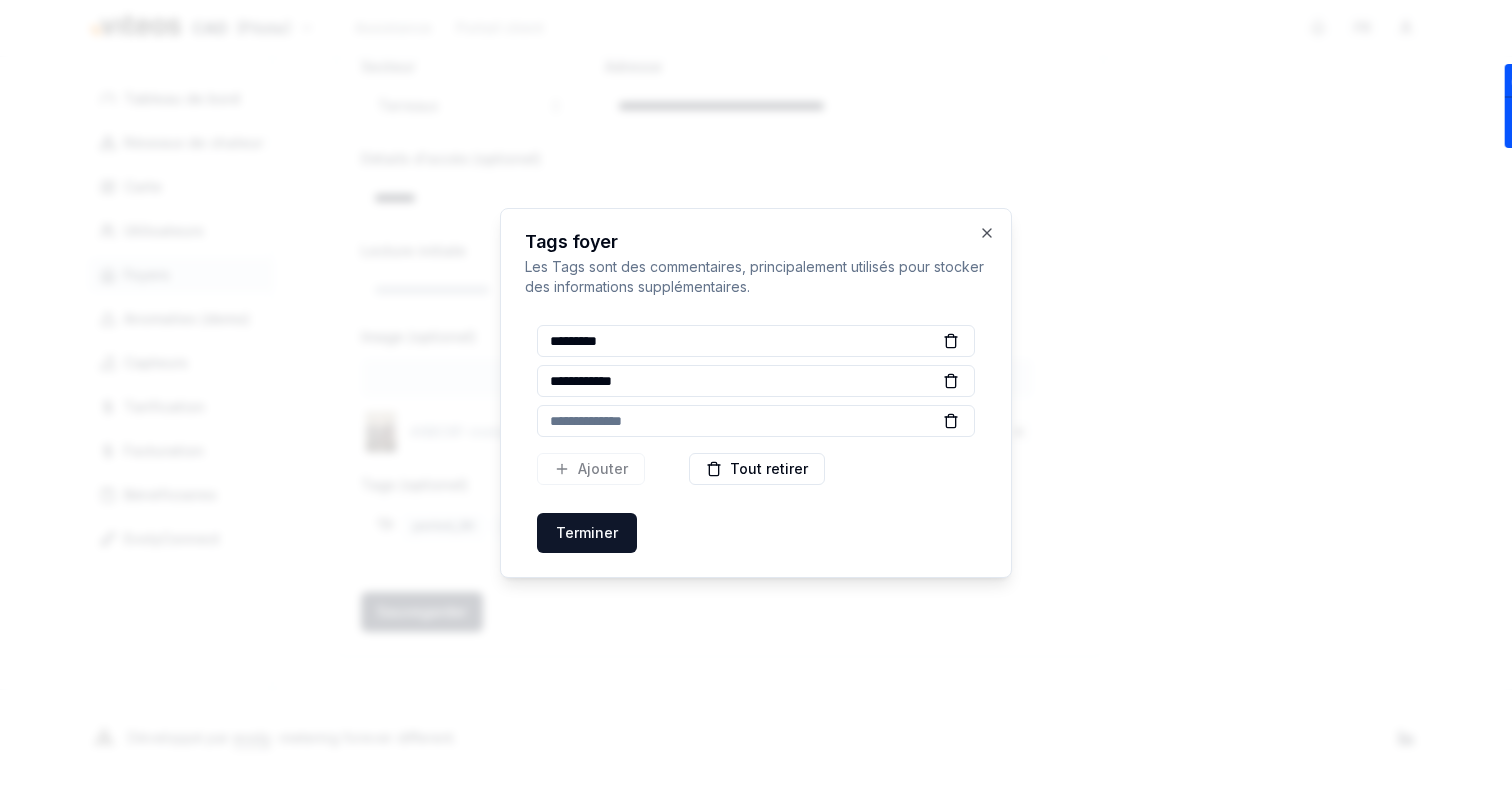 click at bounding box center [756, 421] 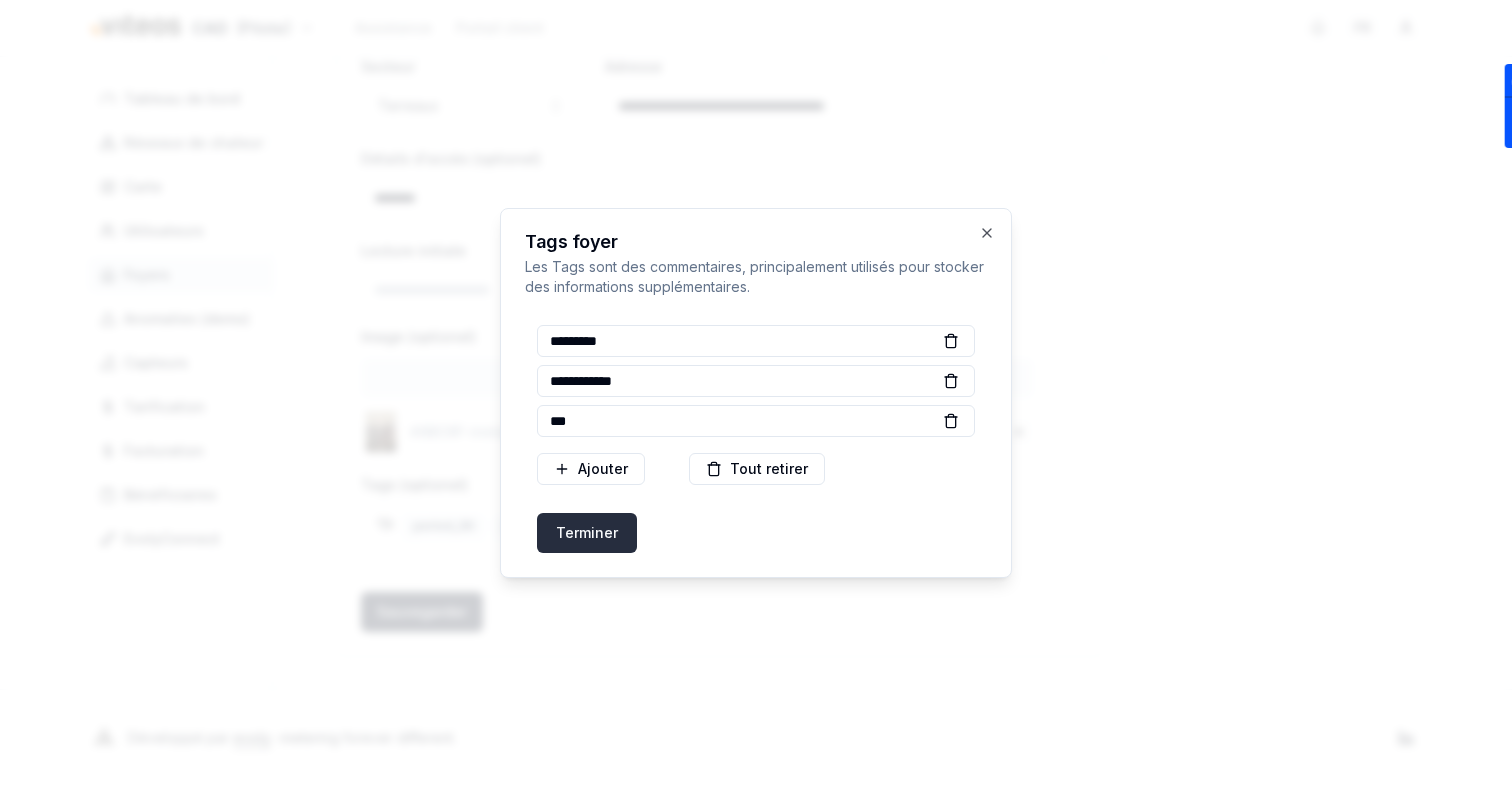 type on "***" 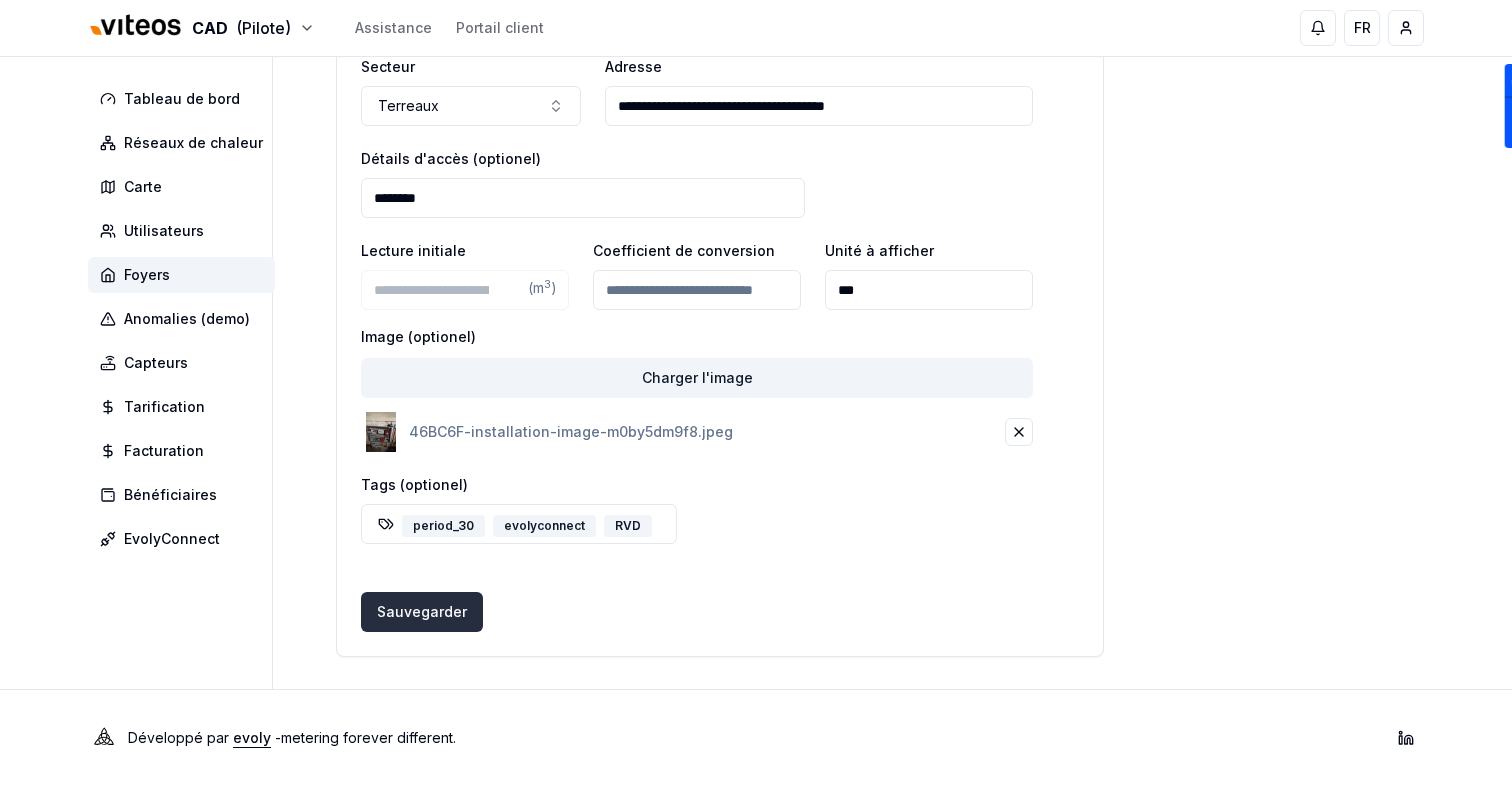 click on "Sauvegarder Sauvegarder" at bounding box center [422, 612] 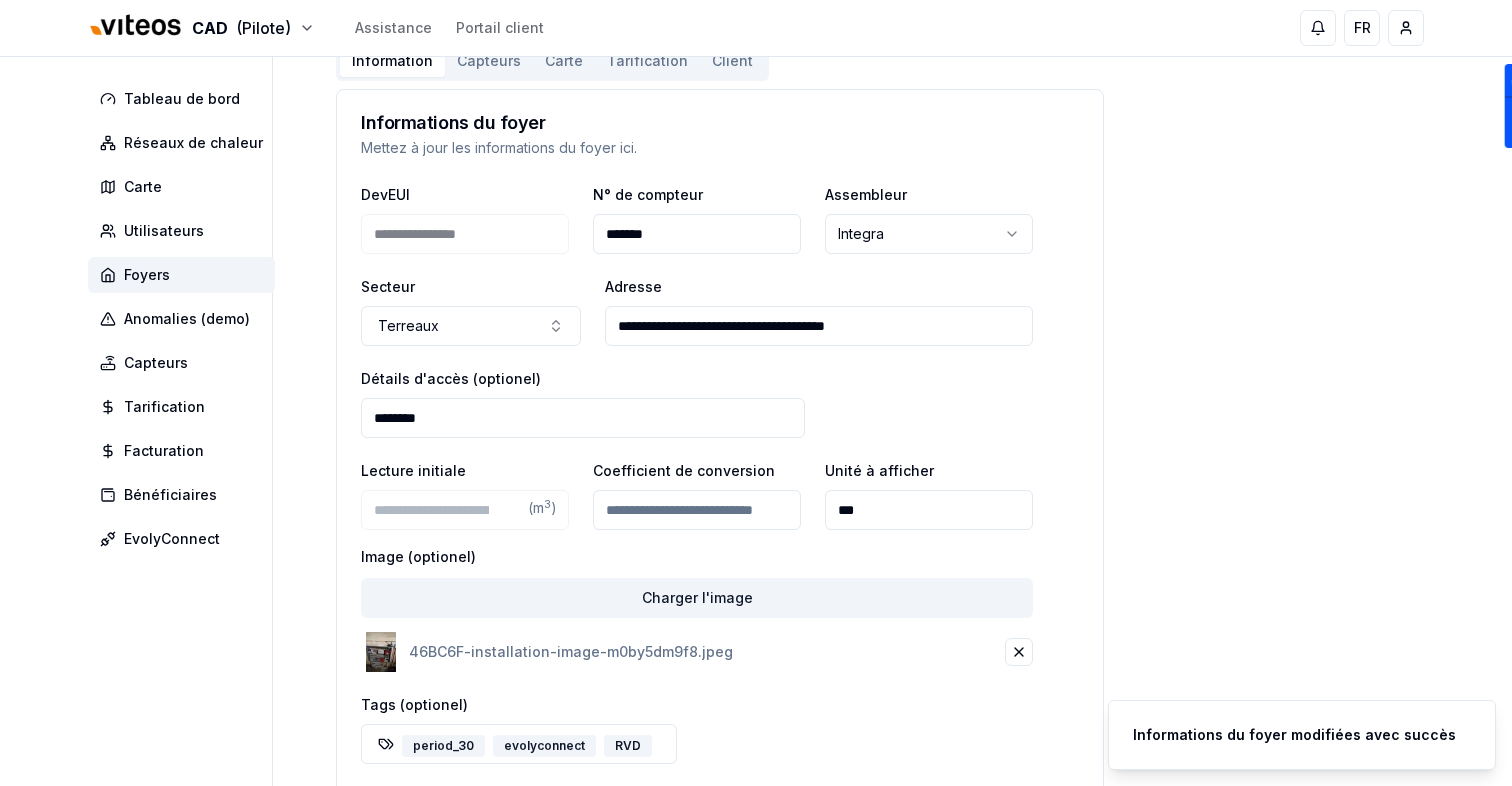 scroll, scrollTop: 27, scrollLeft: 0, axis: vertical 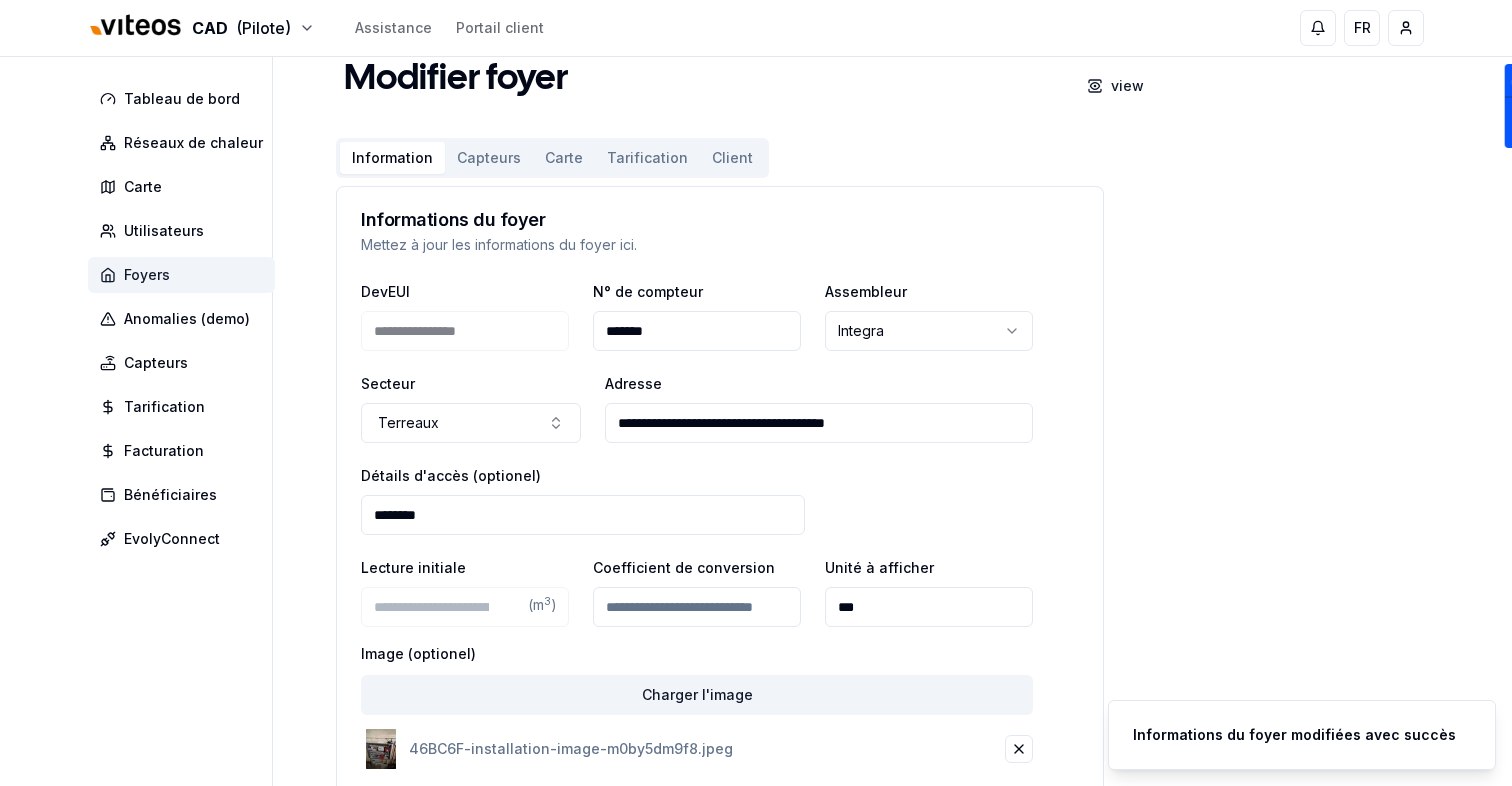 click on "Foyers" at bounding box center [181, 275] 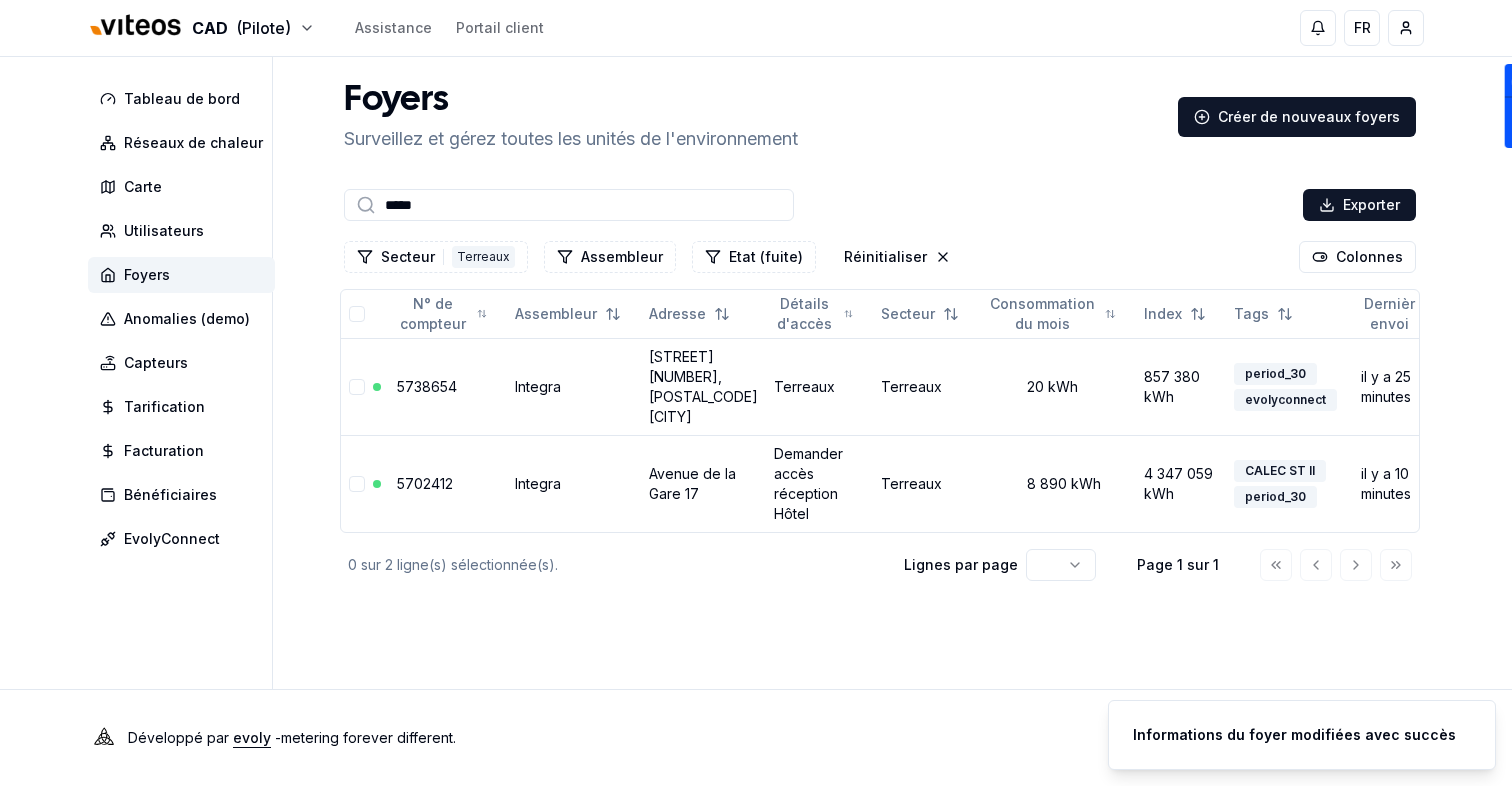 scroll, scrollTop: 0, scrollLeft: 0, axis: both 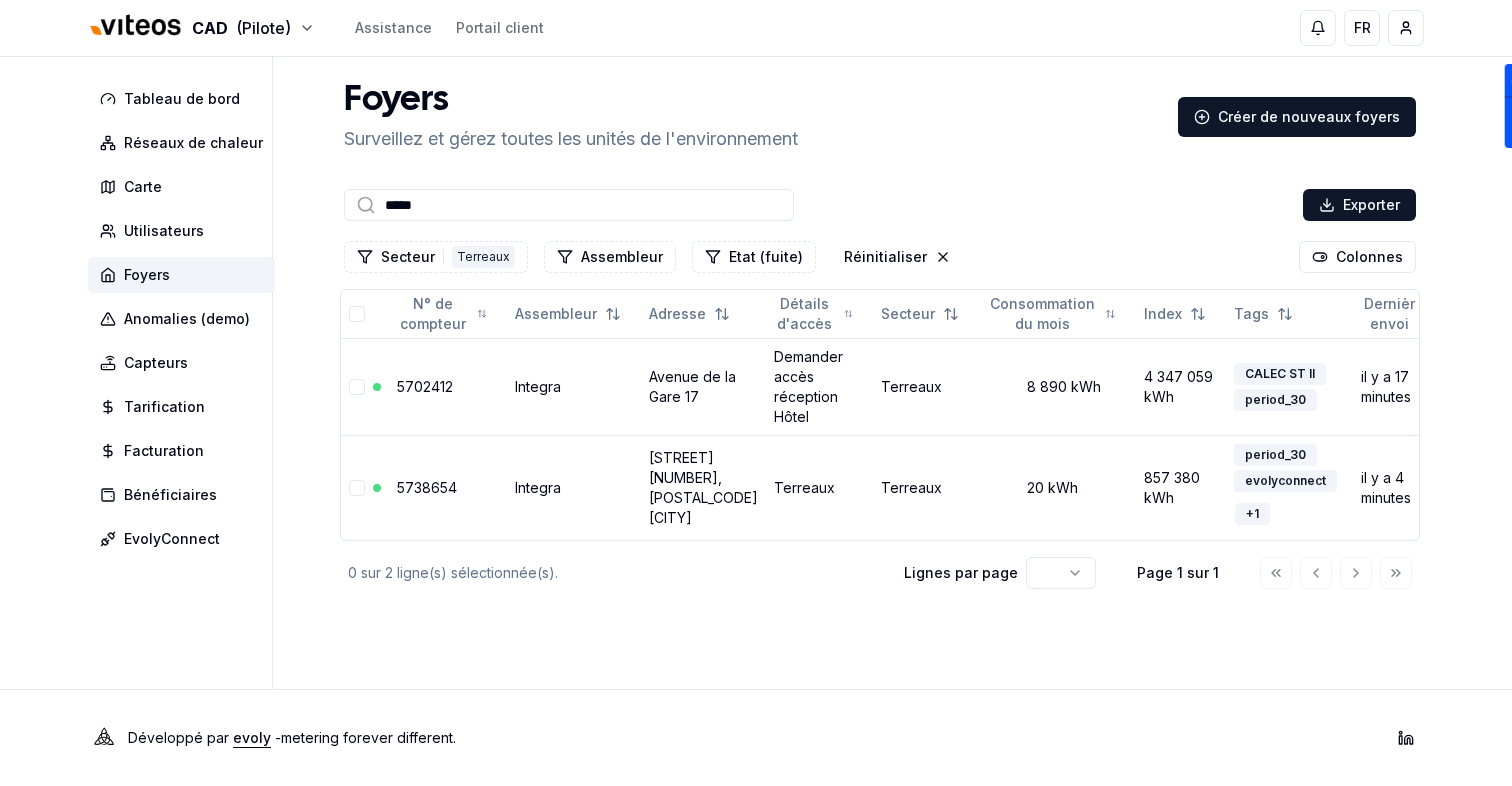 click on "*****" at bounding box center [569, 205] 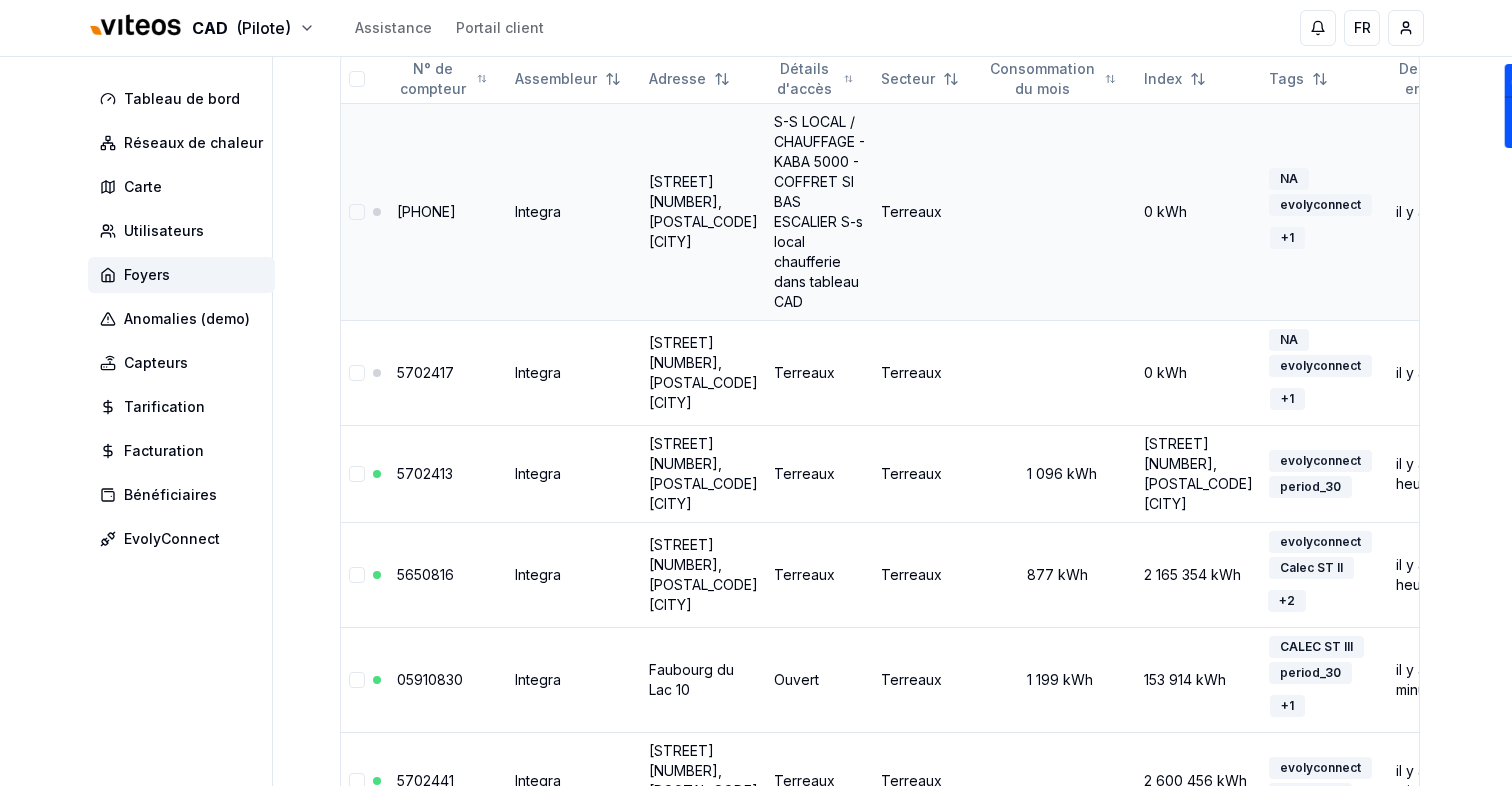 scroll, scrollTop: 0, scrollLeft: 0, axis: both 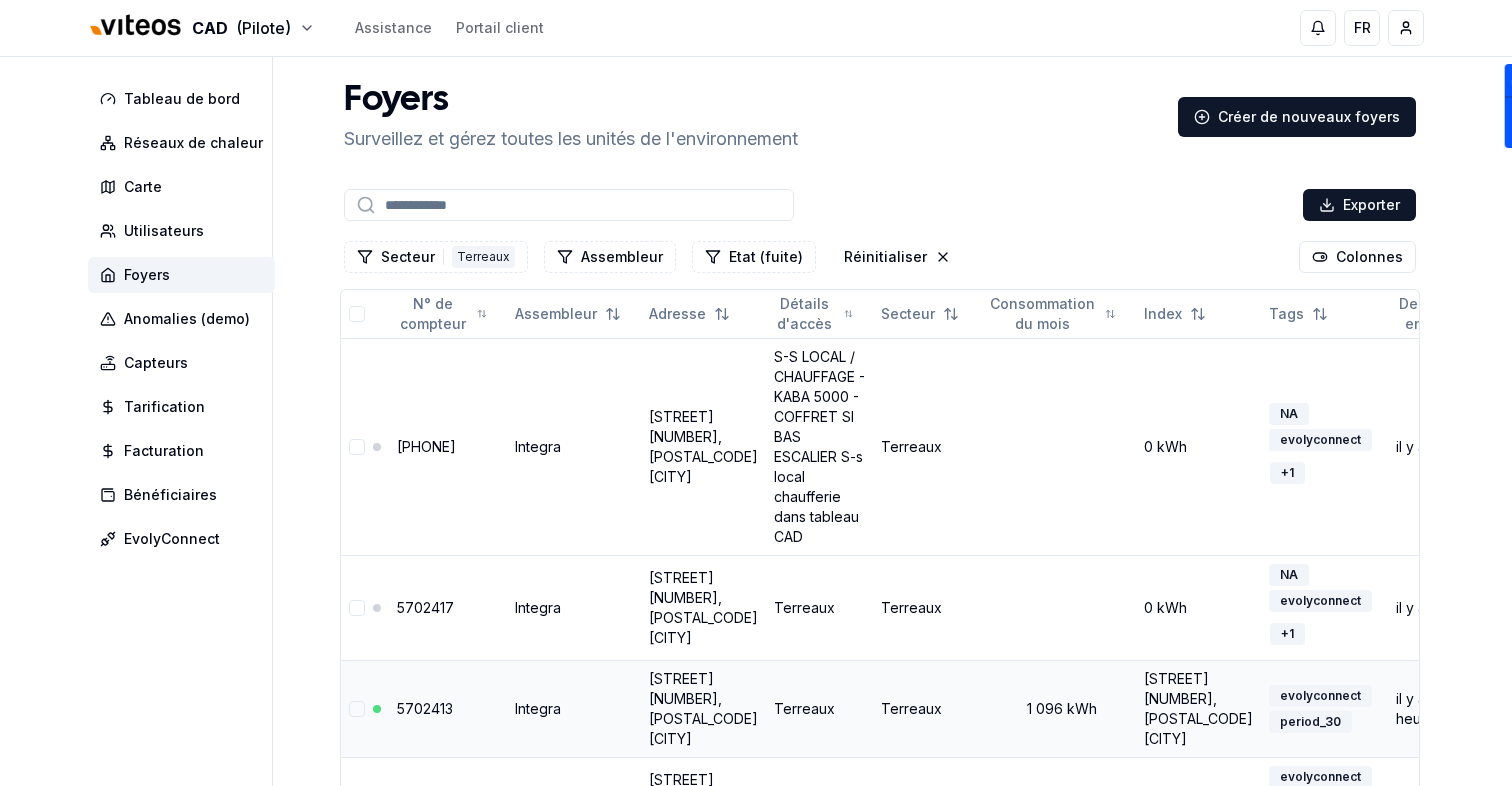 type 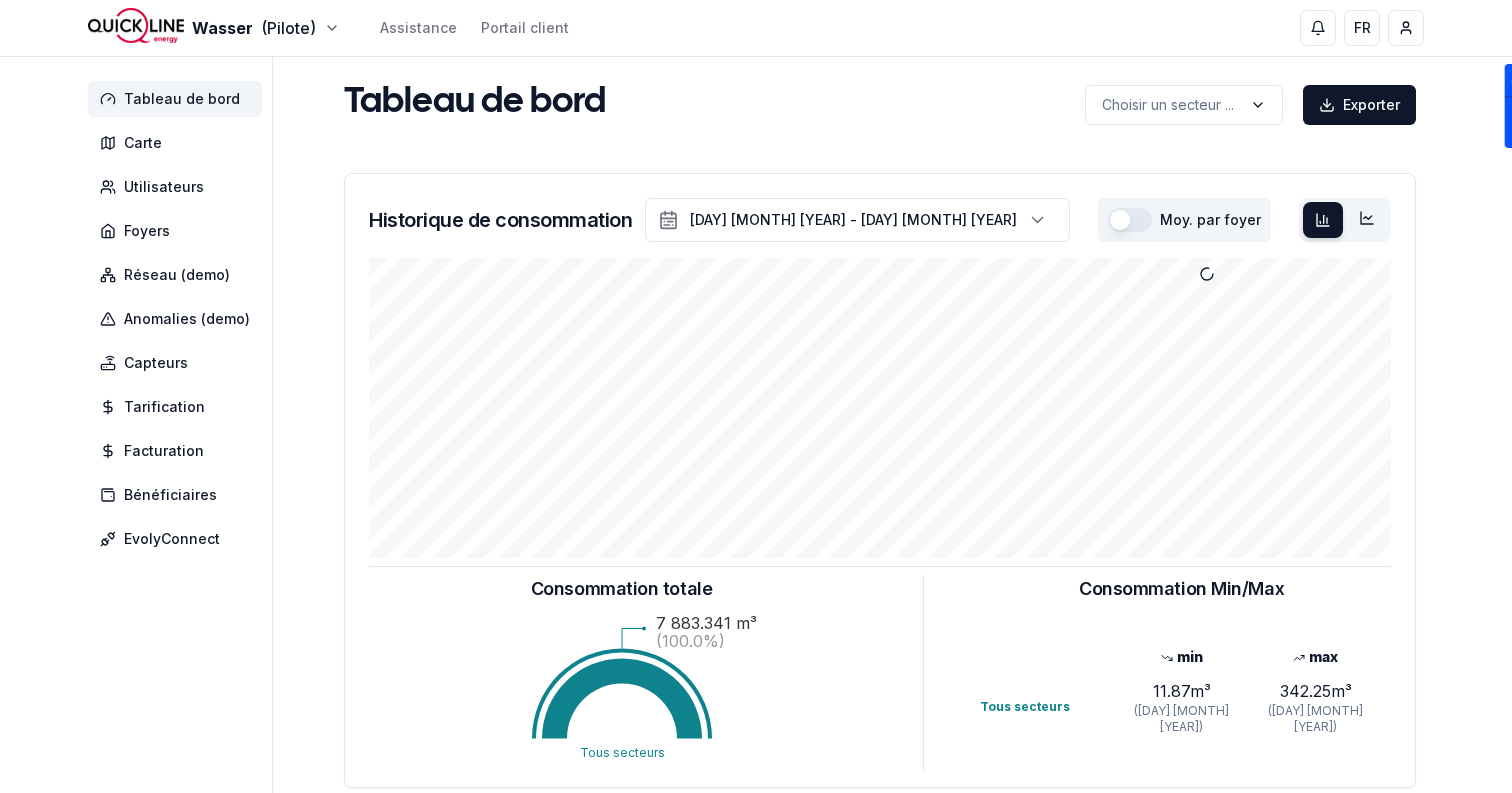 scroll, scrollTop: 0, scrollLeft: 0, axis: both 